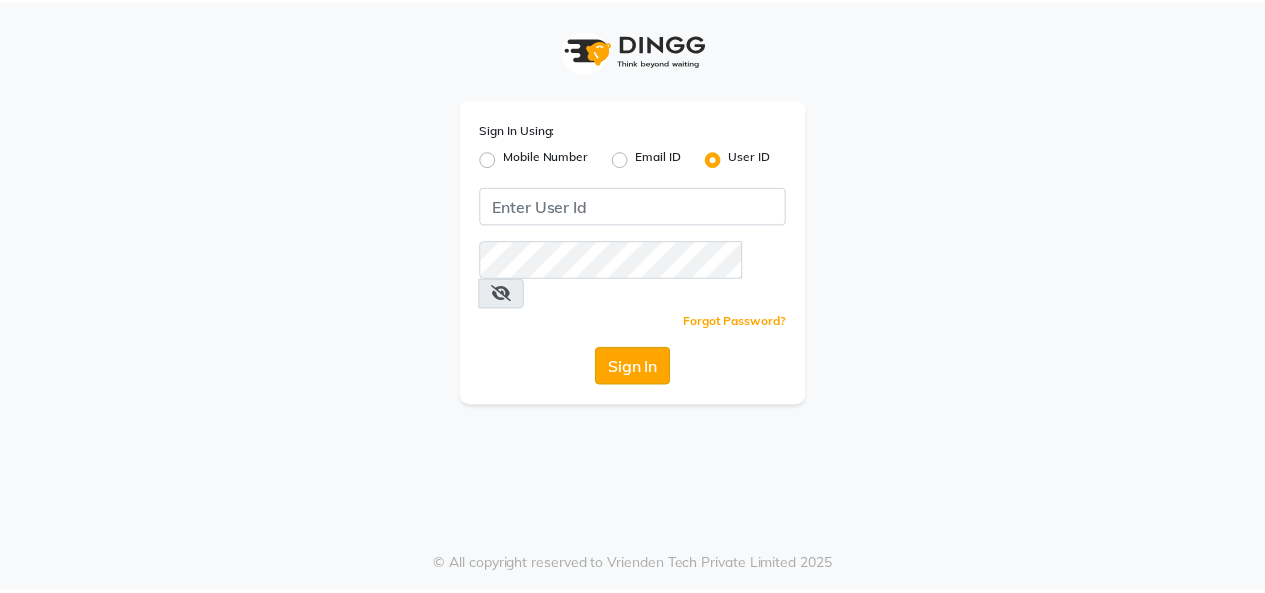 scroll, scrollTop: 0, scrollLeft: 0, axis: both 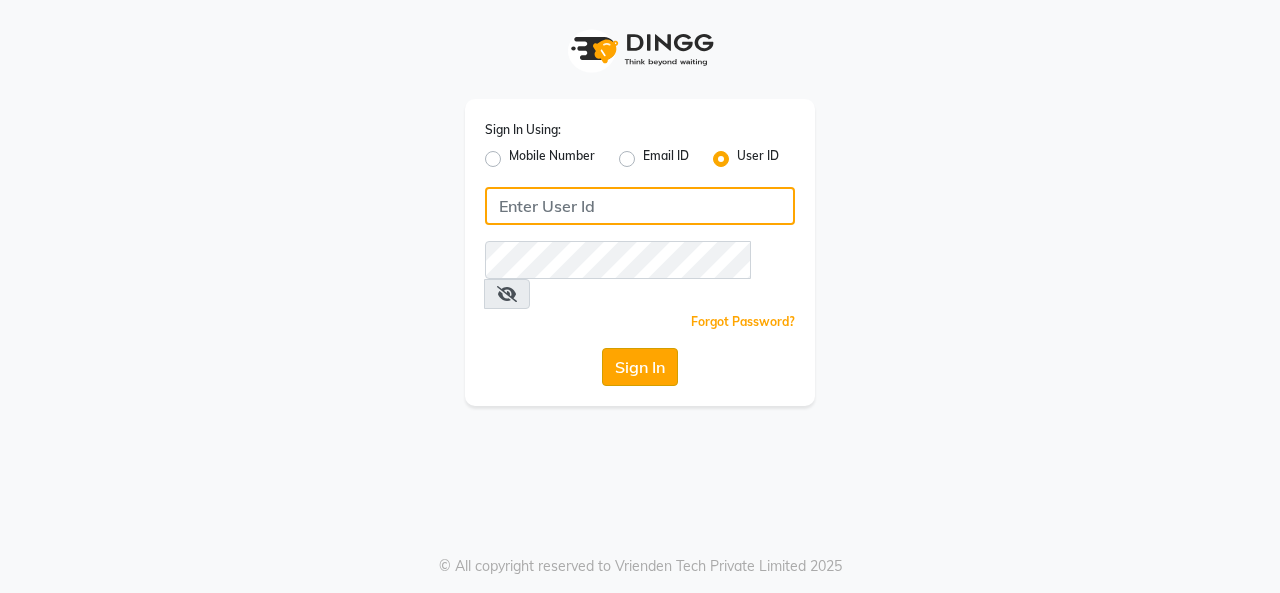 type on "crown123" 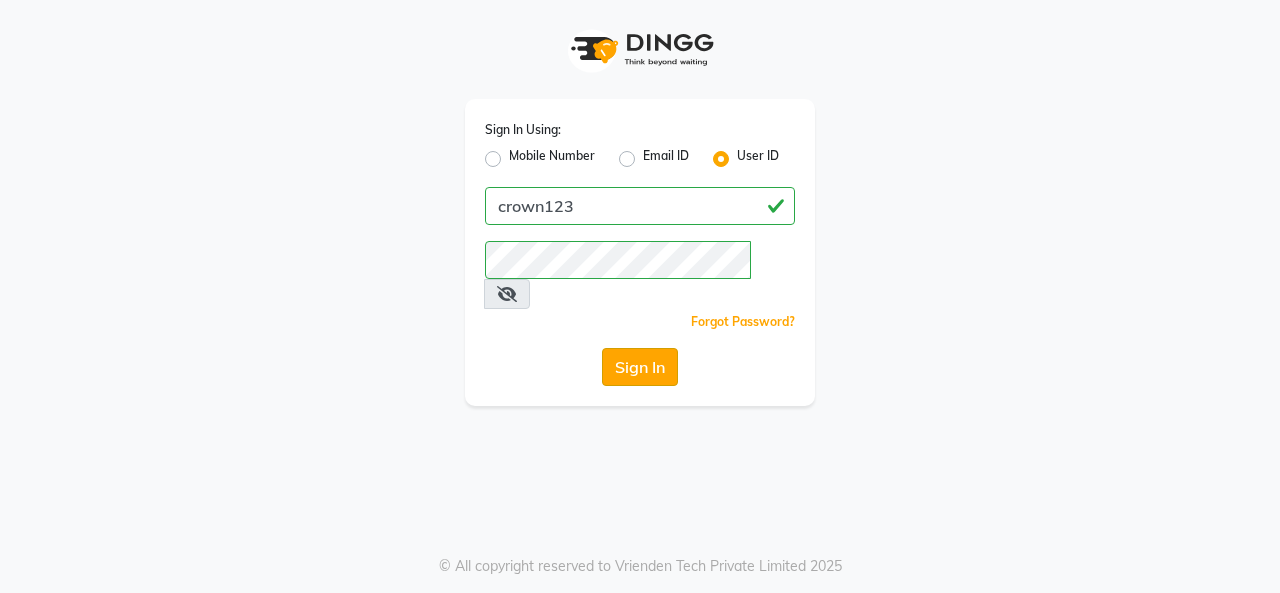 click on "Sign In" 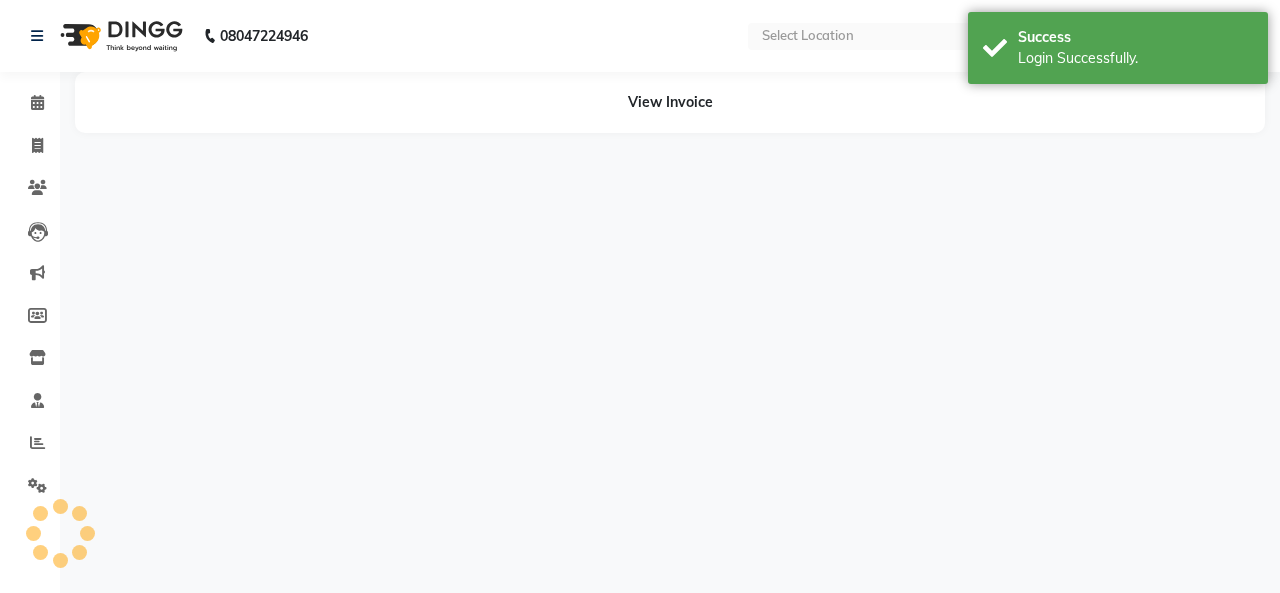 select on "en" 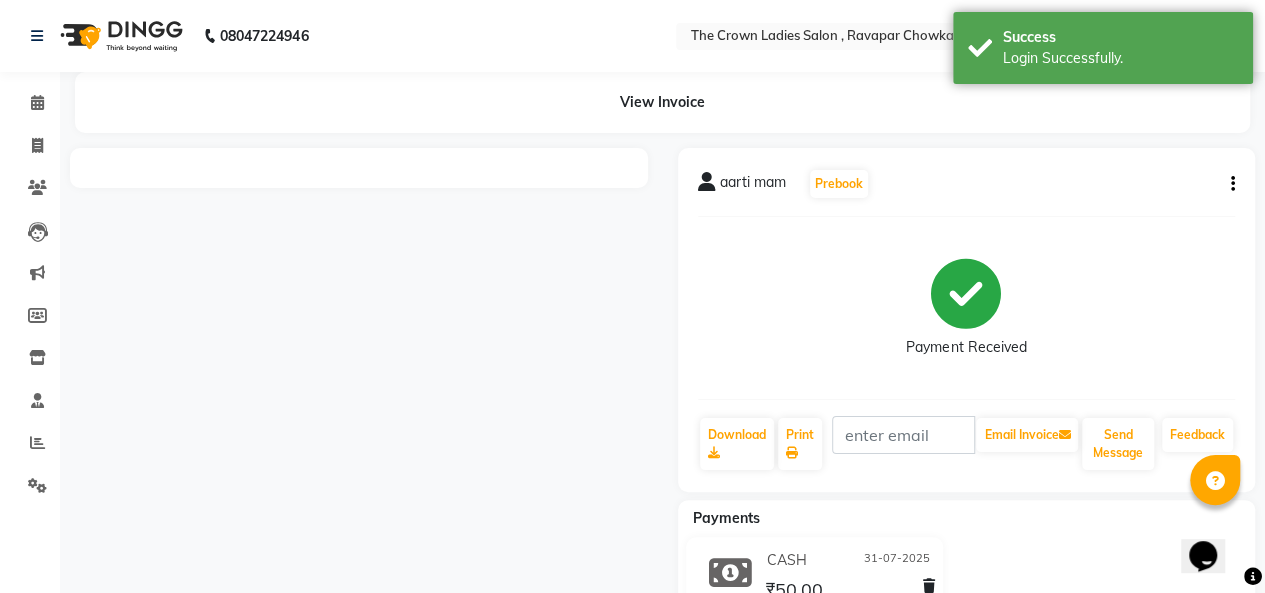 scroll, scrollTop: 0, scrollLeft: 0, axis: both 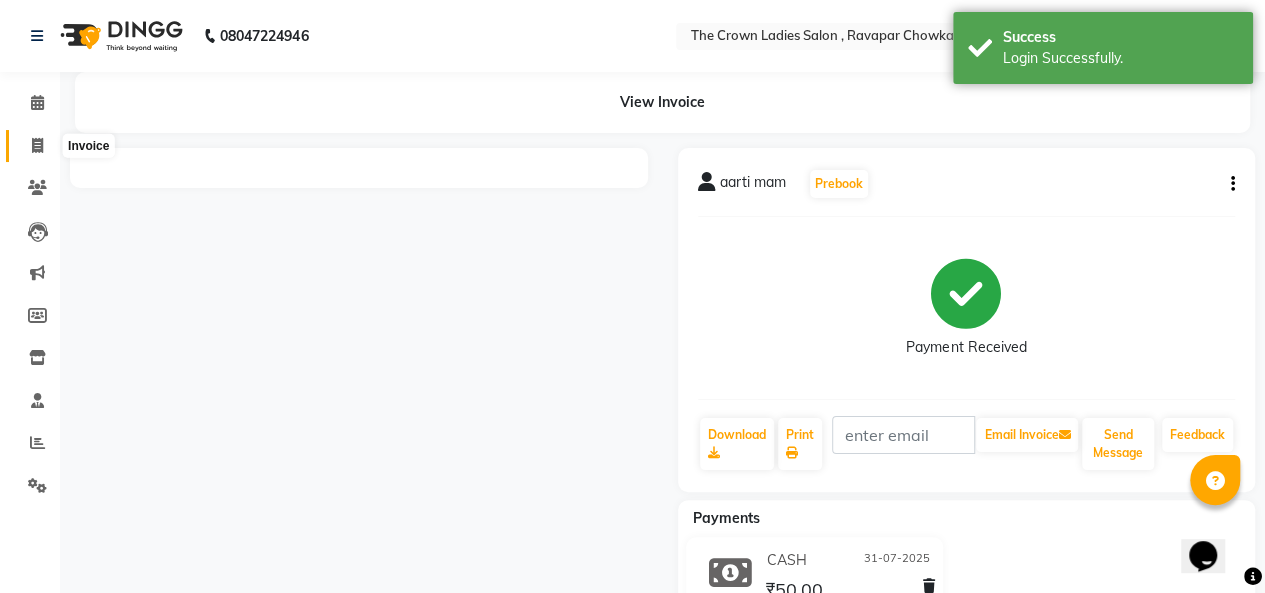 click 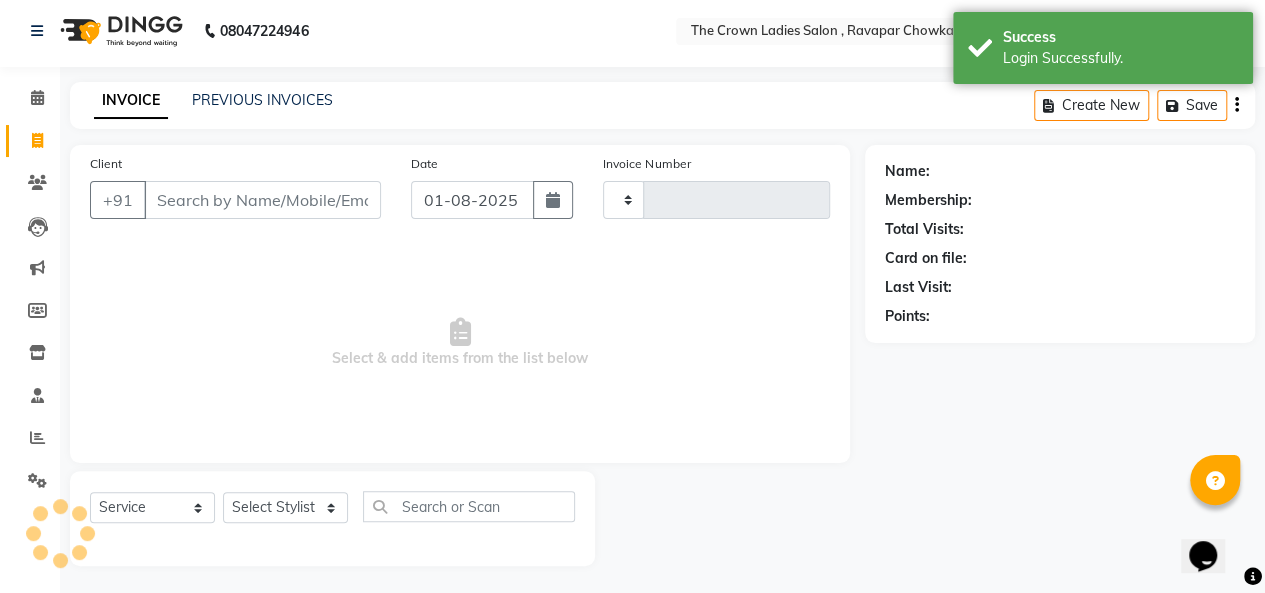 type on "0733" 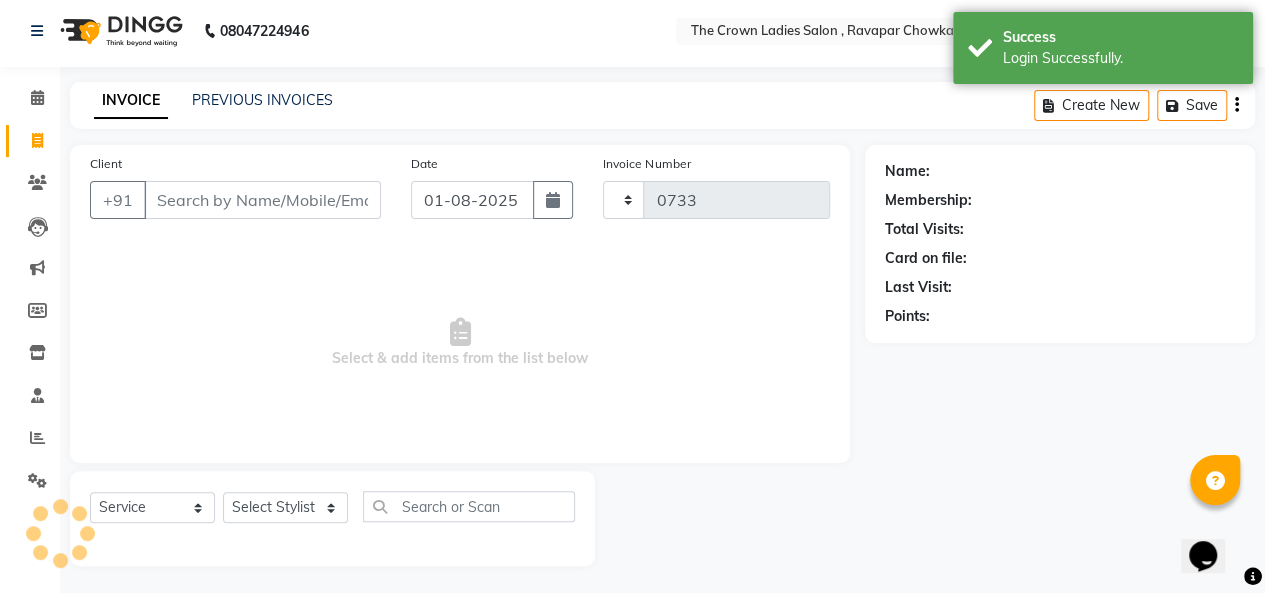 select on "7627" 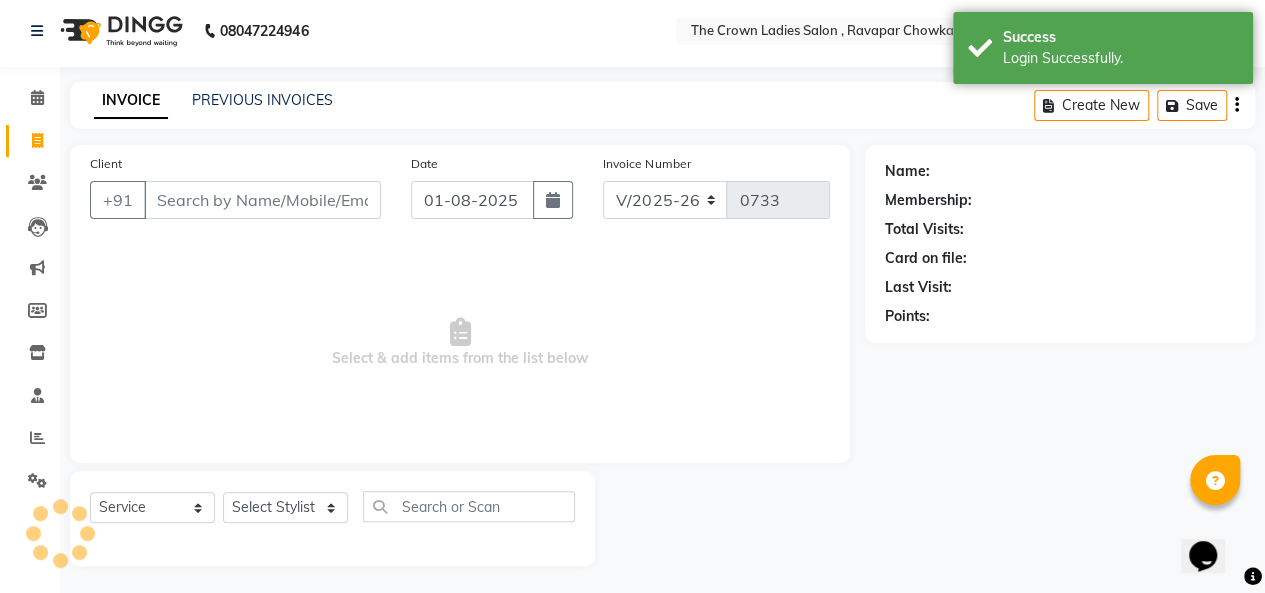 scroll, scrollTop: 7, scrollLeft: 0, axis: vertical 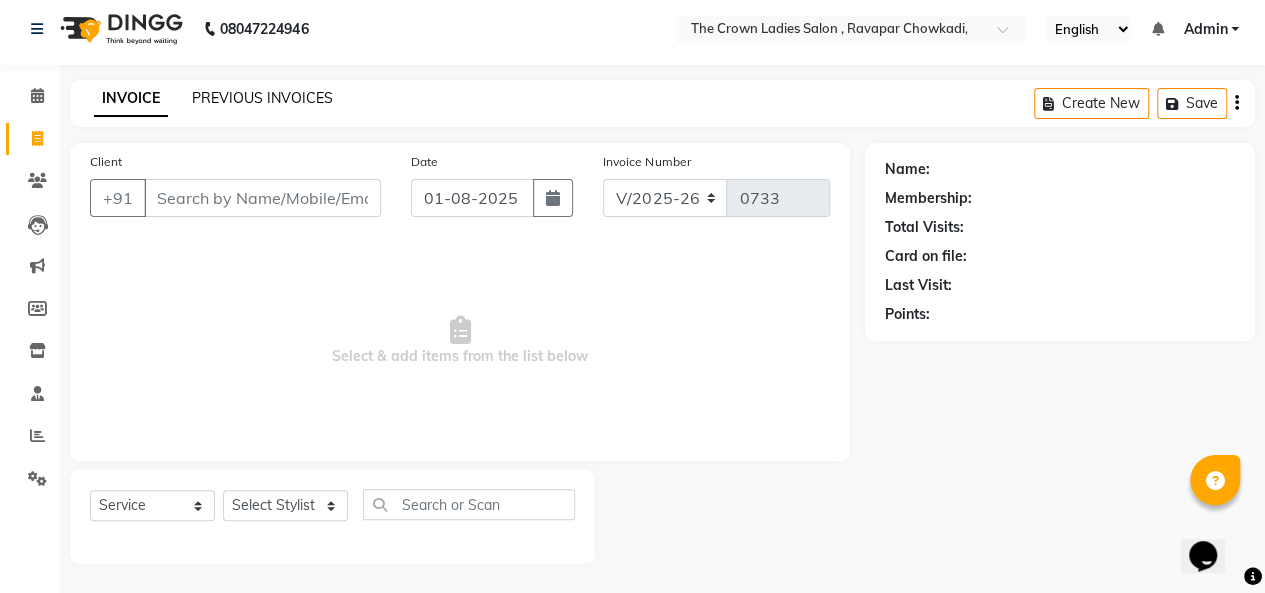 click on "PREVIOUS INVOICES" 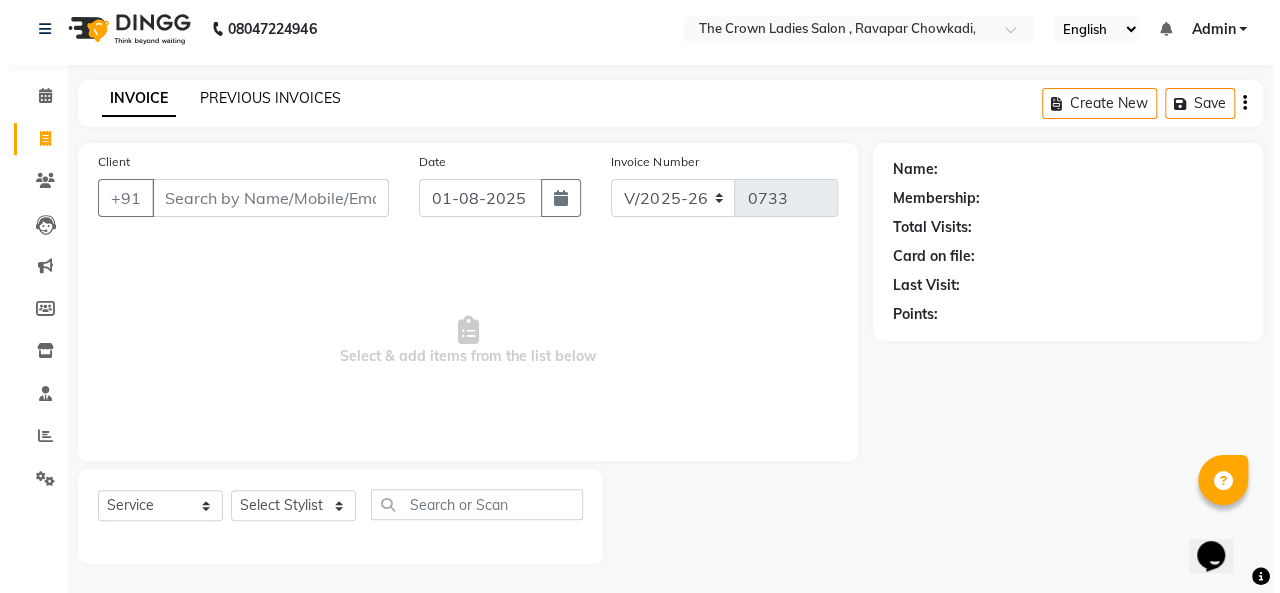 scroll, scrollTop: 0, scrollLeft: 0, axis: both 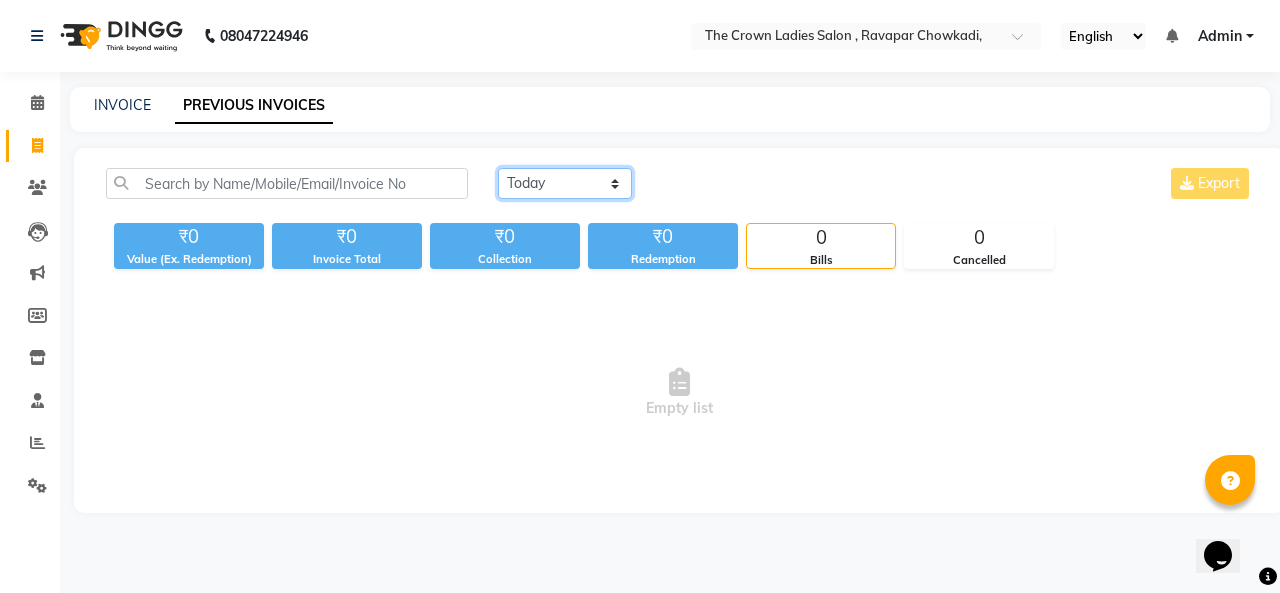click on "Today Yesterday Custom Range" 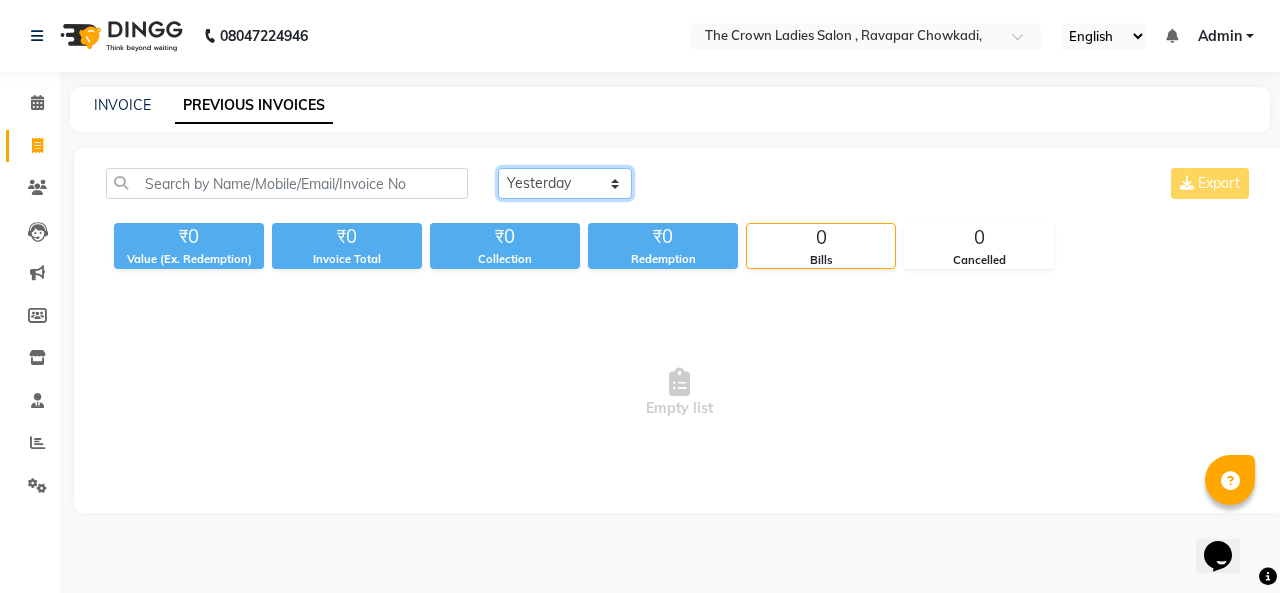 click on "Today Yesterday Custom Range" 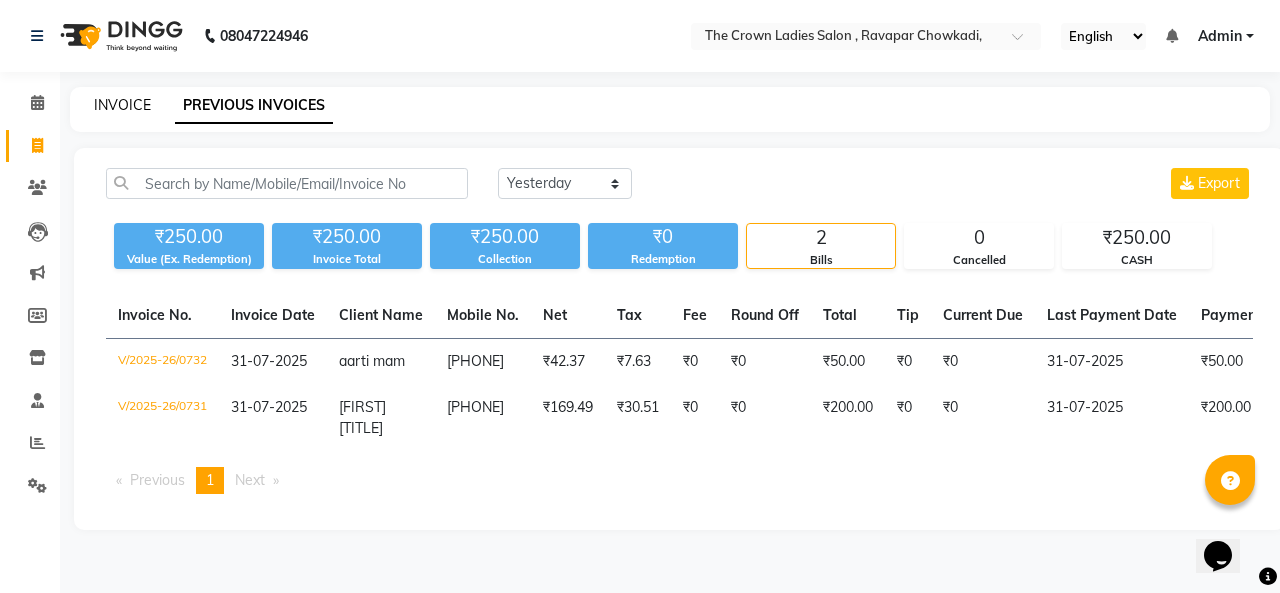 click on "INVOICE" 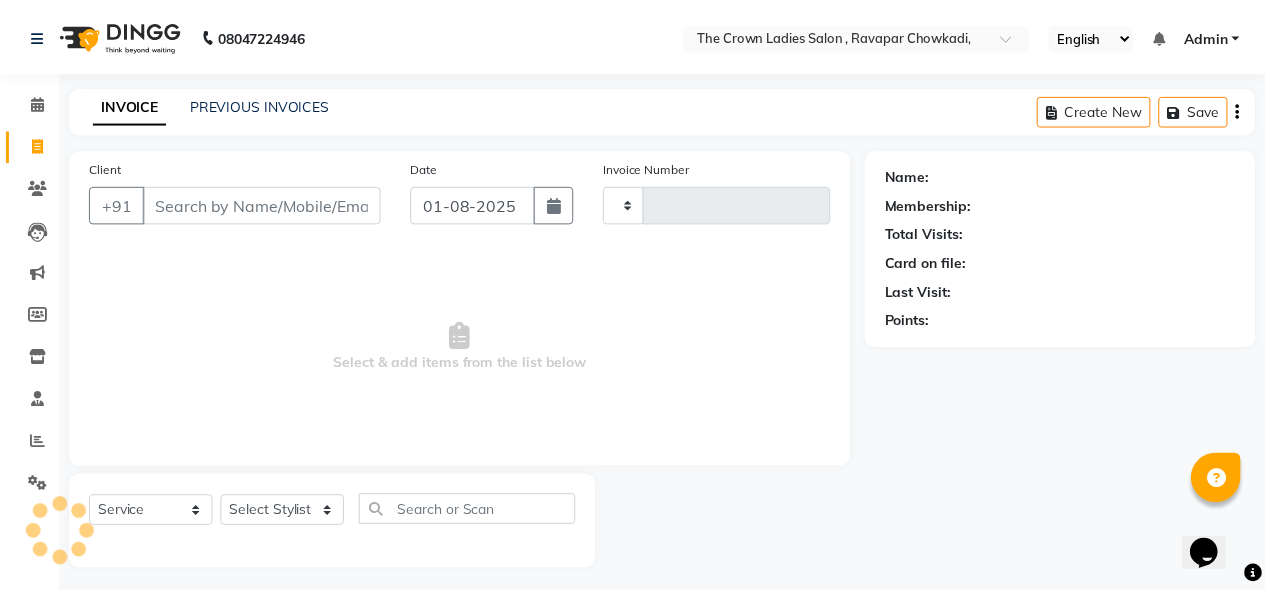 scroll, scrollTop: 7, scrollLeft: 0, axis: vertical 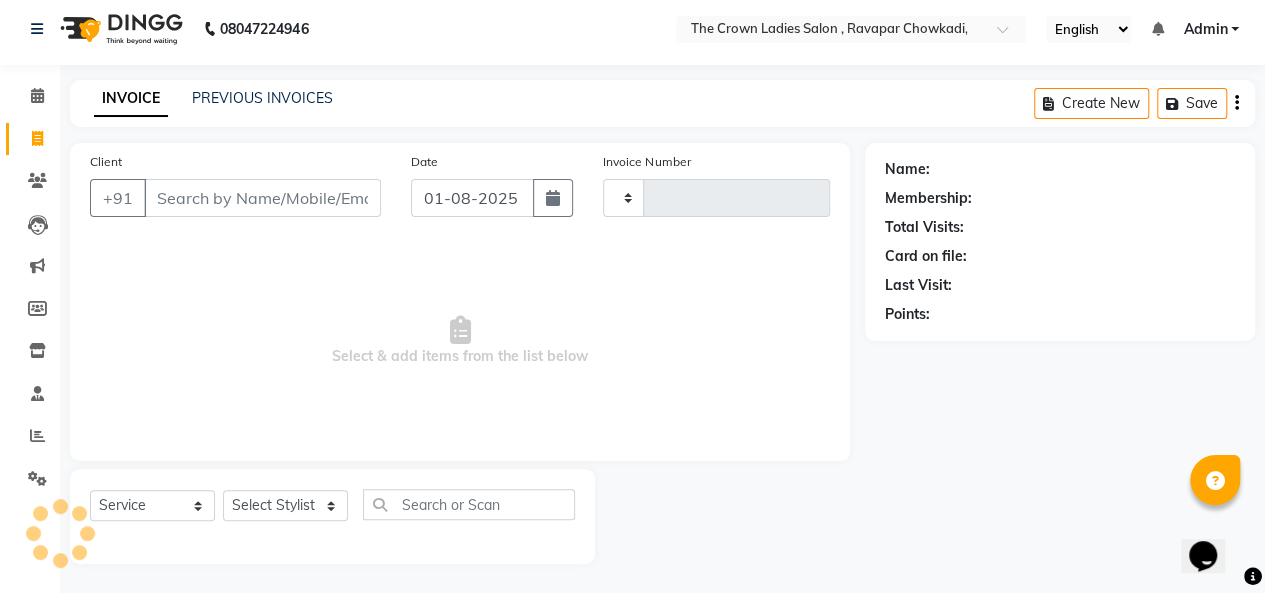 type on "0733" 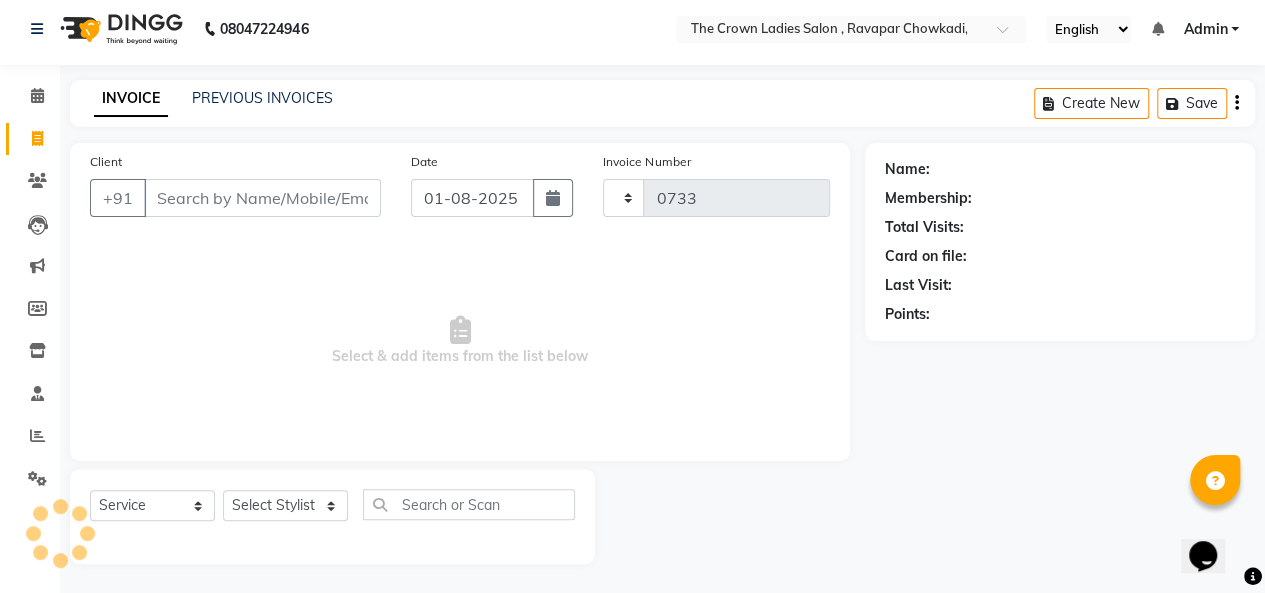 select on "7627" 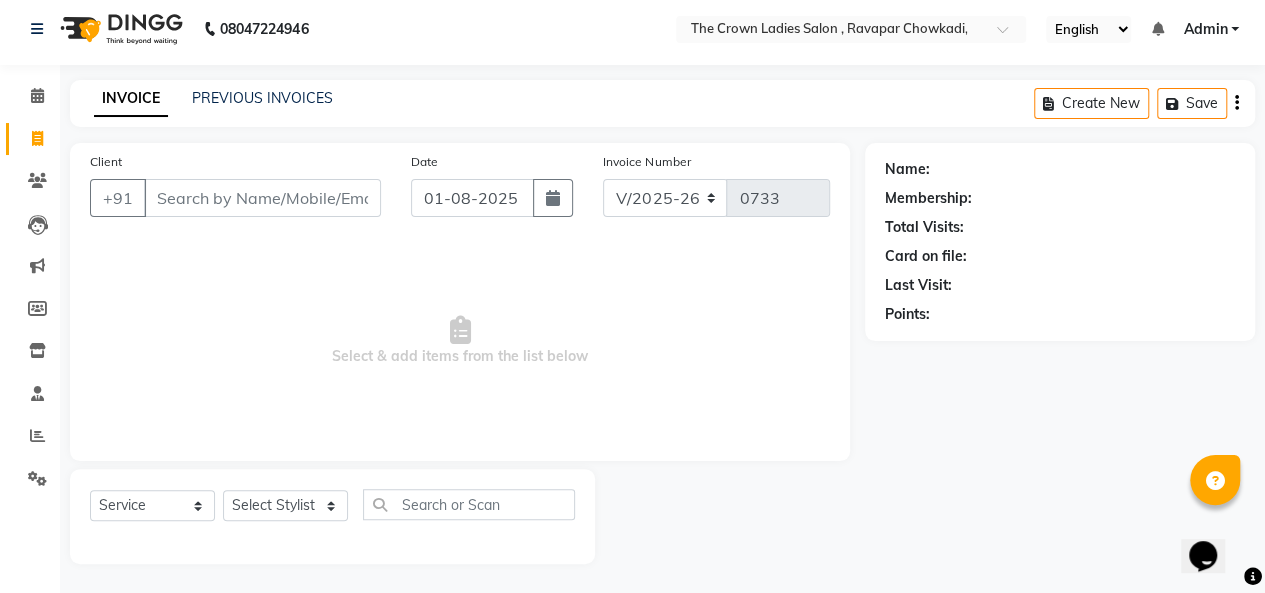 click on "Client" at bounding box center (262, 198) 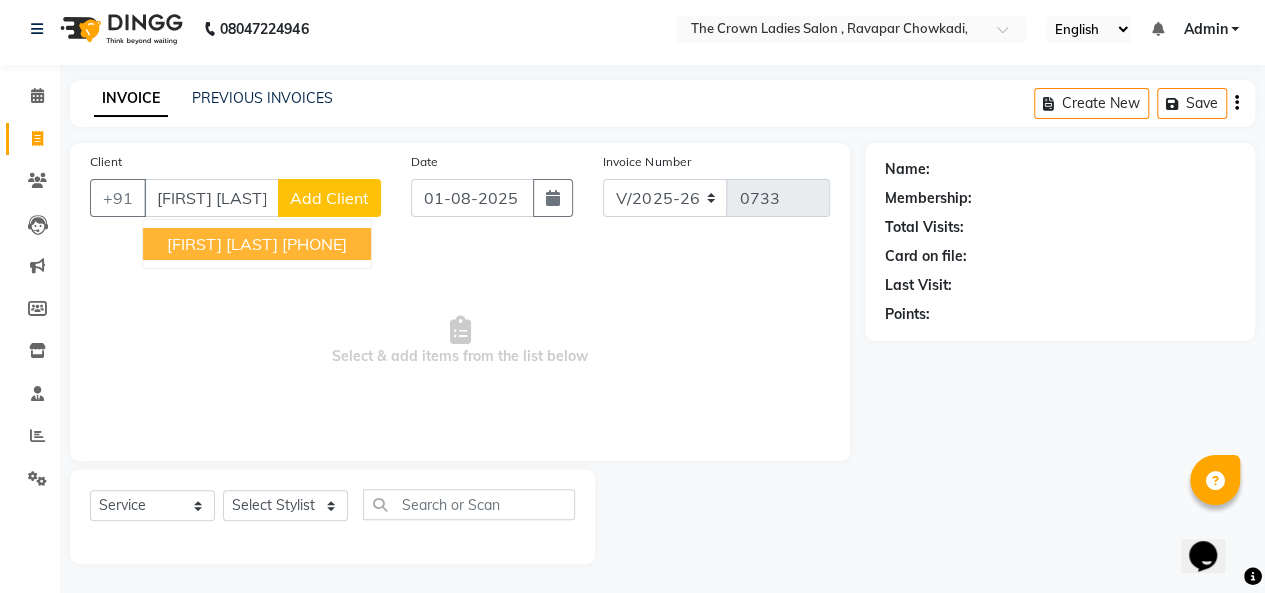 click on "[FIRST] [LAST]" at bounding box center [222, 244] 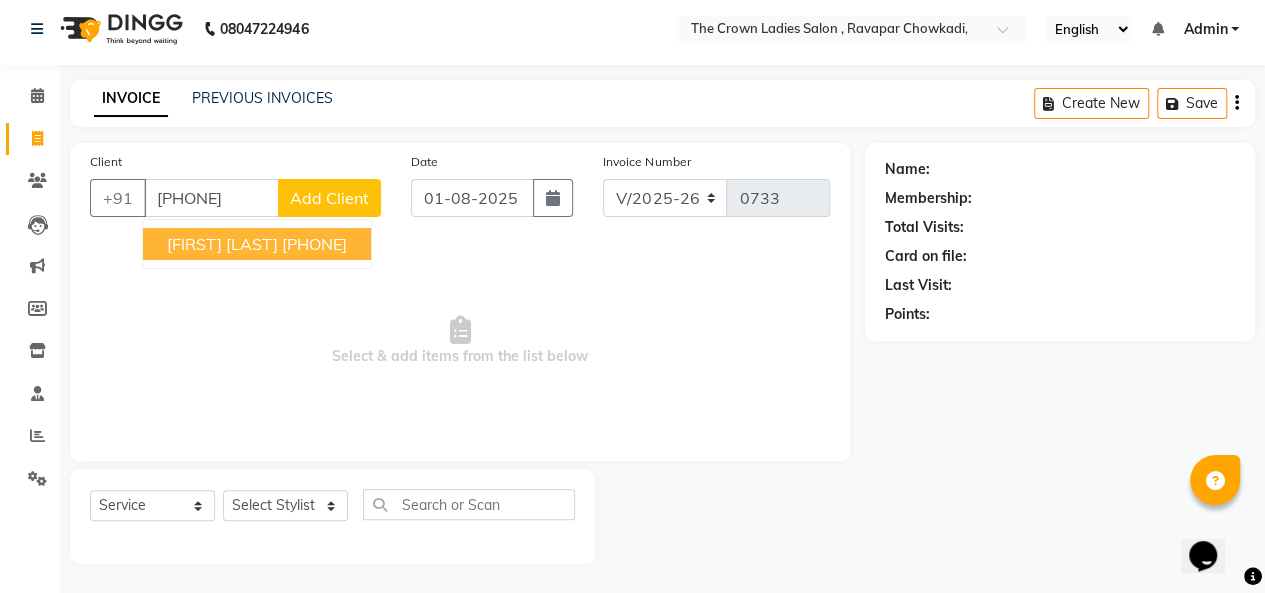 type on "[PHONE]" 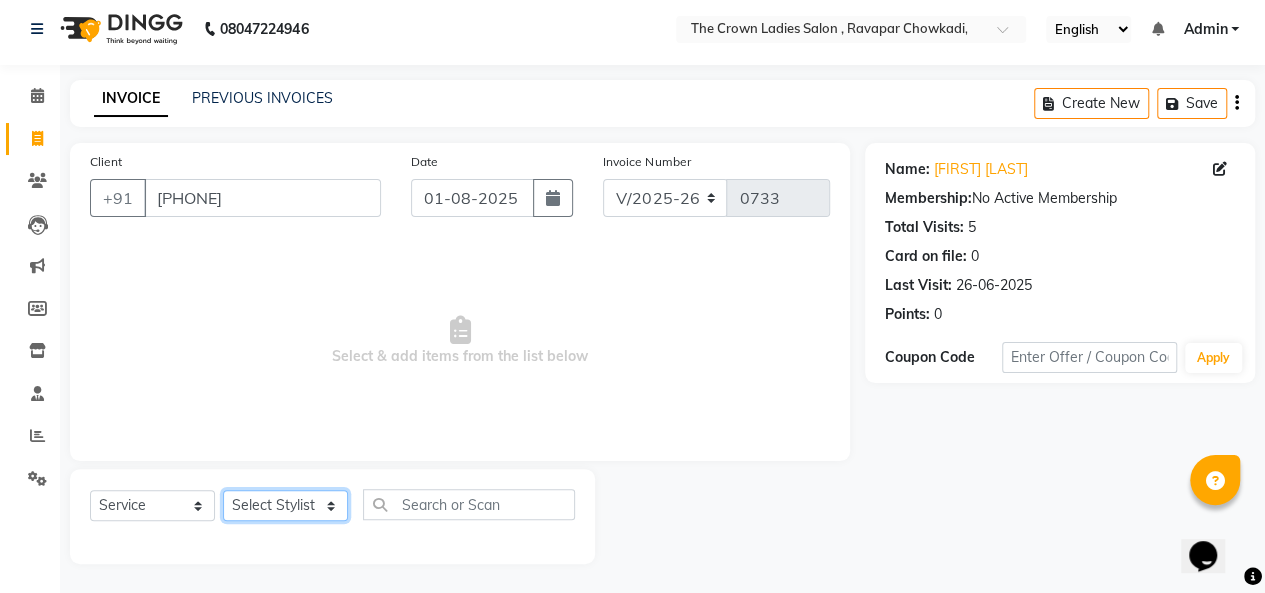 click on "Select Stylist Hemangi hemanshi khushi kundariya maya mayur nikita shubham tejas vaidehi" 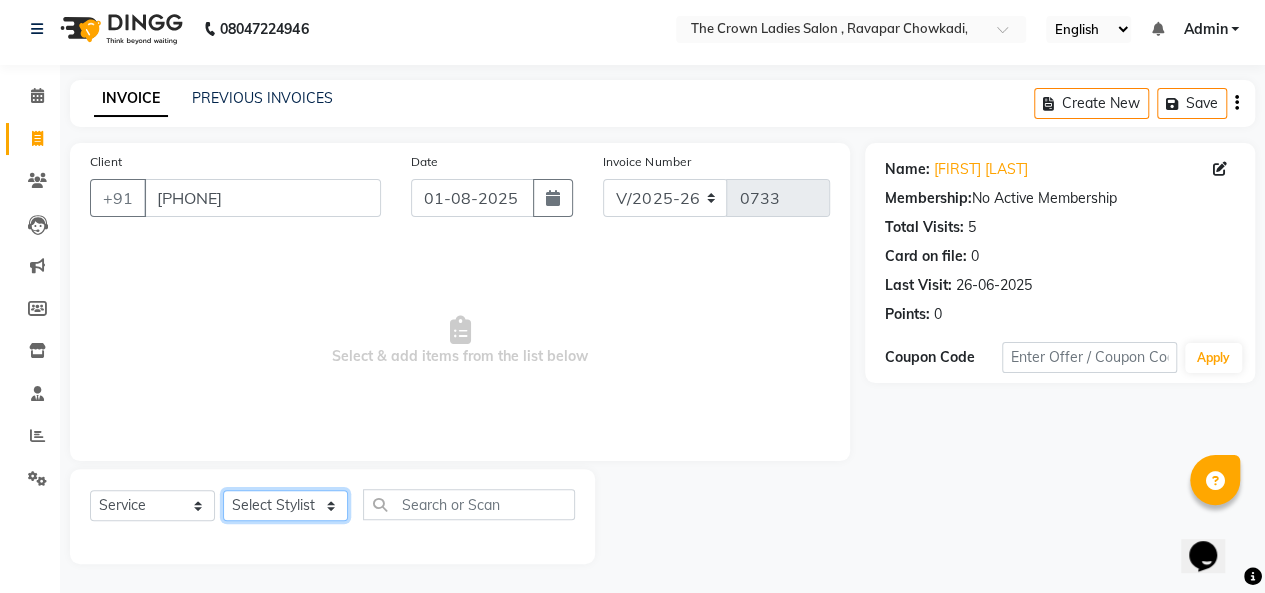 select on "69593" 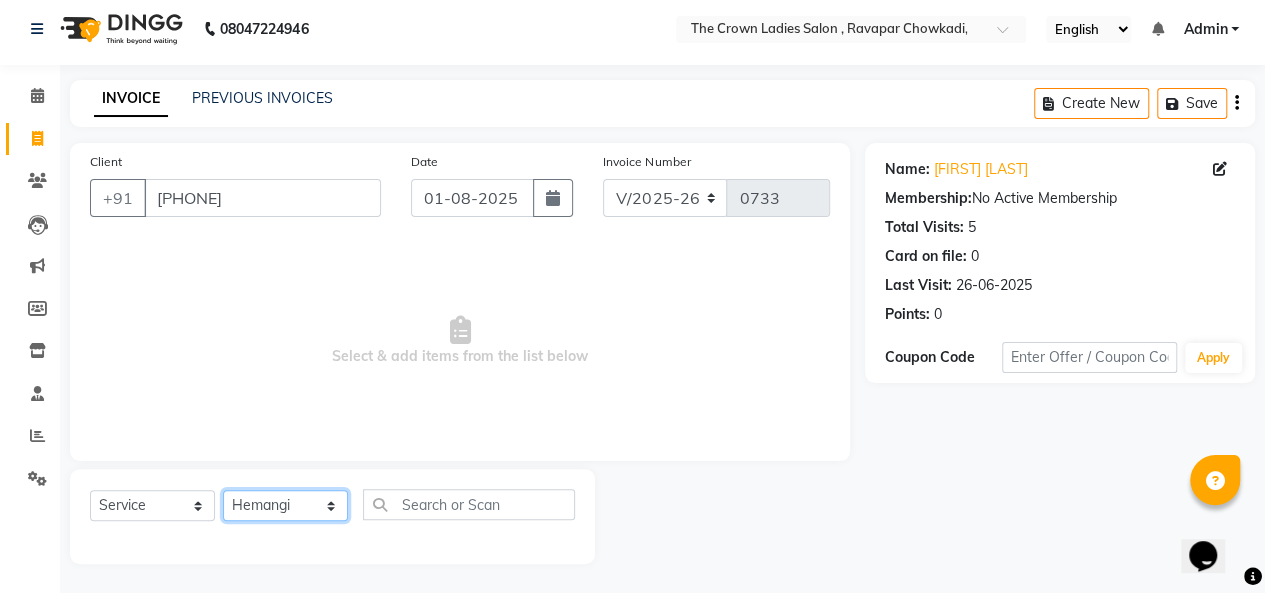 click on "Select Stylist Hemangi hemanshi khushi kundariya maya mayur nikita shubham tejas vaidehi" 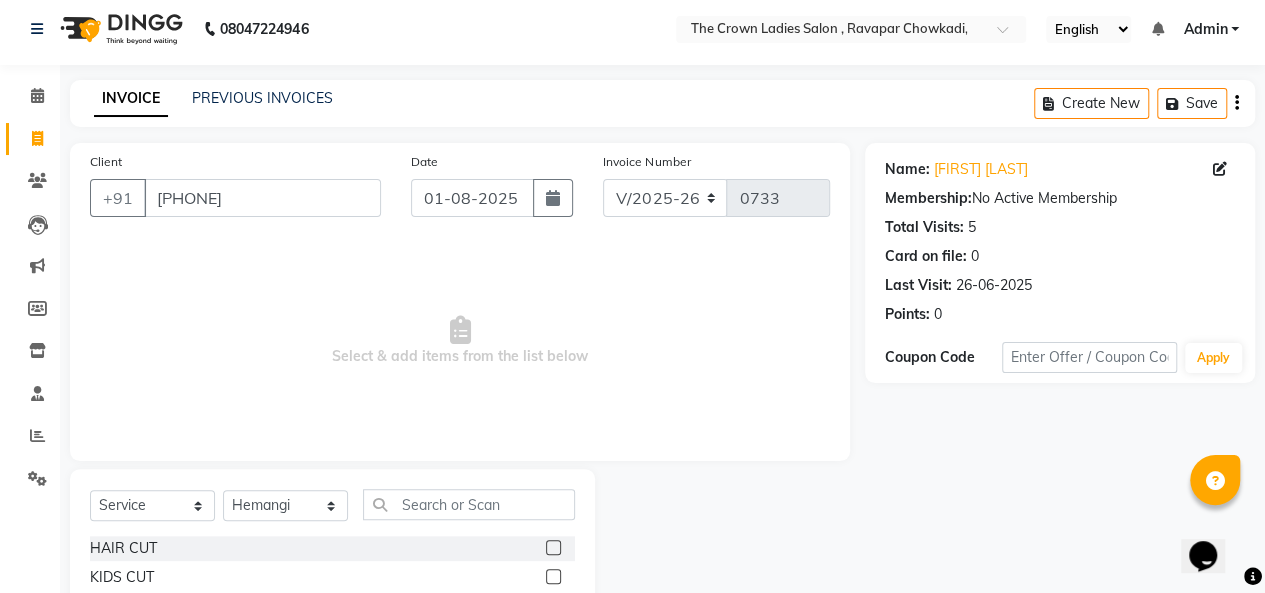 drag, startPoint x: 447, startPoint y: 483, endPoint x: 444, endPoint y: 505, distance: 22.203604 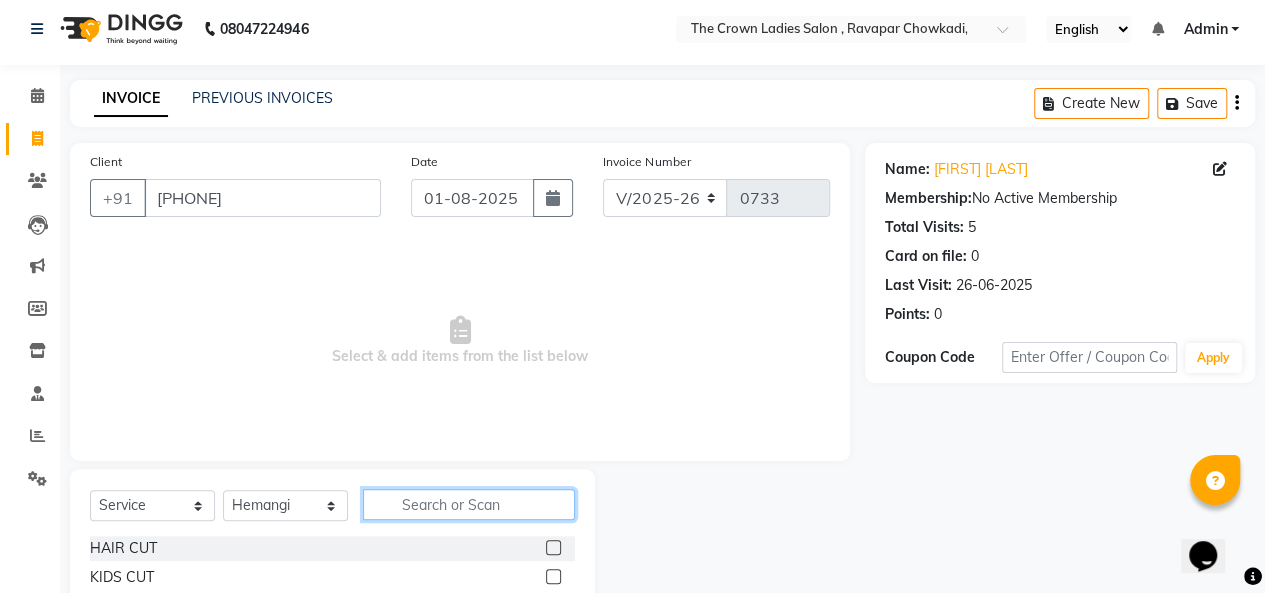 click 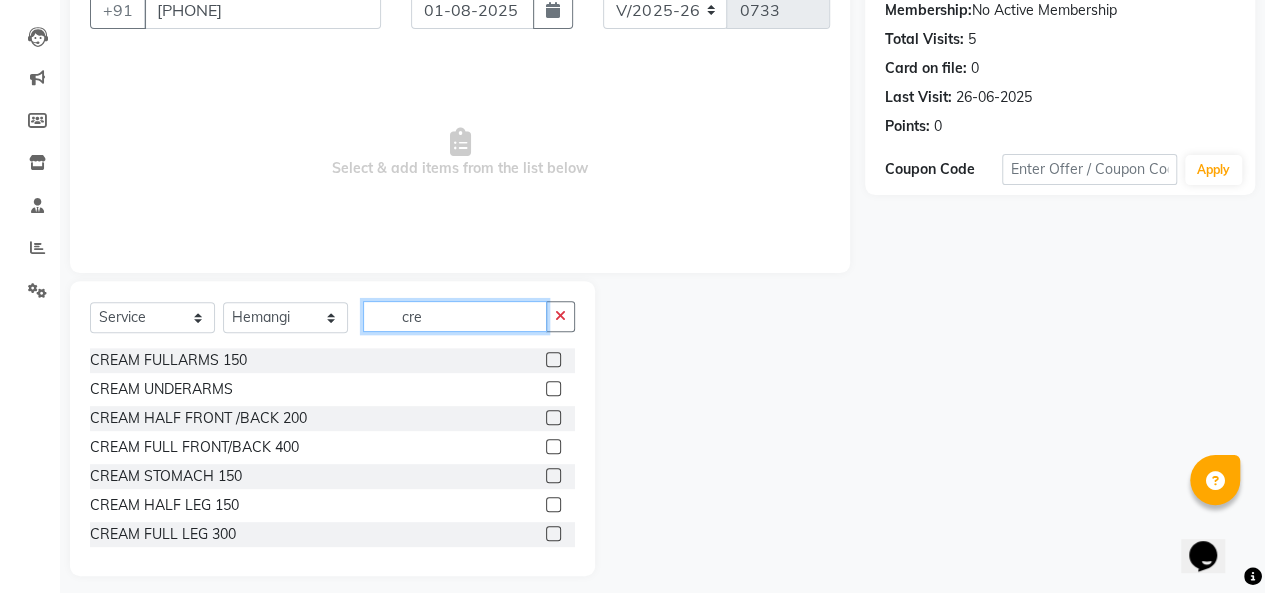 scroll, scrollTop: 196, scrollLeft: 0, axis: vertical 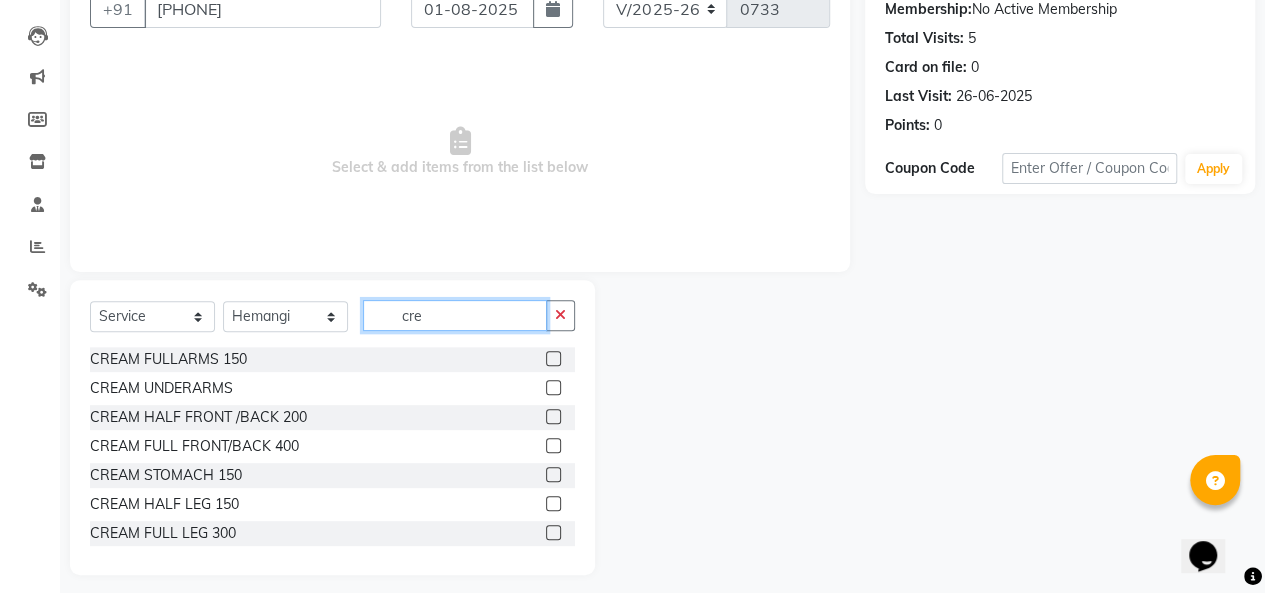 type on "cre" 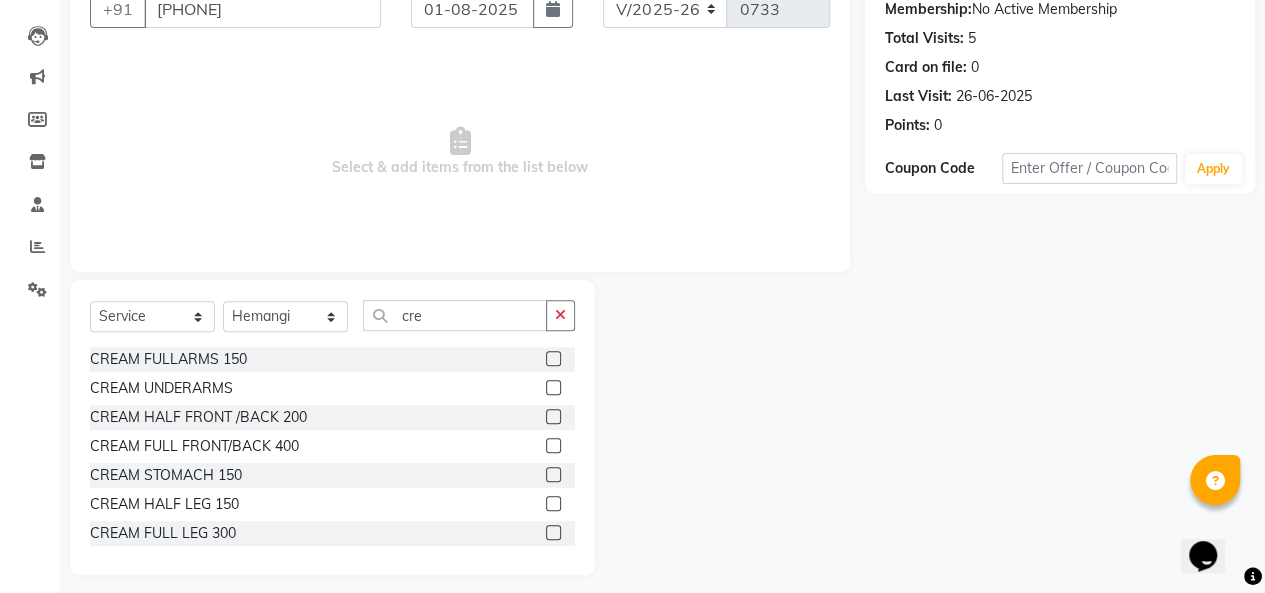 click 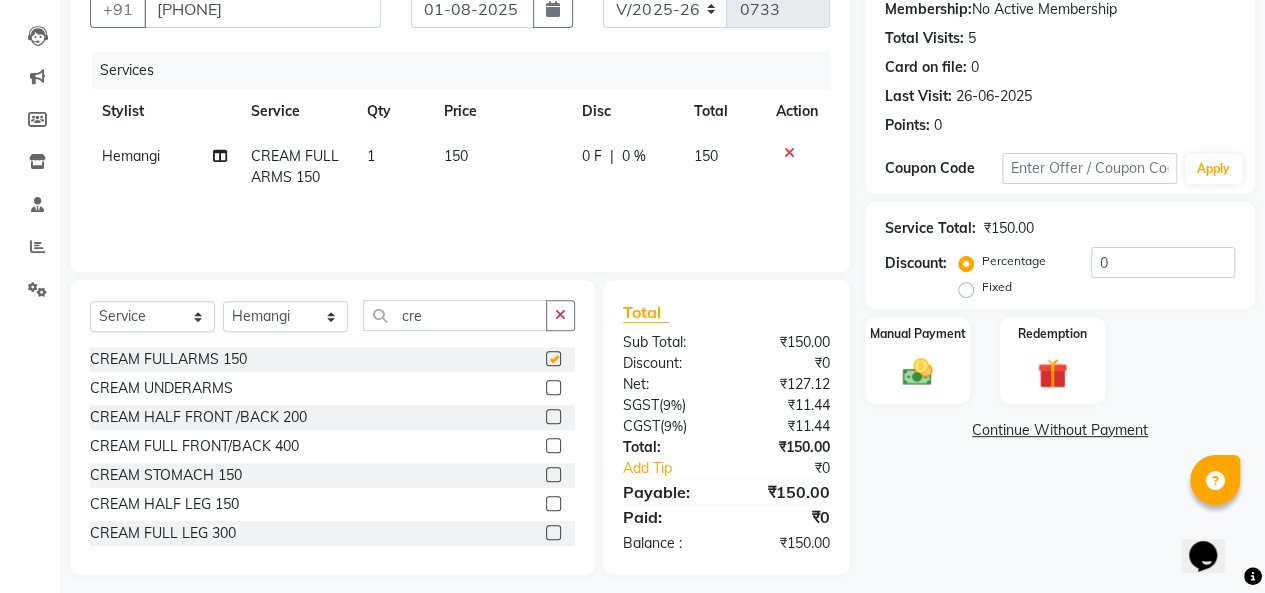 checkbox on "false" 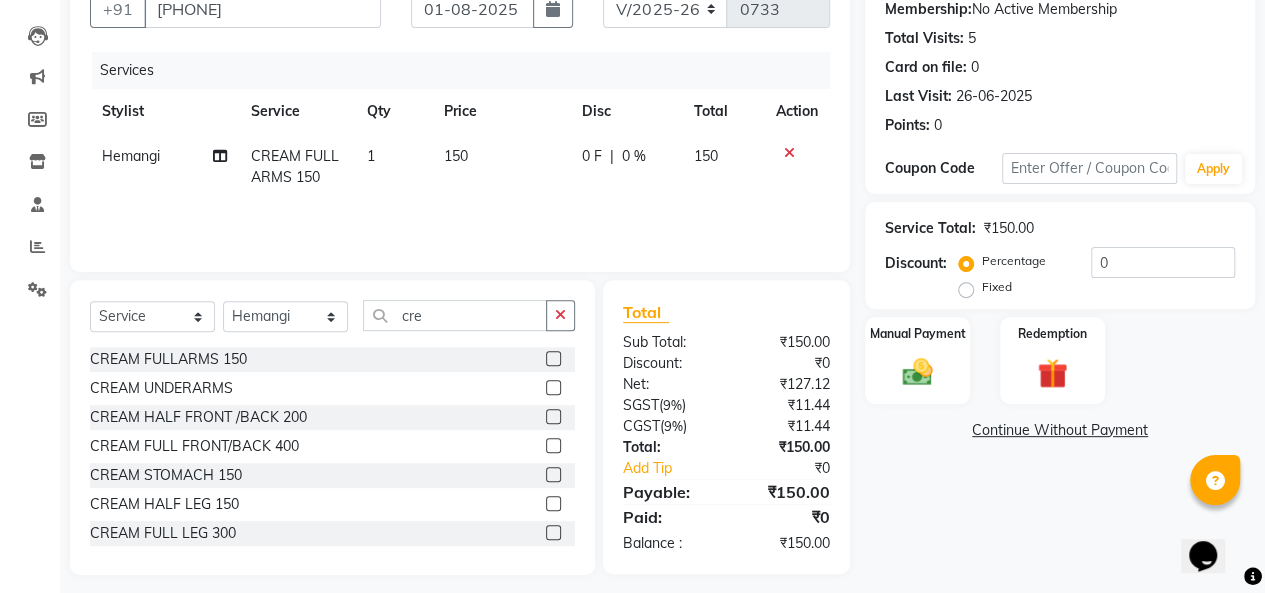 click 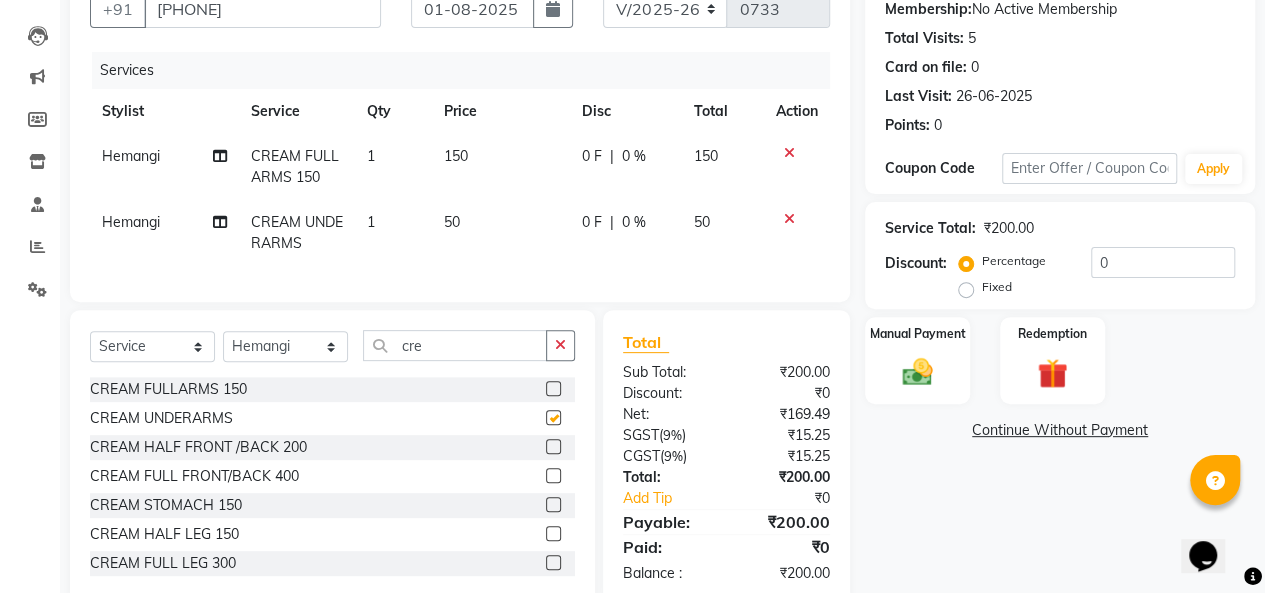 checkbox on "false" 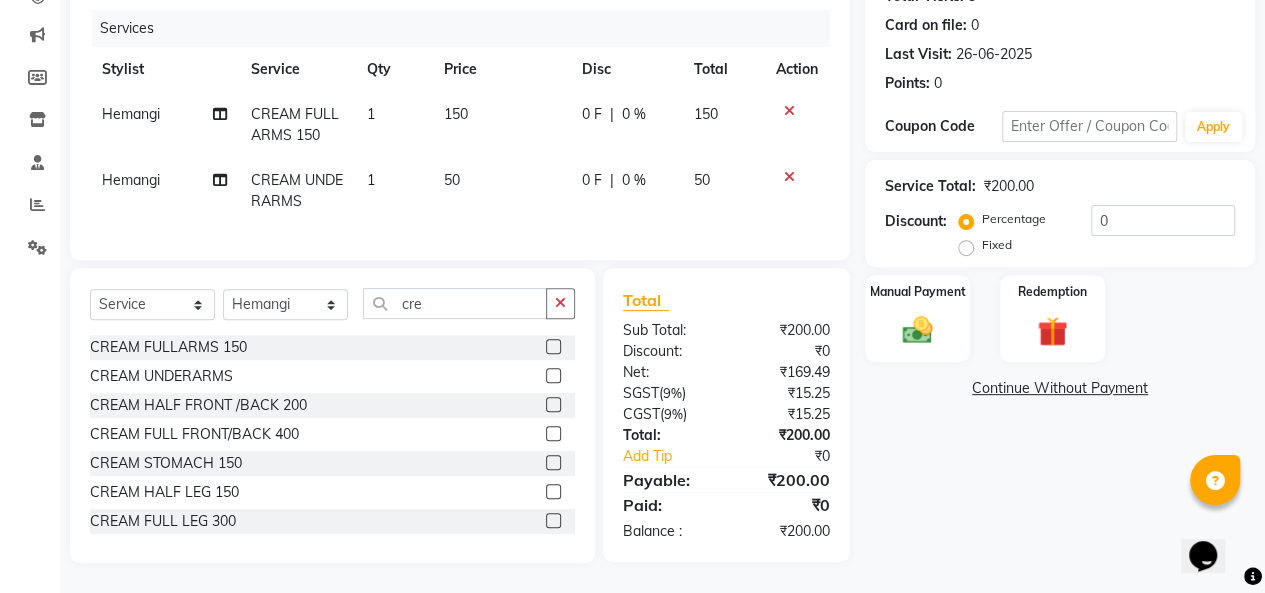 scroll, scrollTop: 252, scrollLeft: 0, axis: vertical 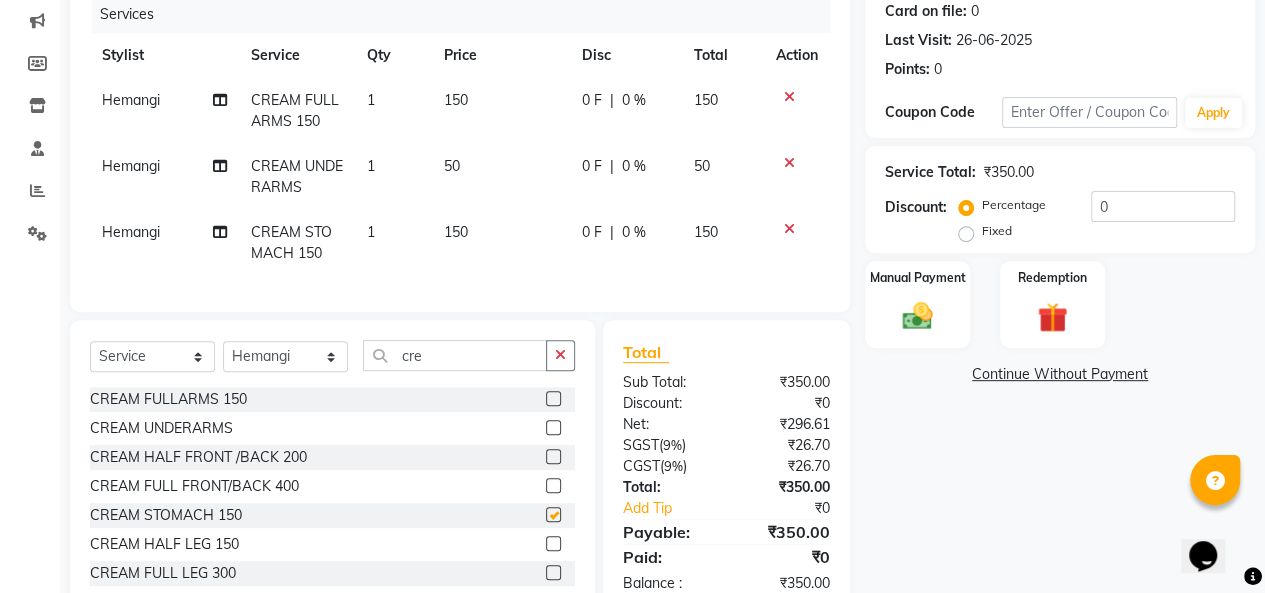 checkbox on "false" 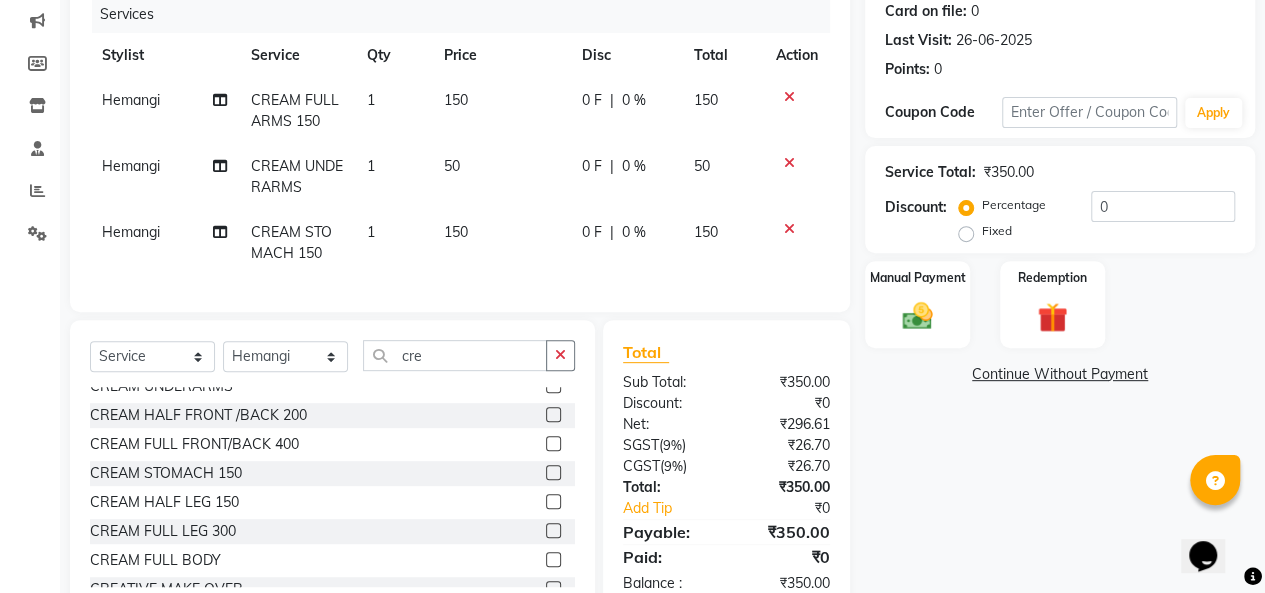 scroll, scrollTop: 60, scrollLeft: 0, axis: vertical 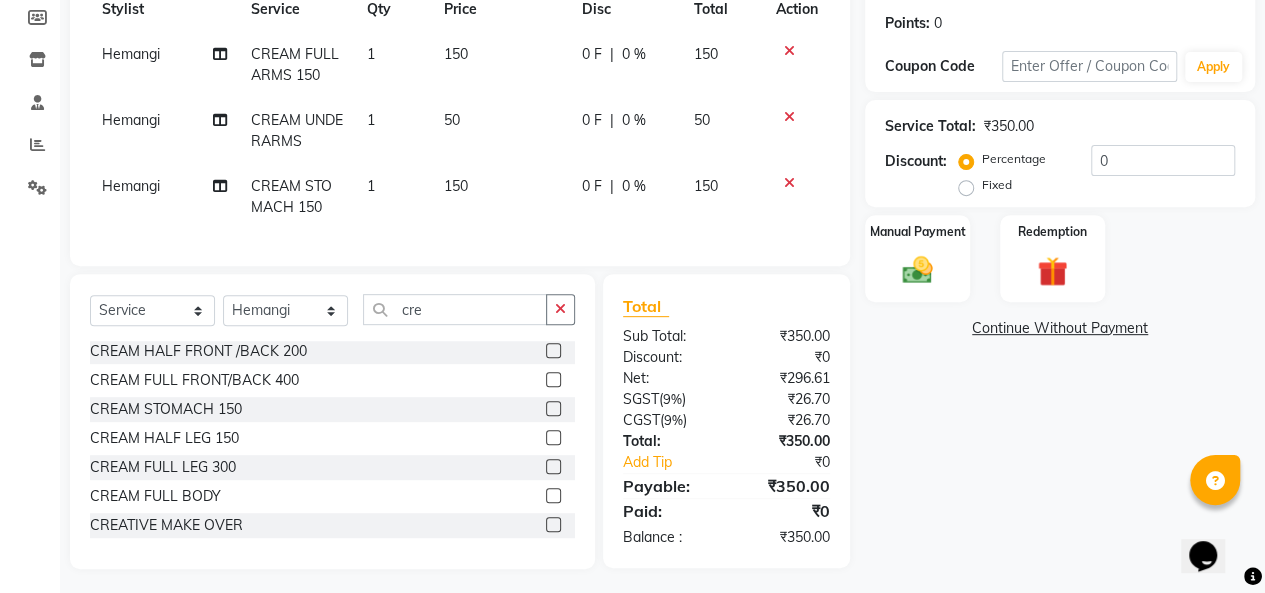 click 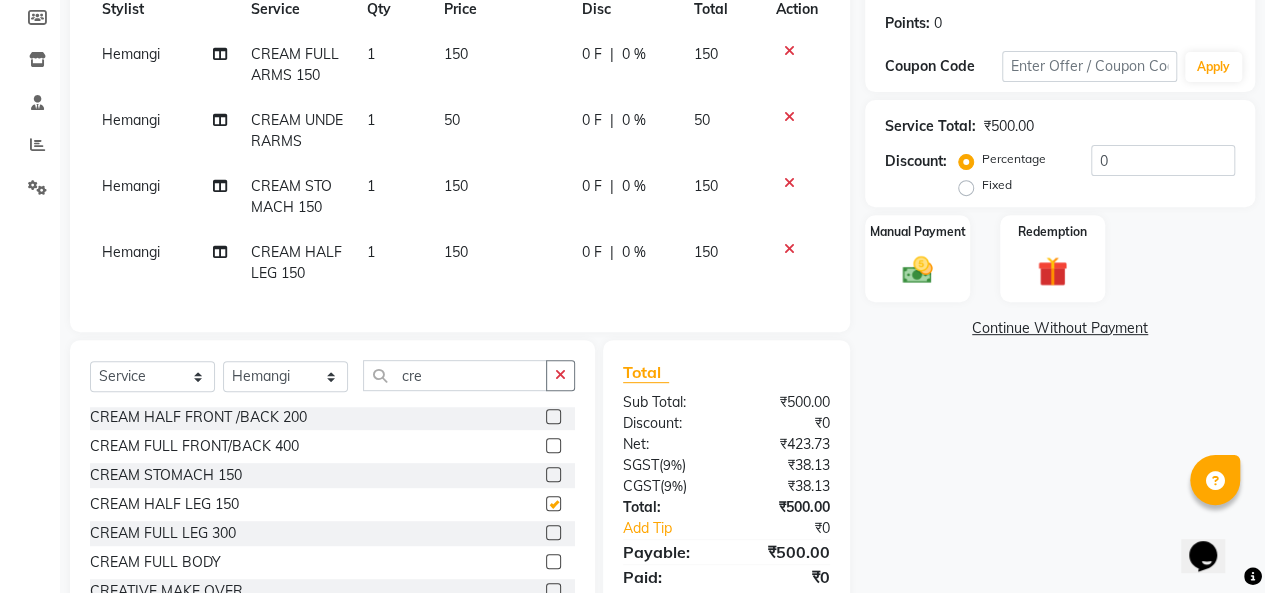 checkbox on "false" 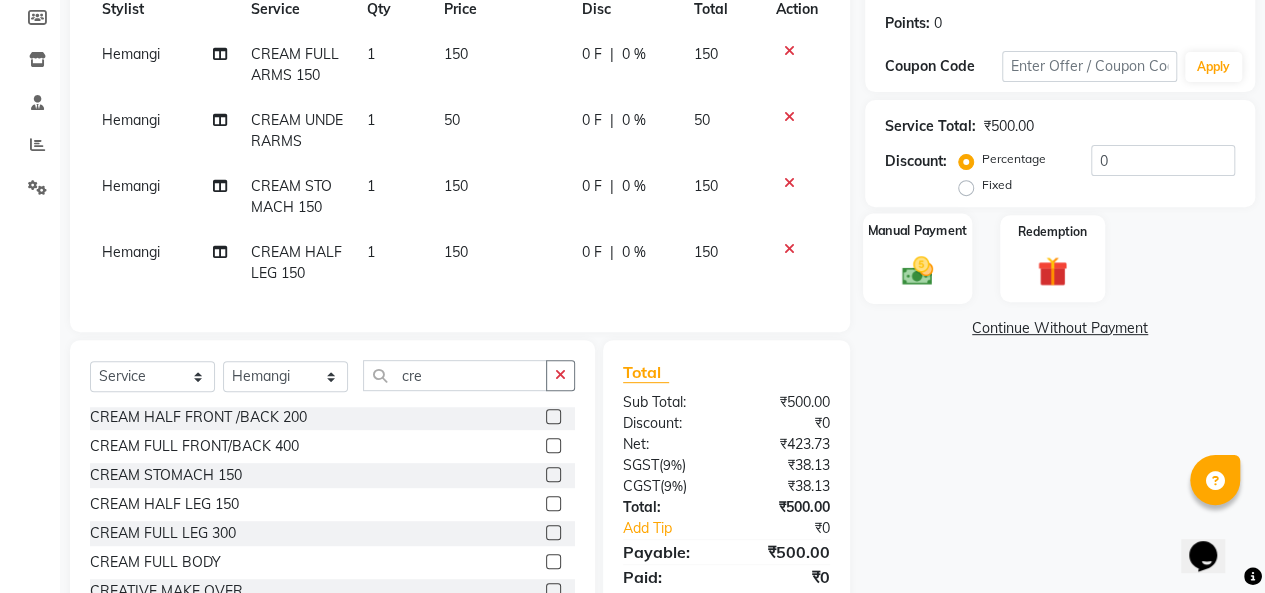 click 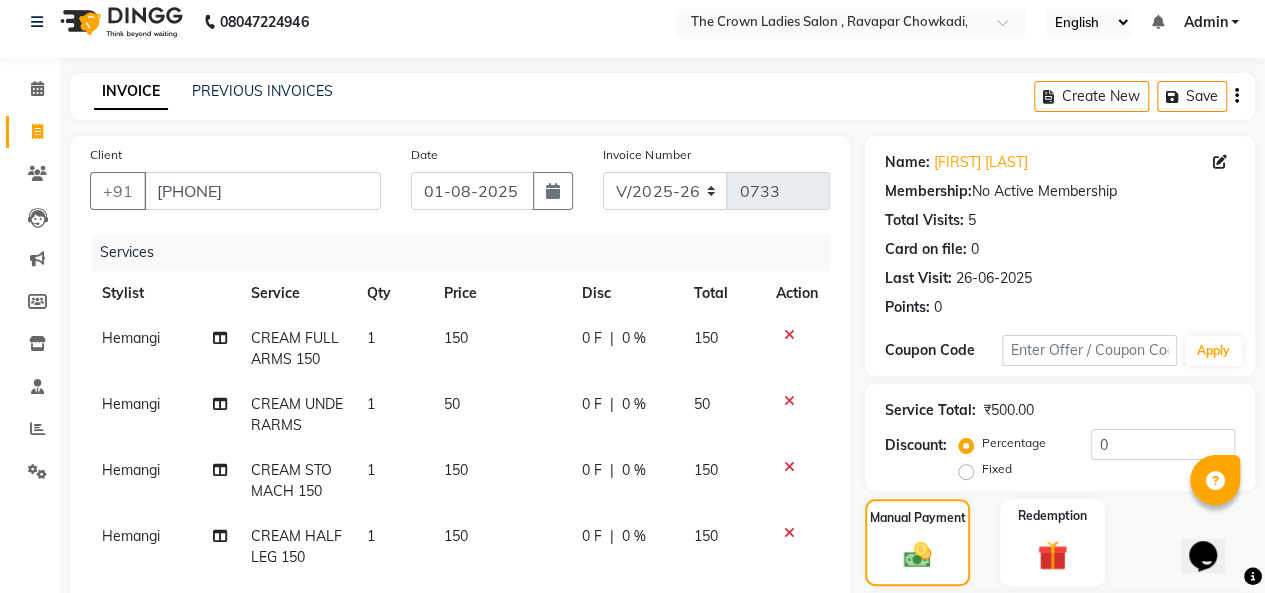 scroll, scrollTop: 4, scrollLeft: 0, axis: vertical 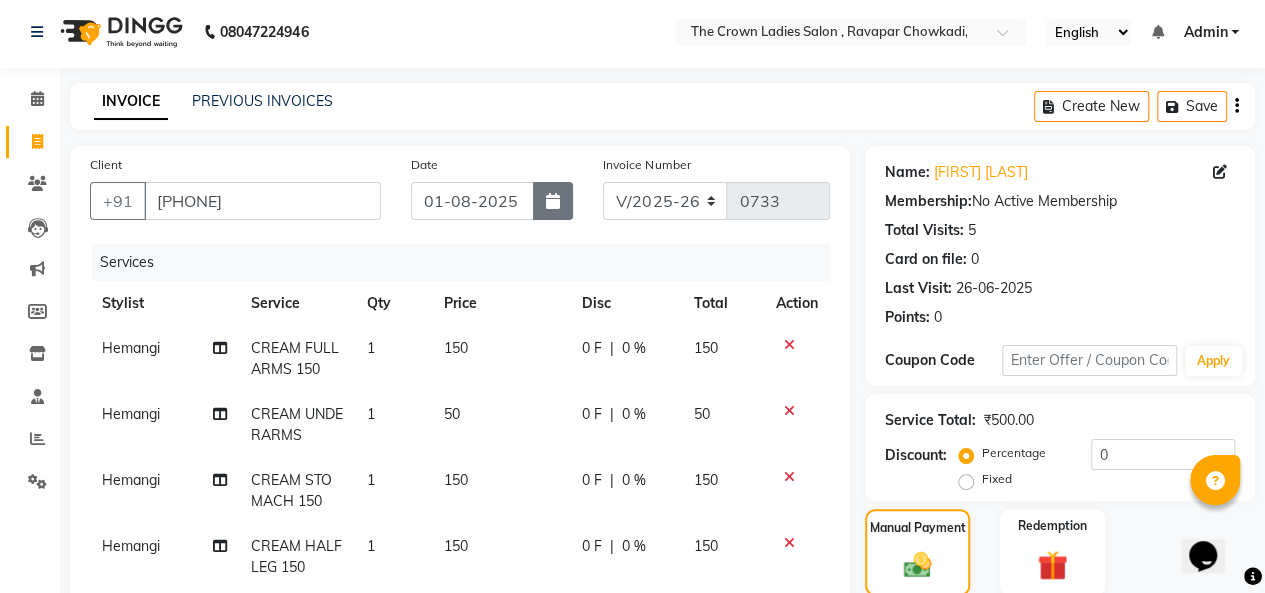 click 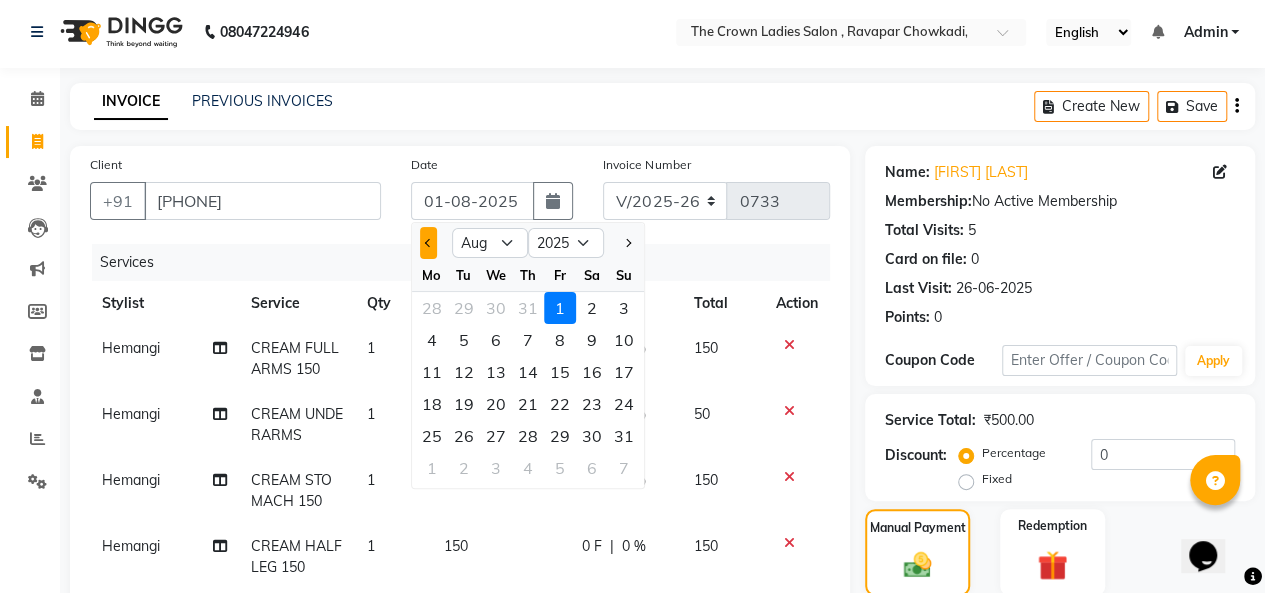 click 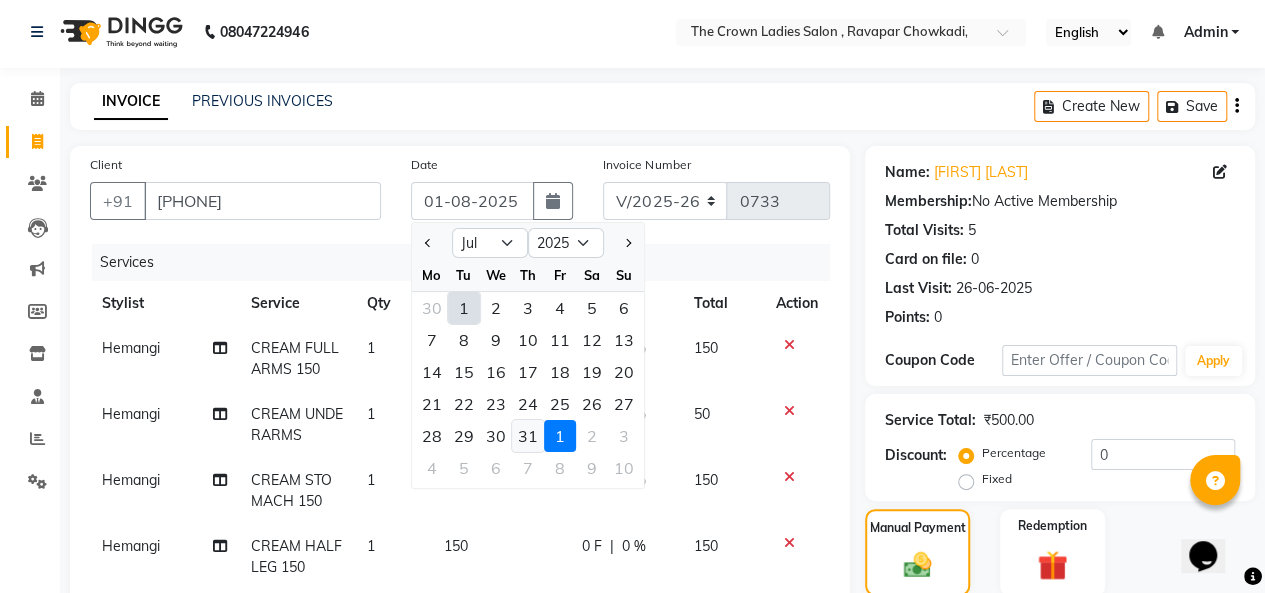 click on "31" 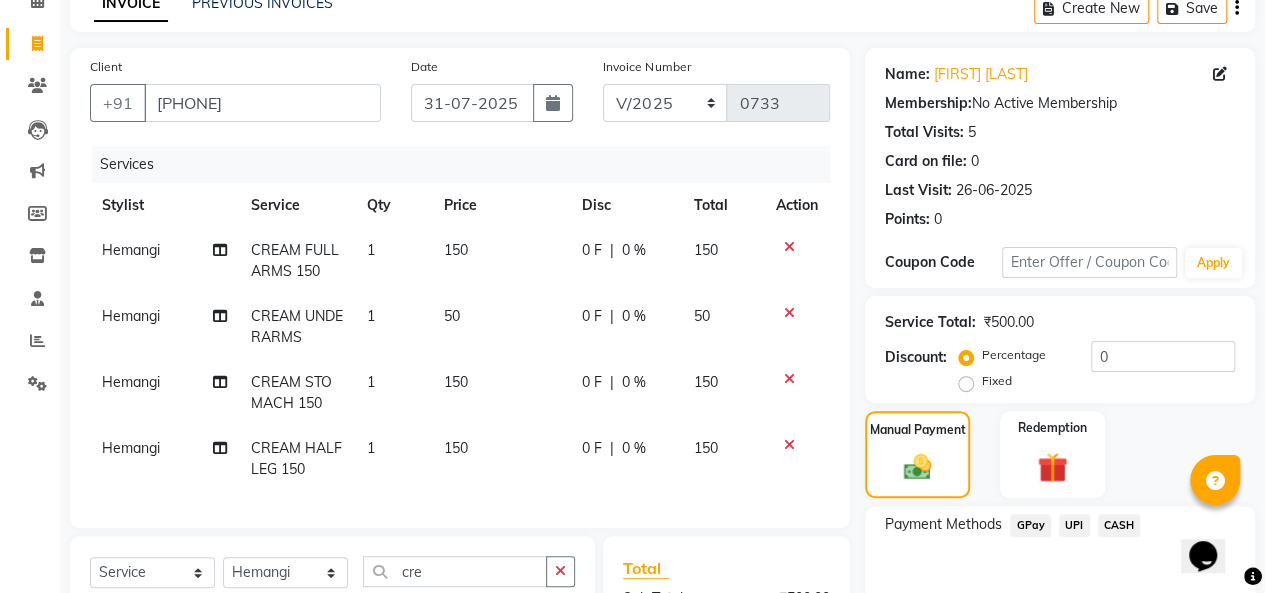 scroll, scrollTop: 104, scrollLeft: 0, axis: vertical 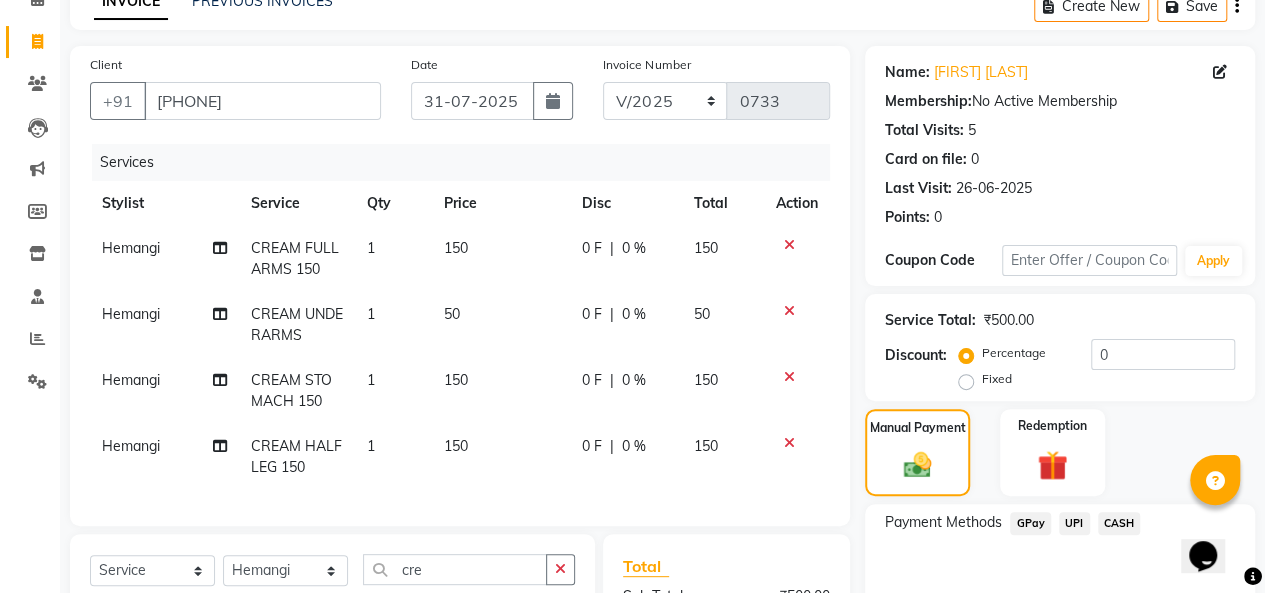 click on "CASH" 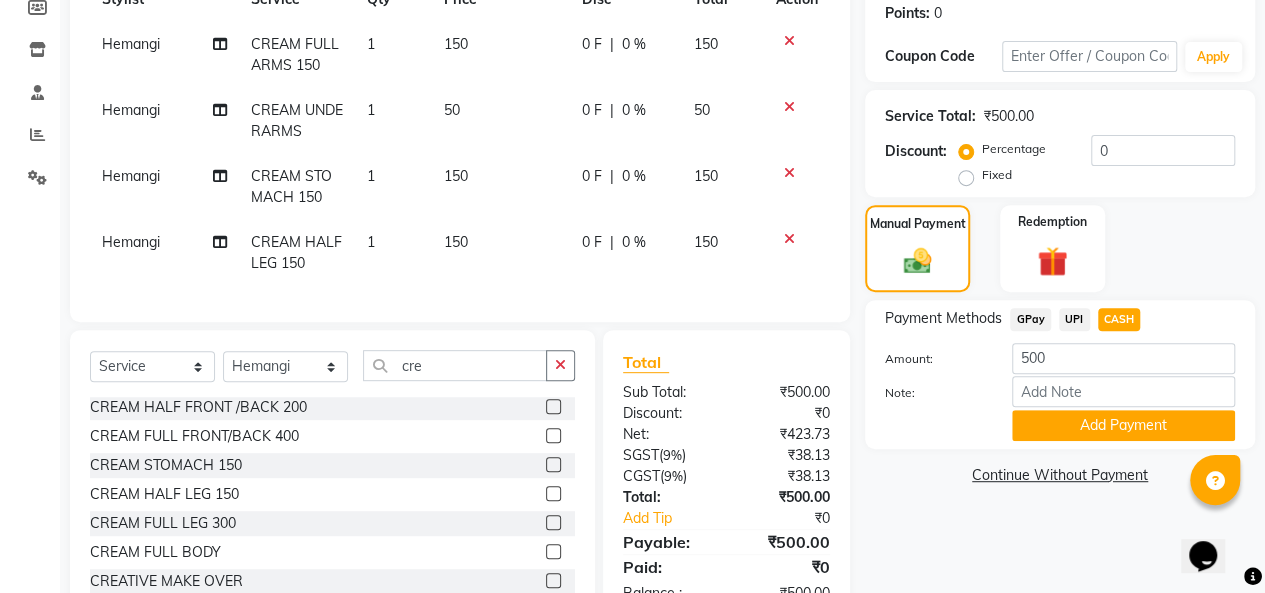 scroll, scrollTop: 308, scrollLeft: 0, axis: vertical 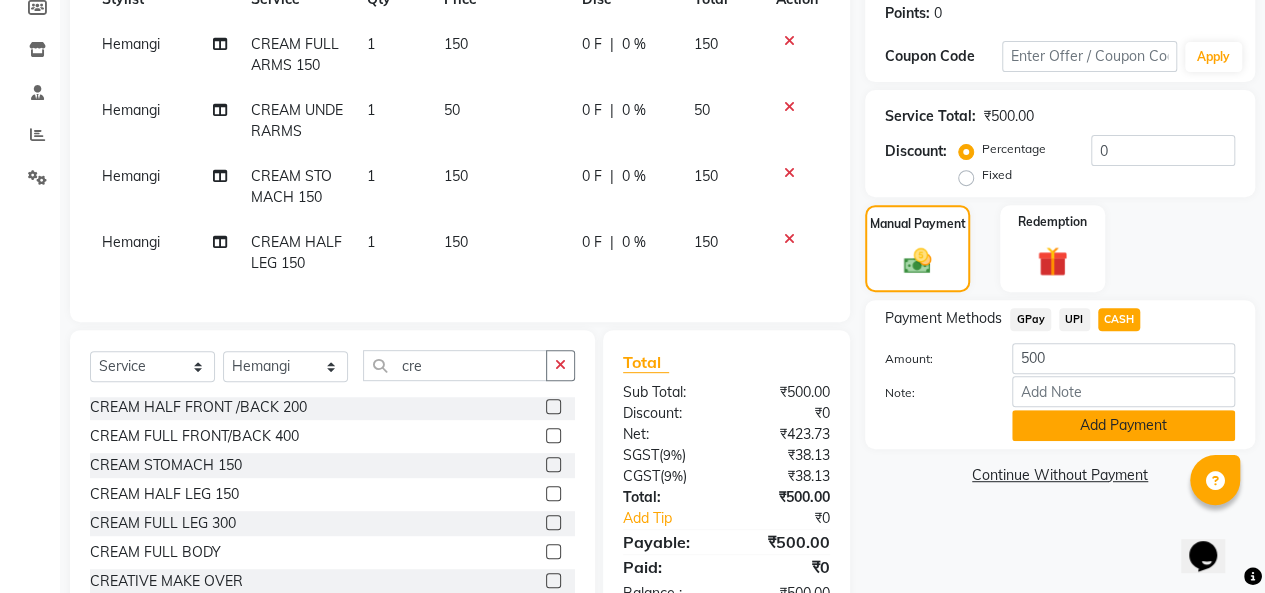 click on "Add Payment" 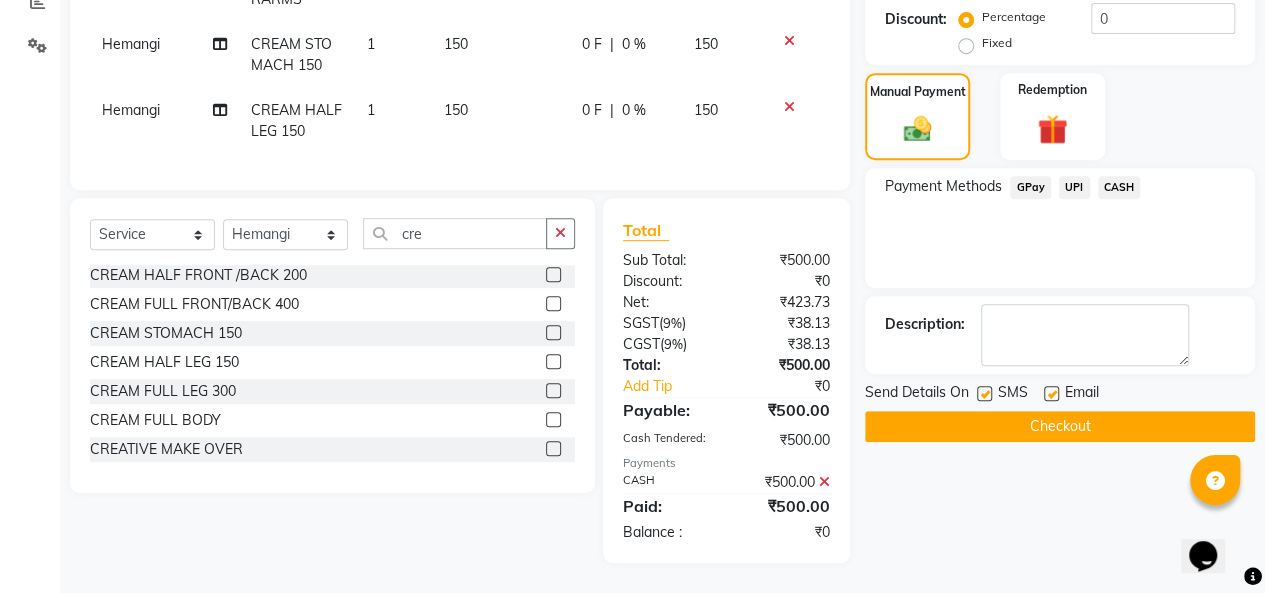 scroll, scrollTop: 453, scrollLeft: 0, axis: vertical 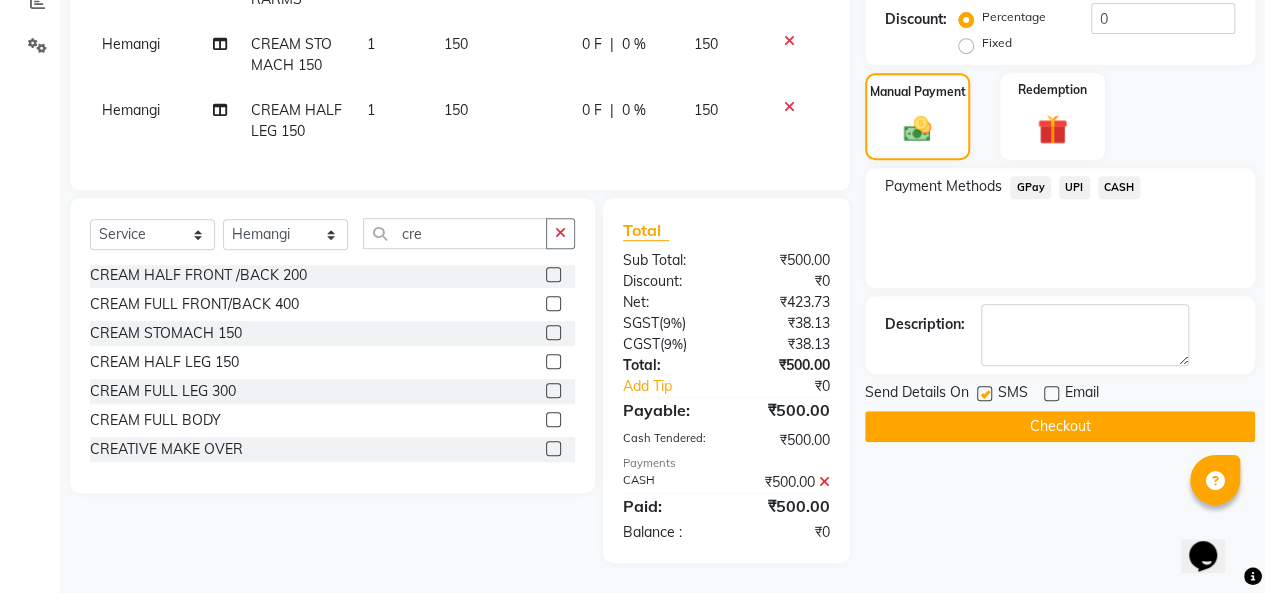 click 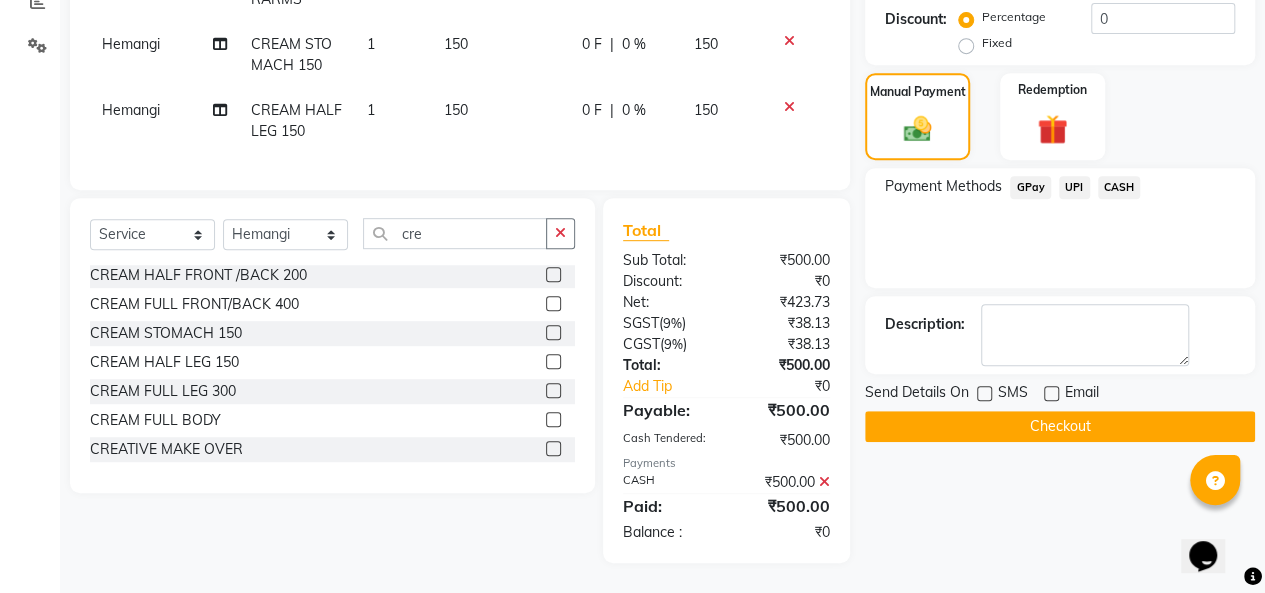 click on "Checkout" 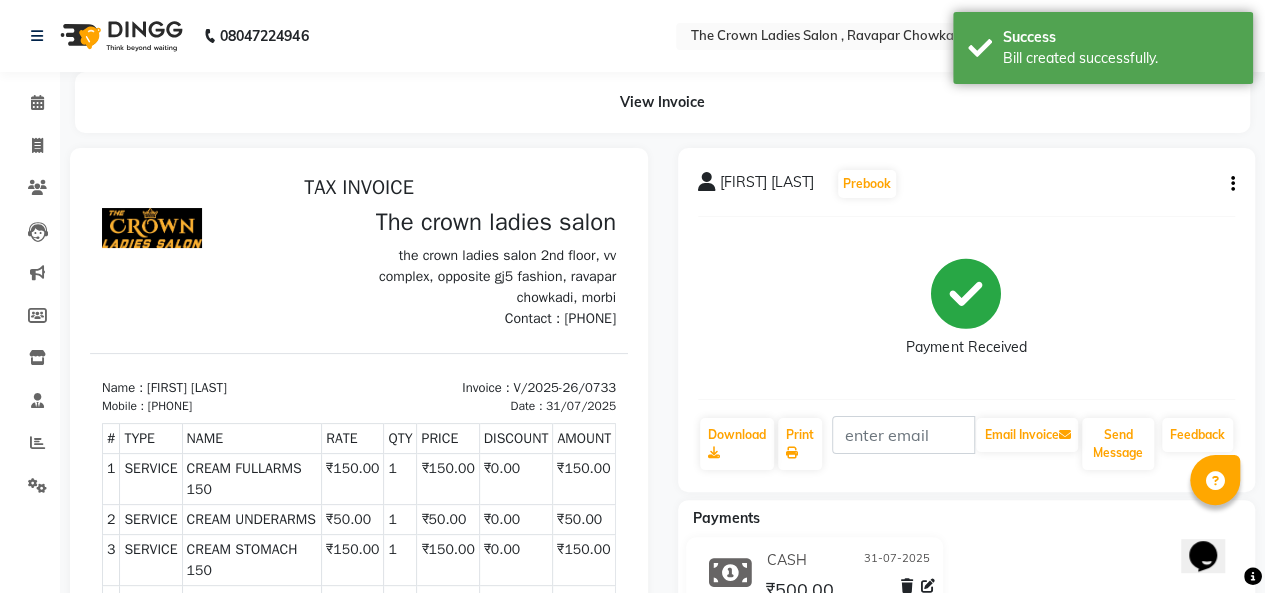 scroll, scrollTop: 0, scrollLeft: 0, axis: both 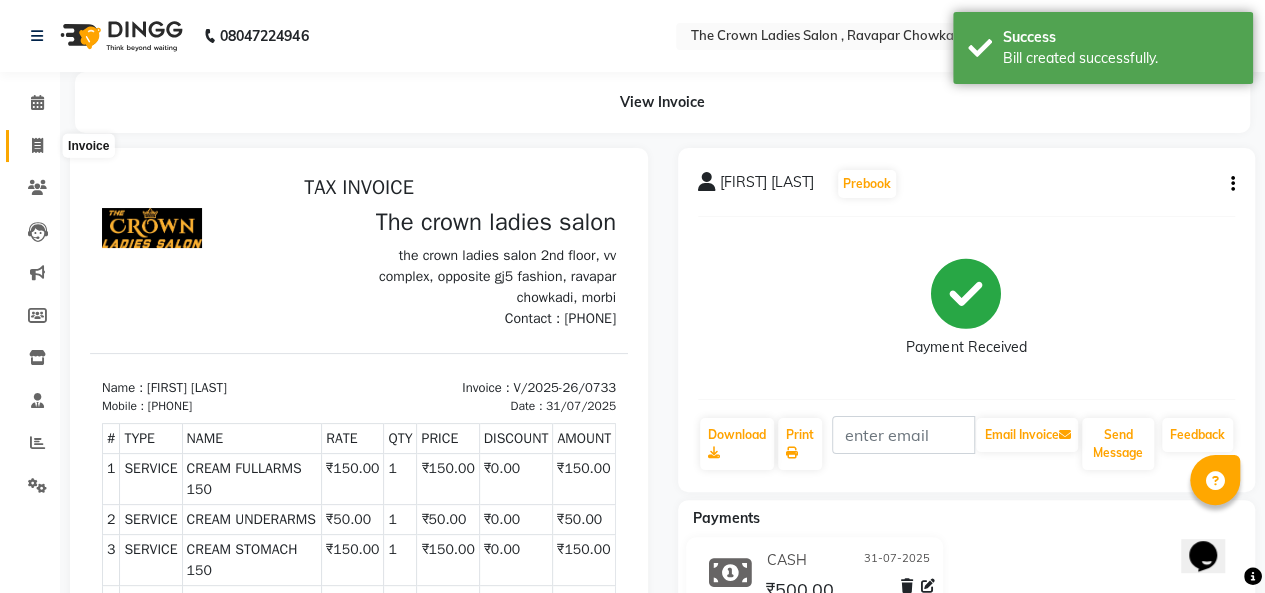 click 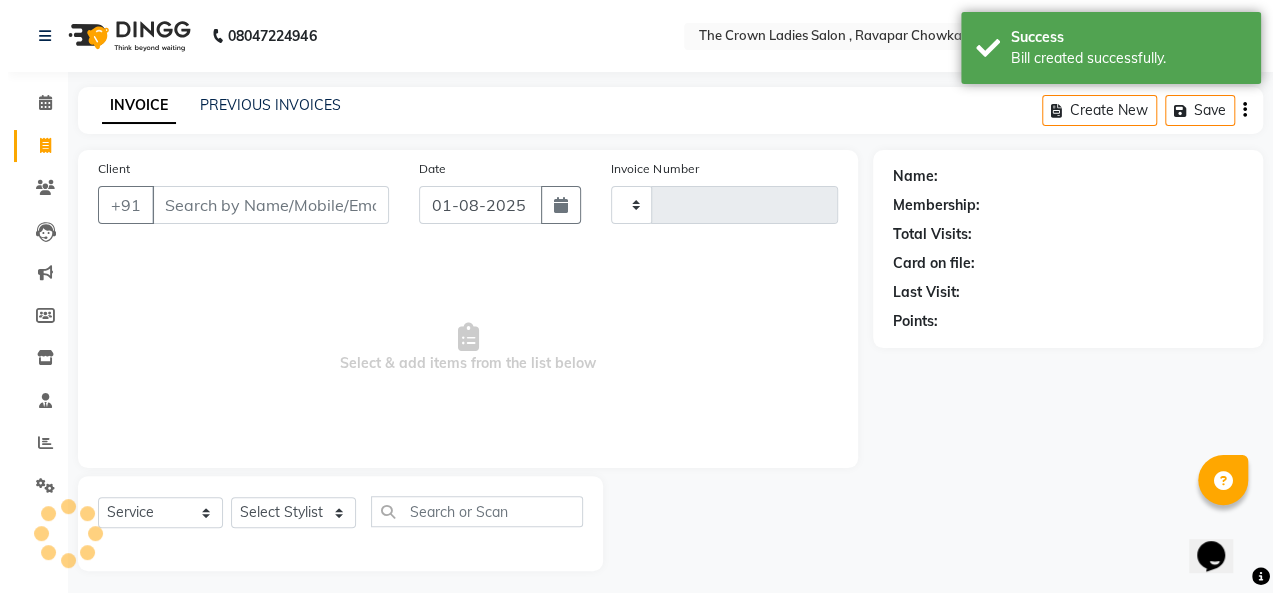 scroll, scrollTop: 7, scrollLeft: 0, axis: vertical 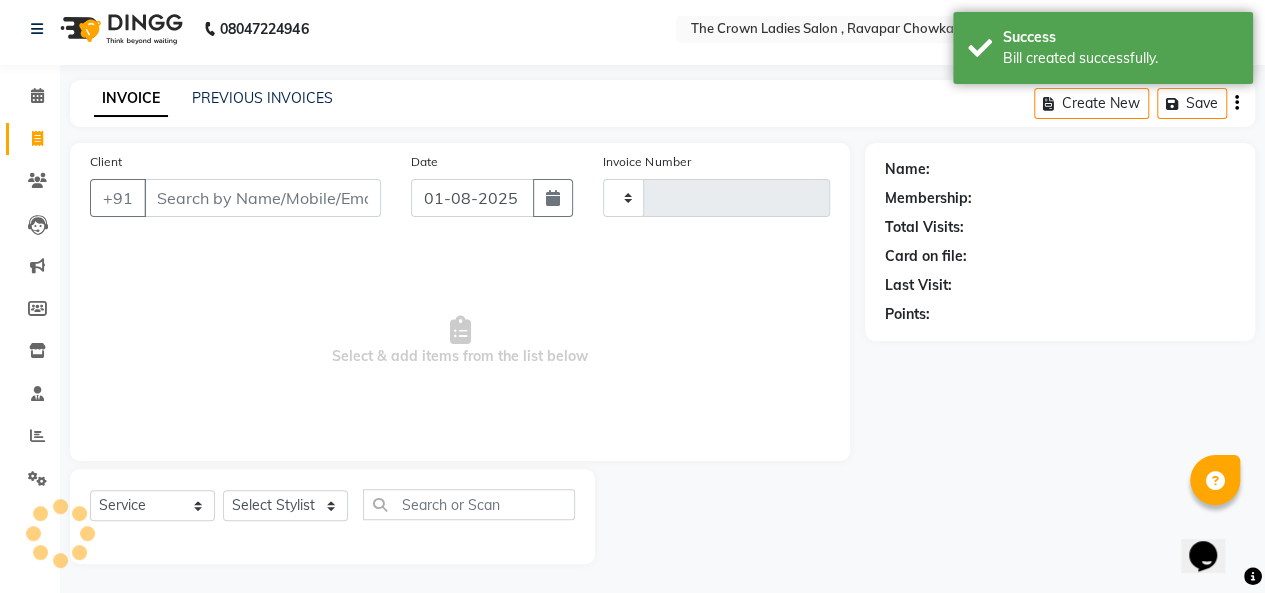 type on "0734" 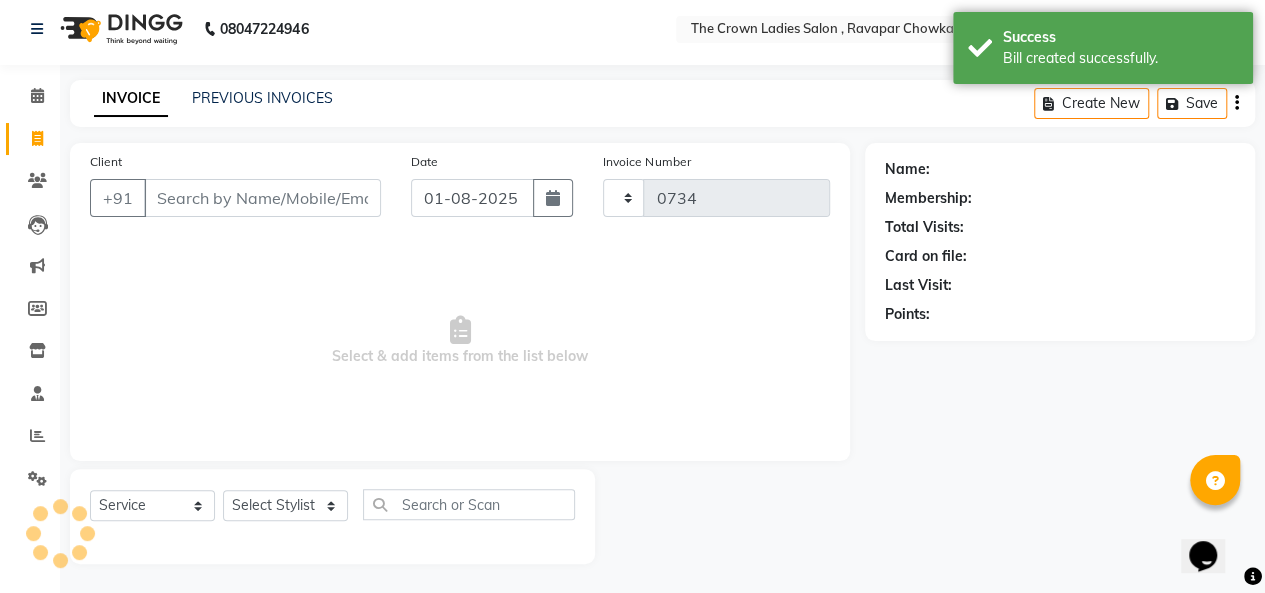 select on "7627" 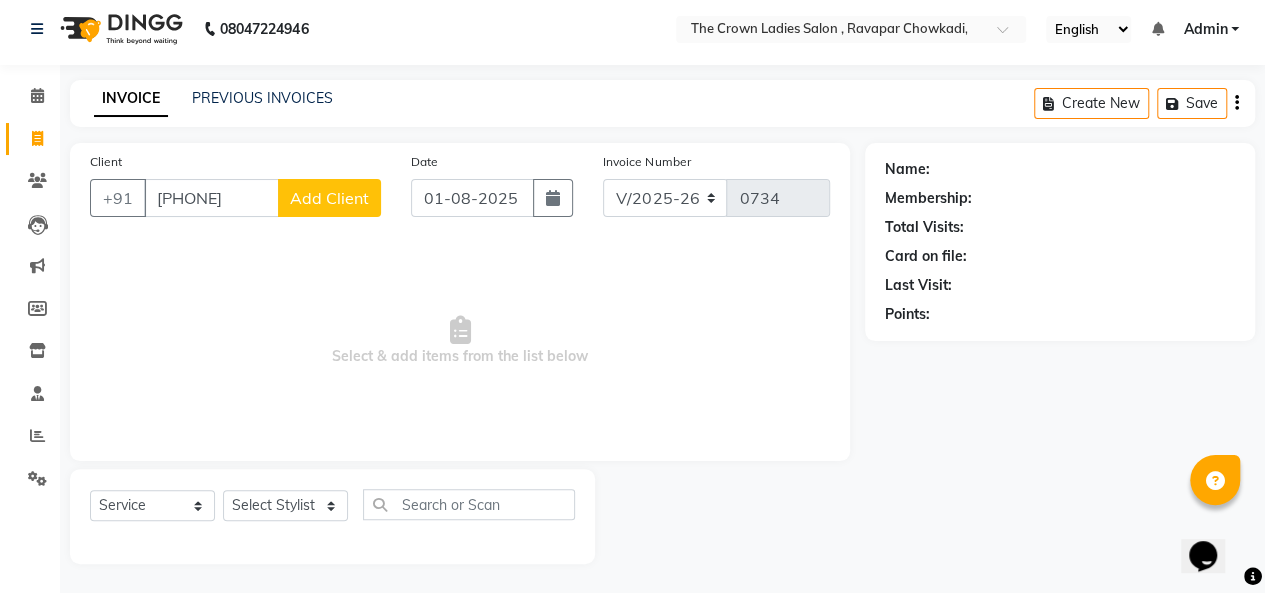 type on "[PHONE]" 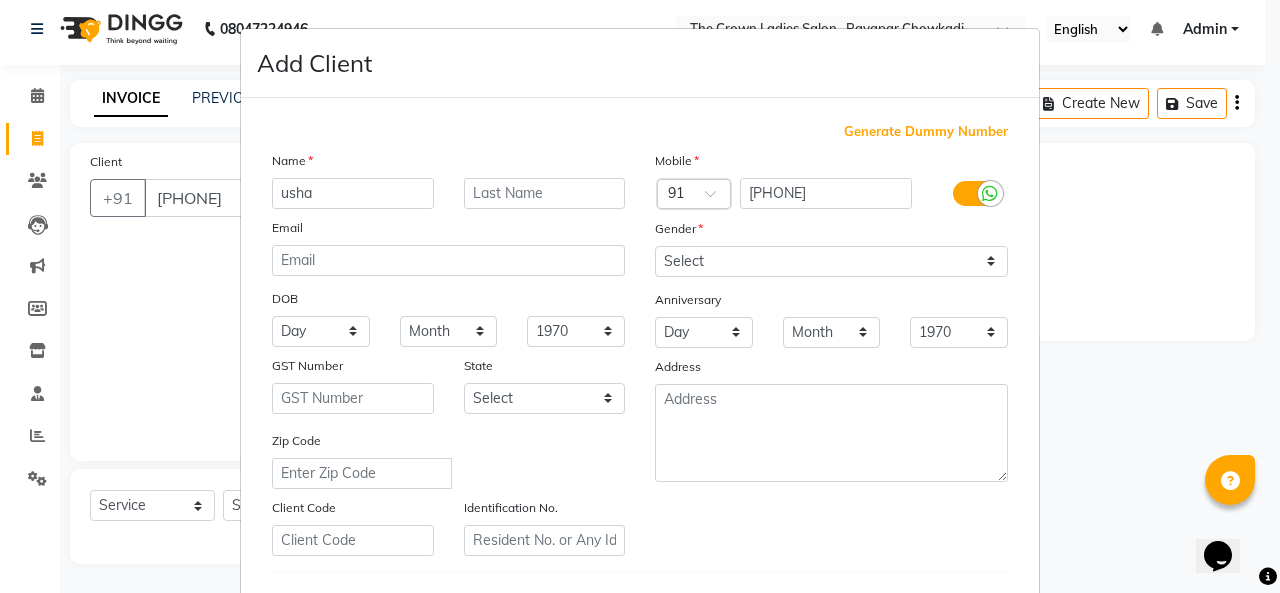type on "usha" 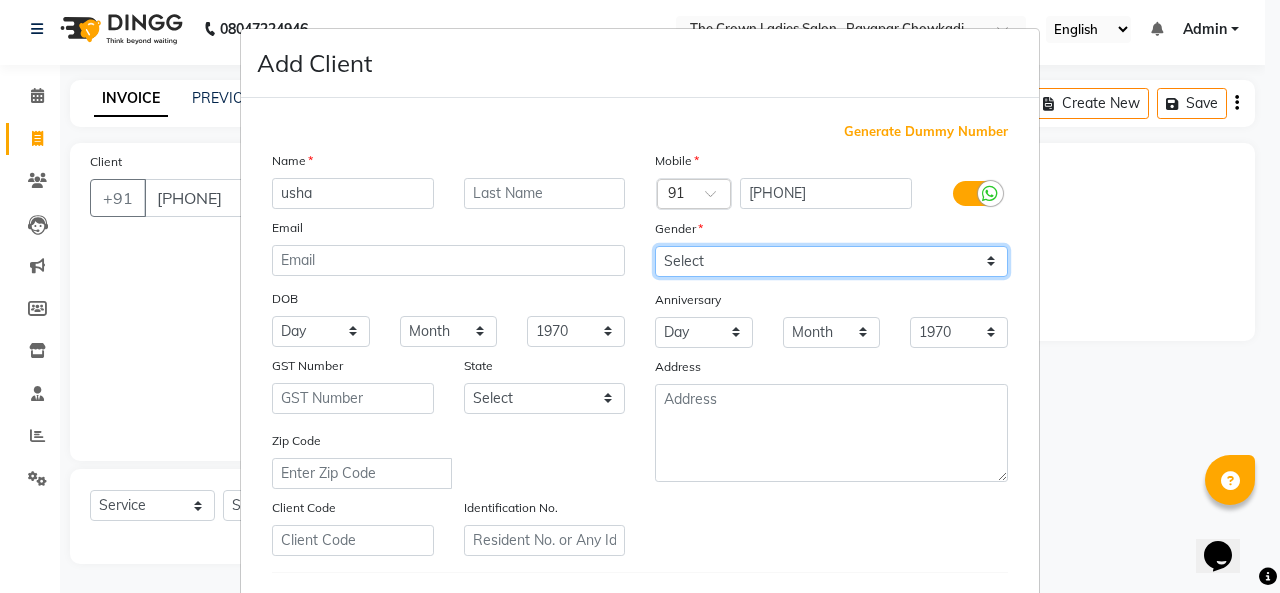 click on "Select Male Female Other Prefer Not To Say" at bounding box center (831, 261) 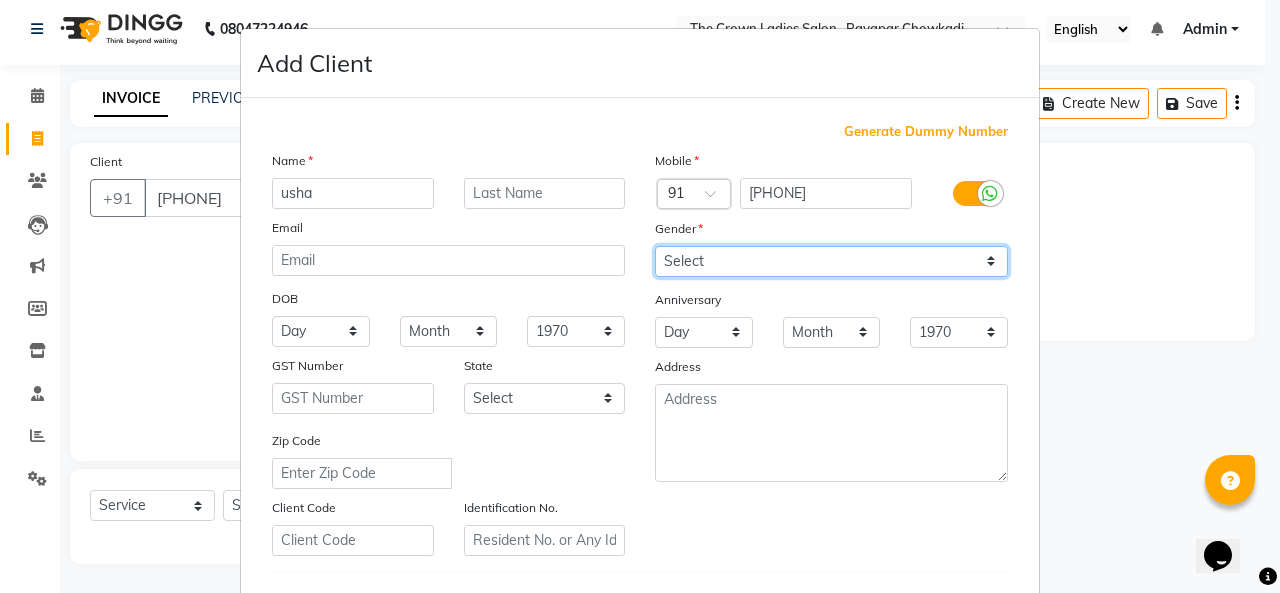 select on "female" 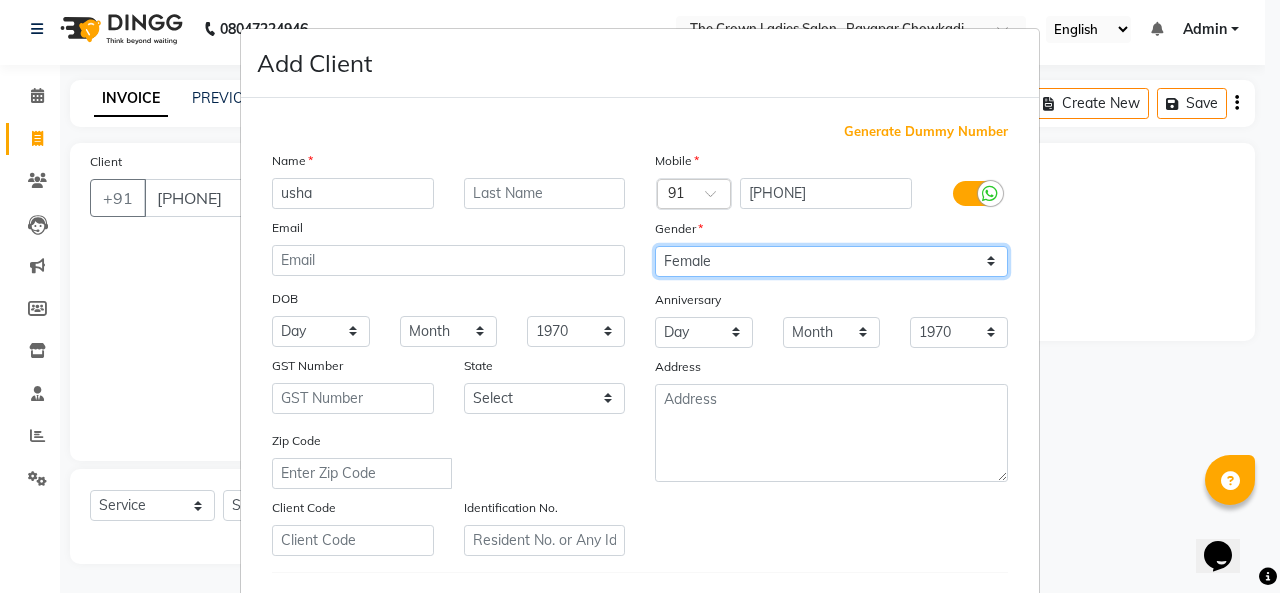 click on "Select Male Female Other Prefer Not To Say" at bounding box center (831, 261) 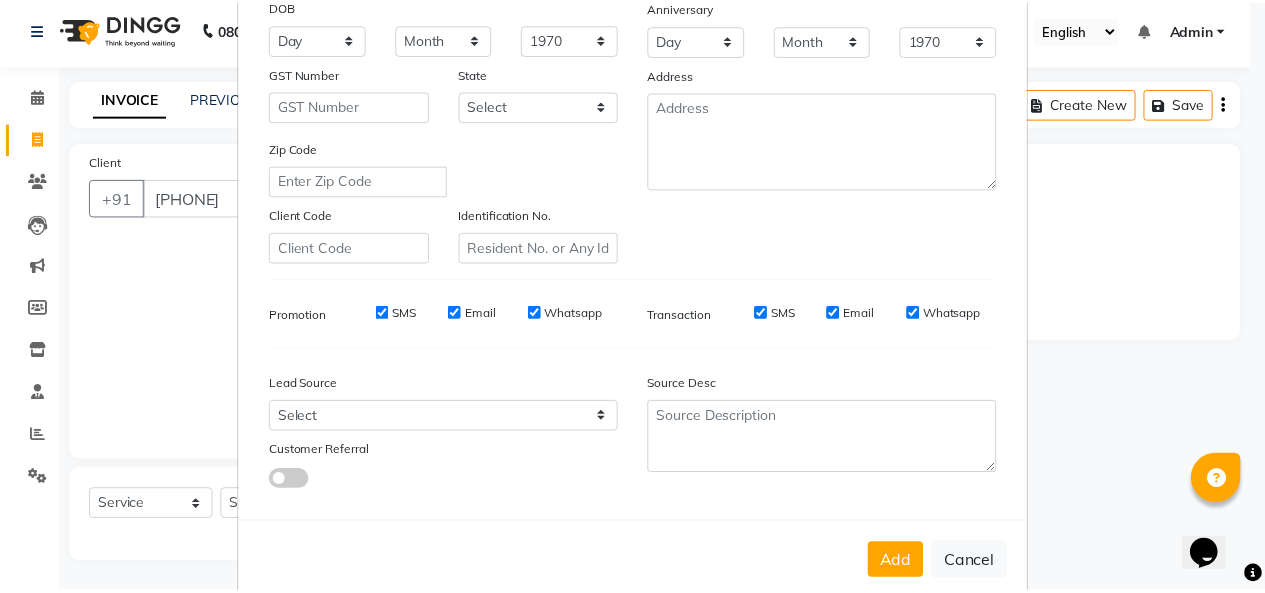 scroll, scrollTop: 320, scrollLeft: 0, axis: vertical 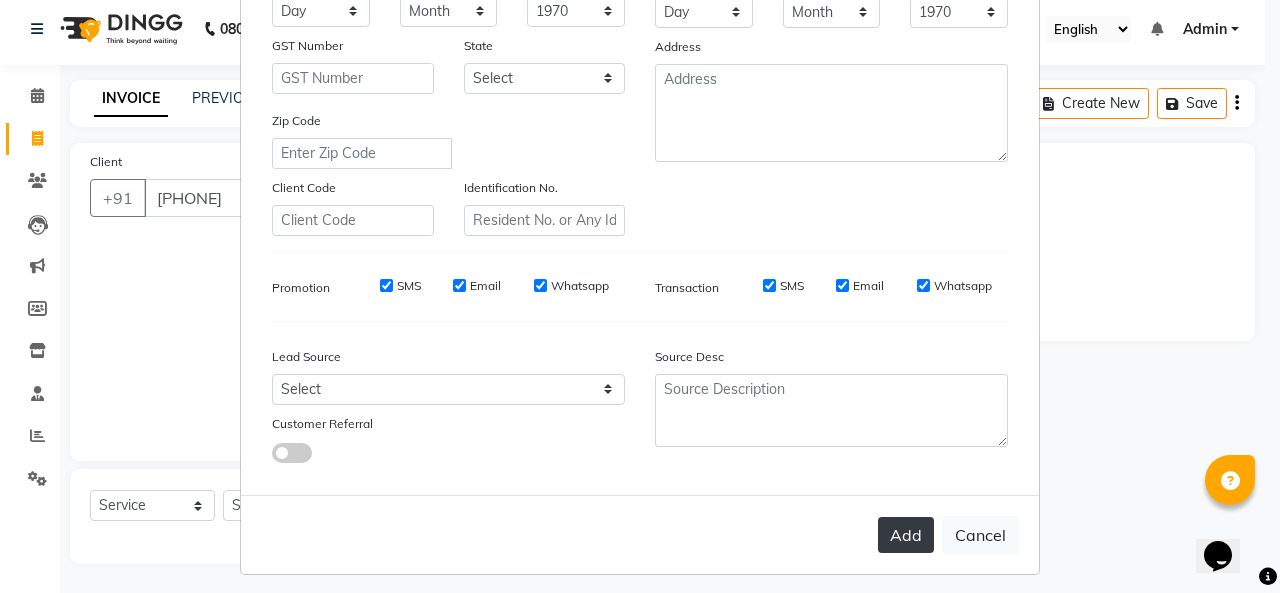 click on "Add" at bounding box center (906, 535) 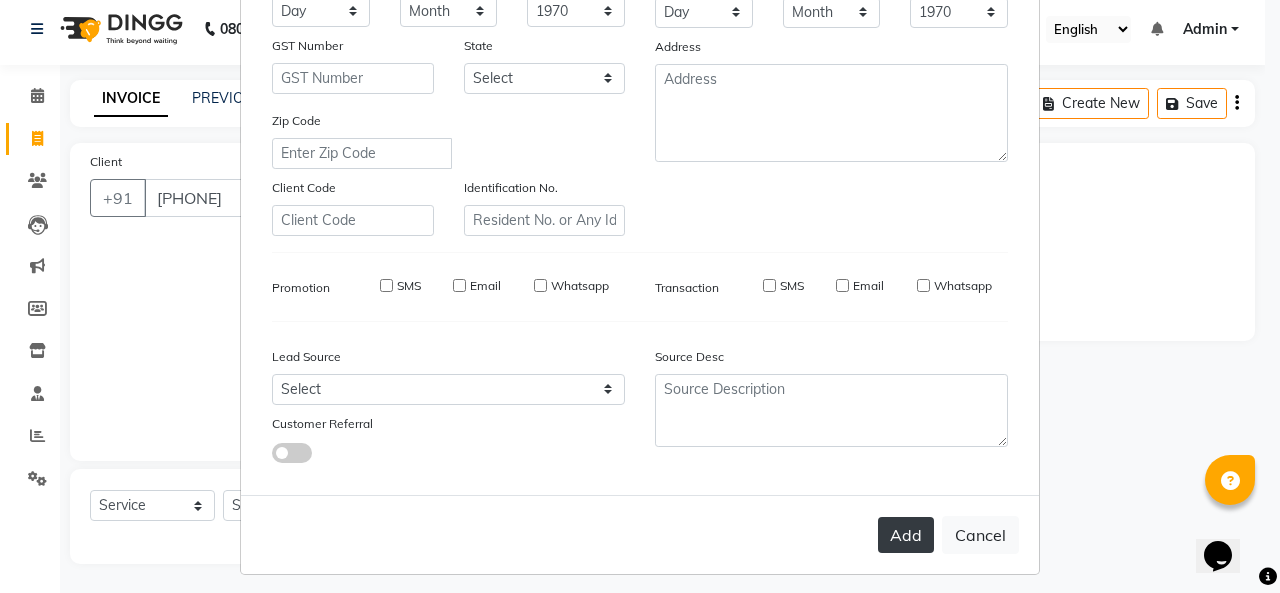 type 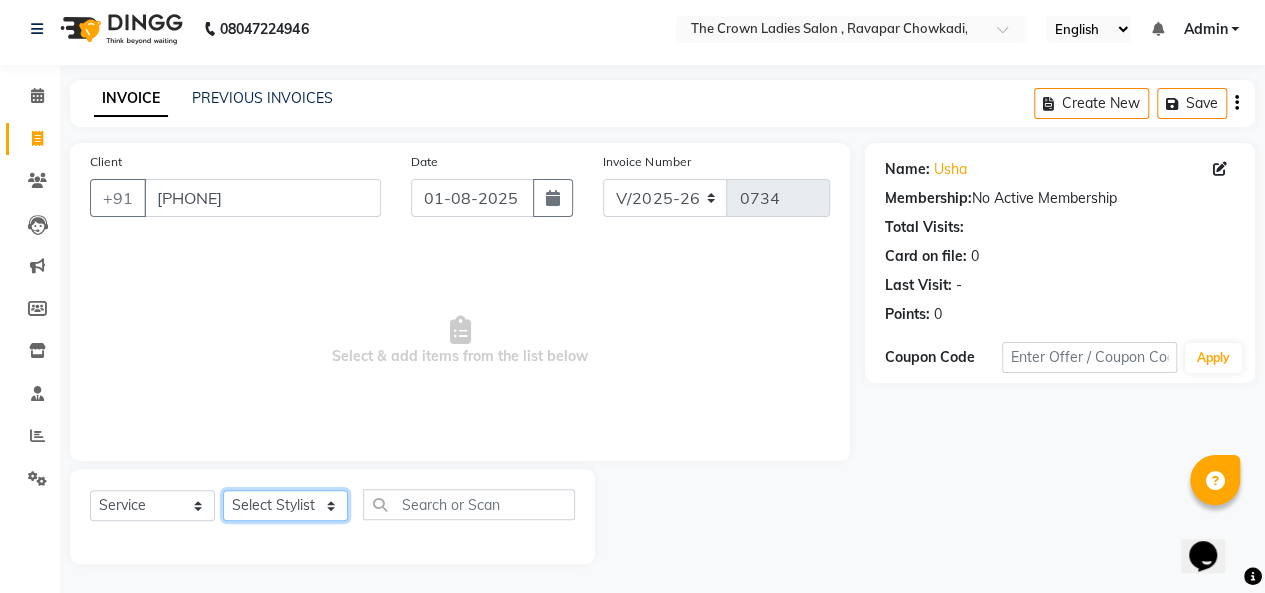 click on "Select Stylist Hemangi hemanshi khushi kundariya maya mayur nikita shubham tejas vaidehi" 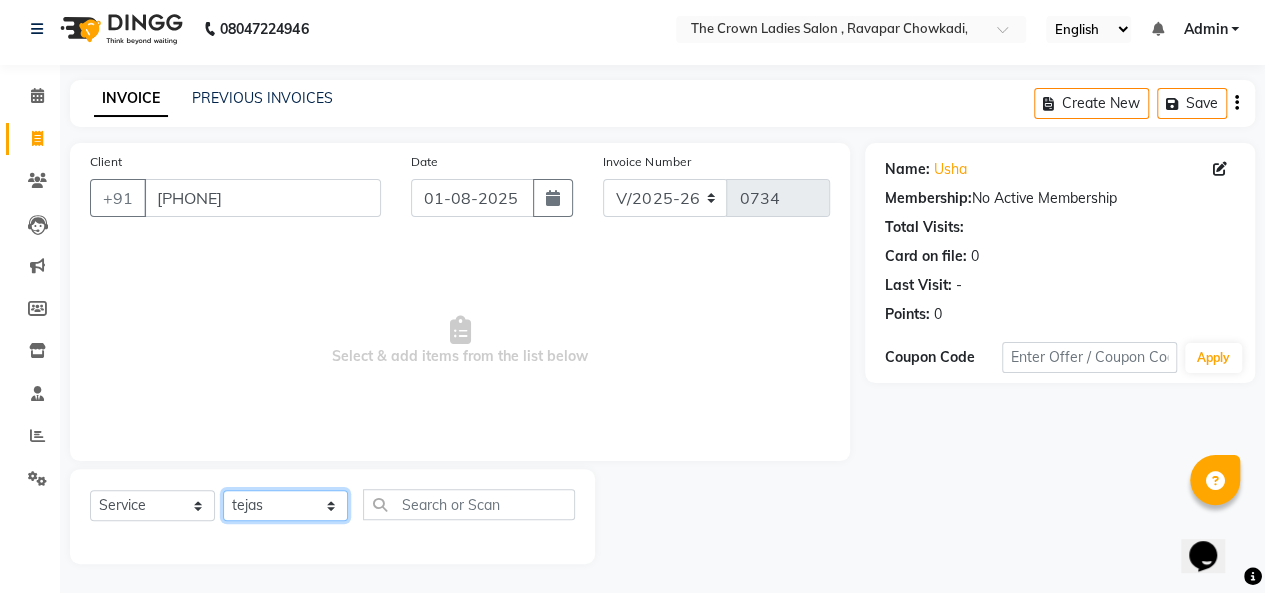 click on "Select Stylist Hemangi hemanshi khushi kundariya maya mayur nikita shubham tejas vaidehi" 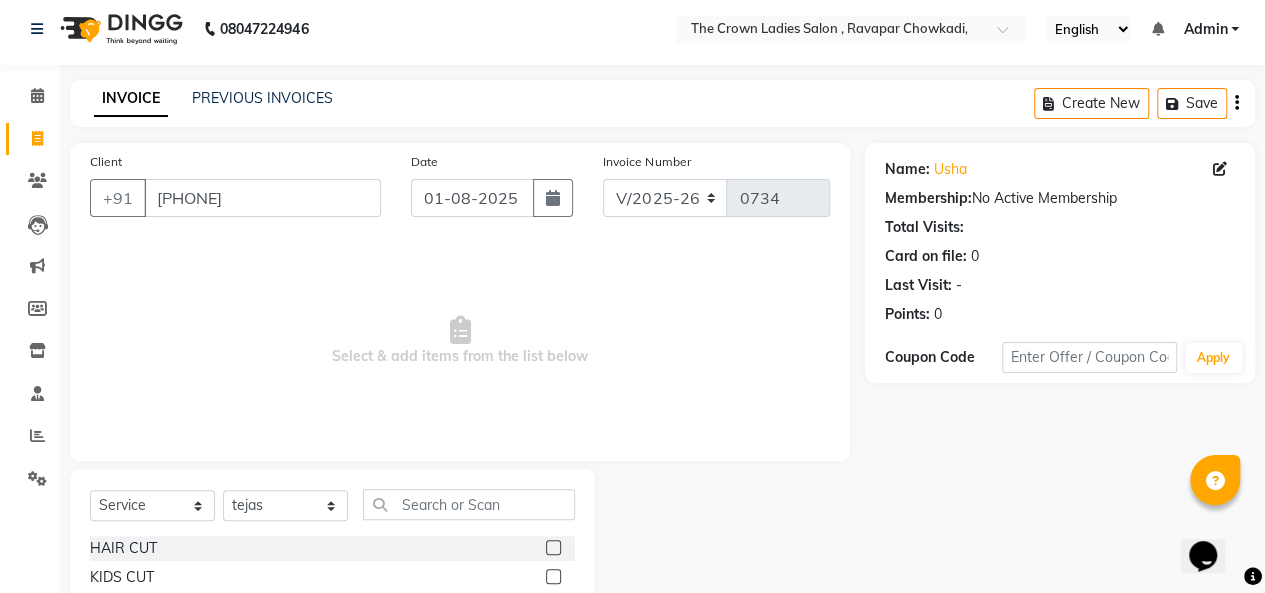 click 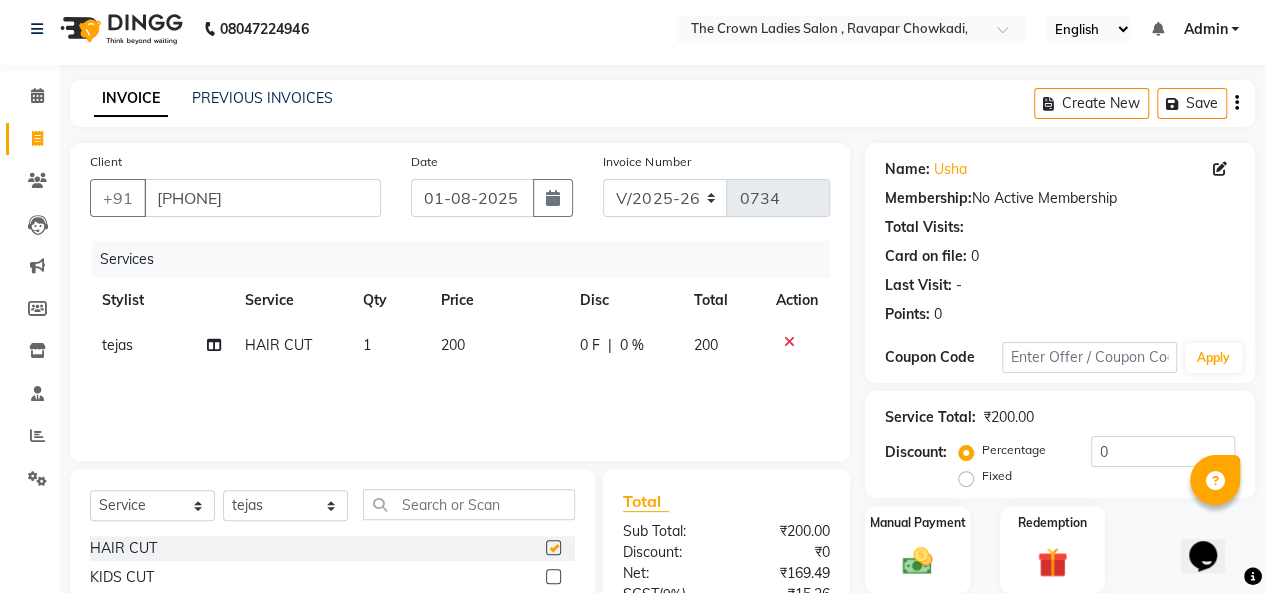 checkbox on "false" 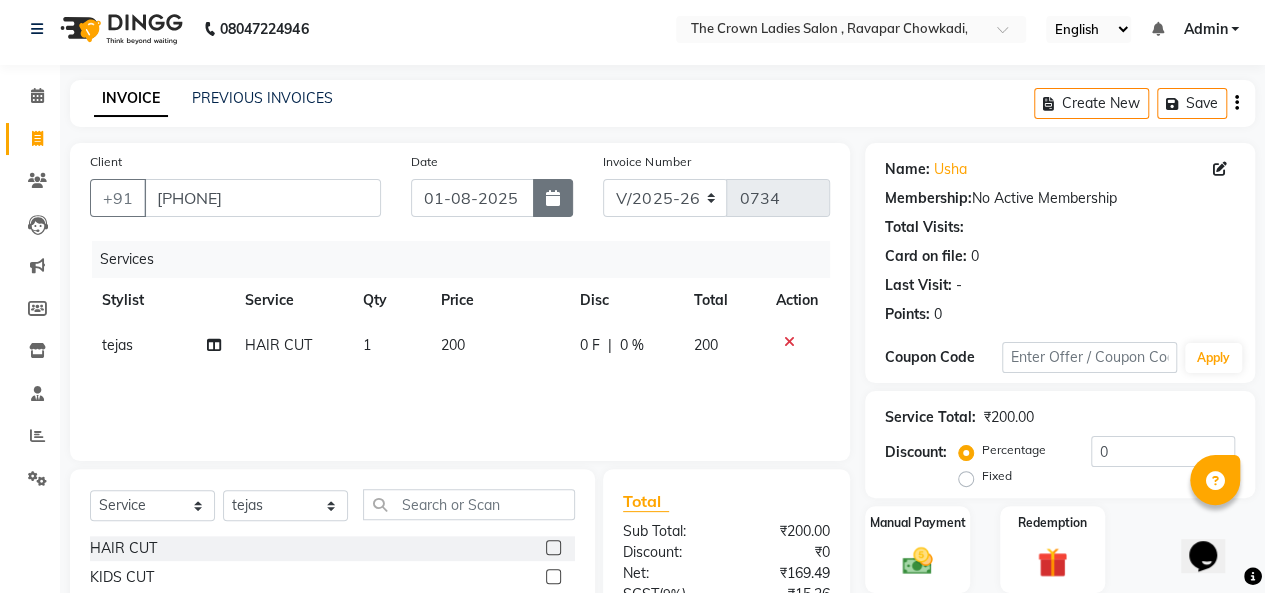 click 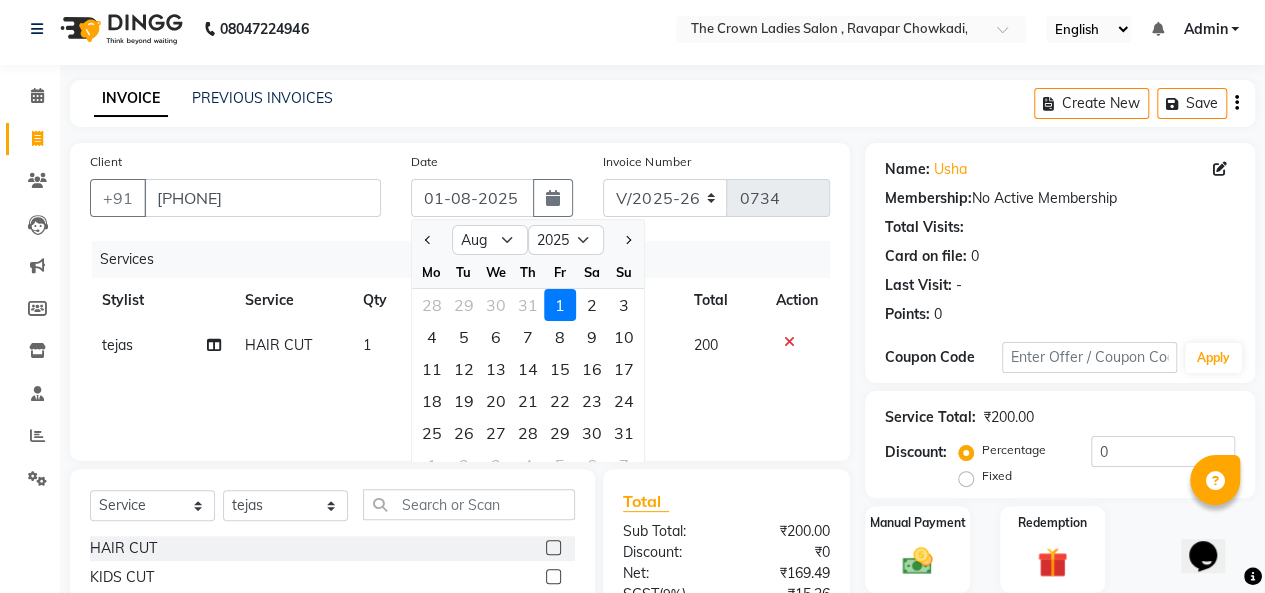 click 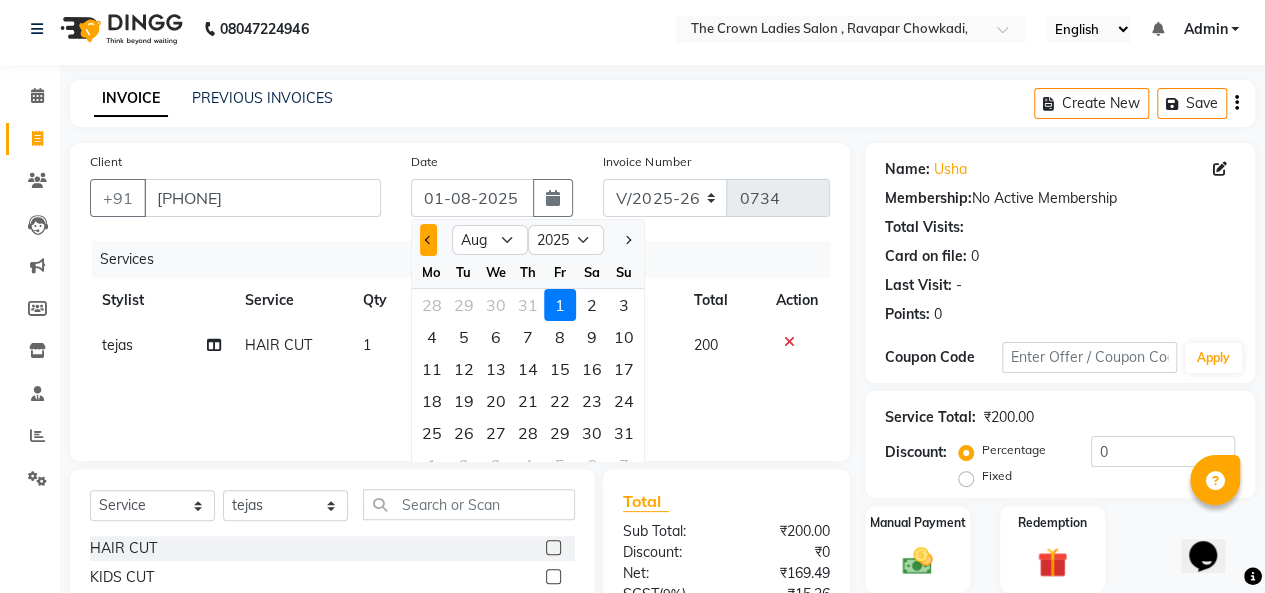 click 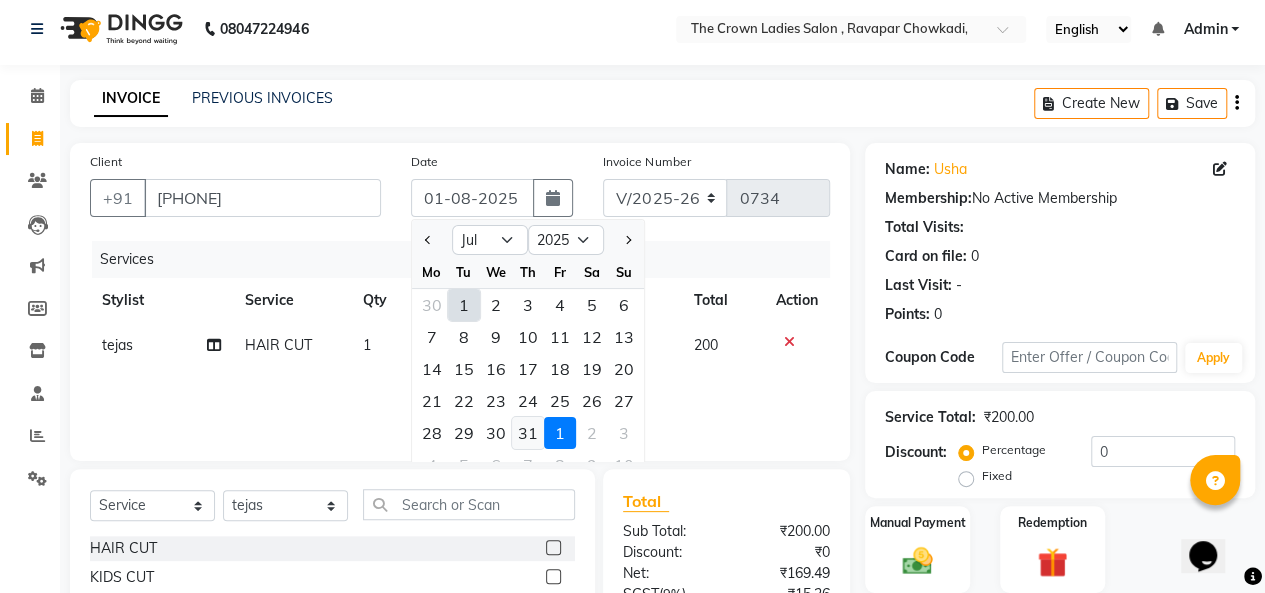 click on "31" 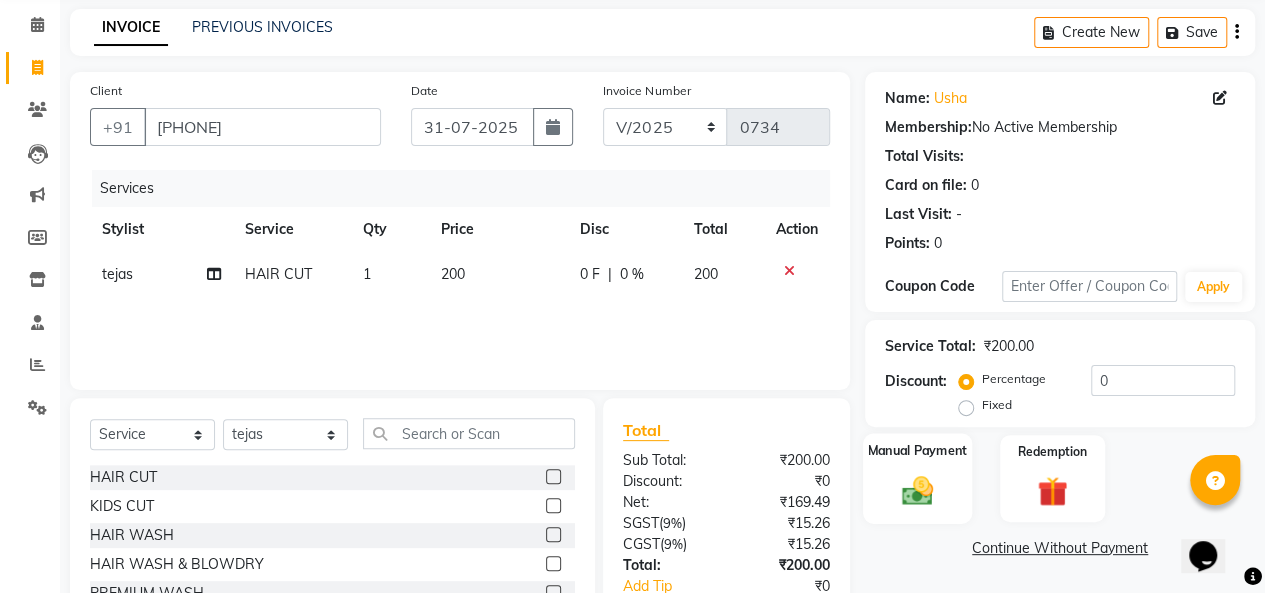 scroll, scrollTop: 79, scrollLeft: 0, axis: vertical 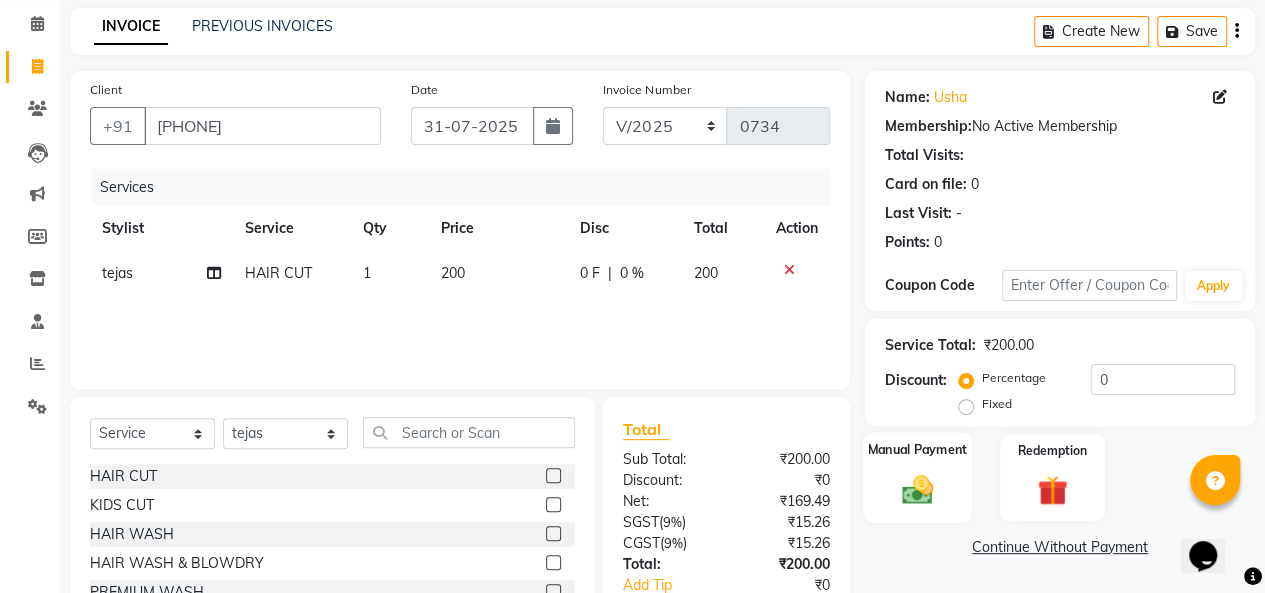 click 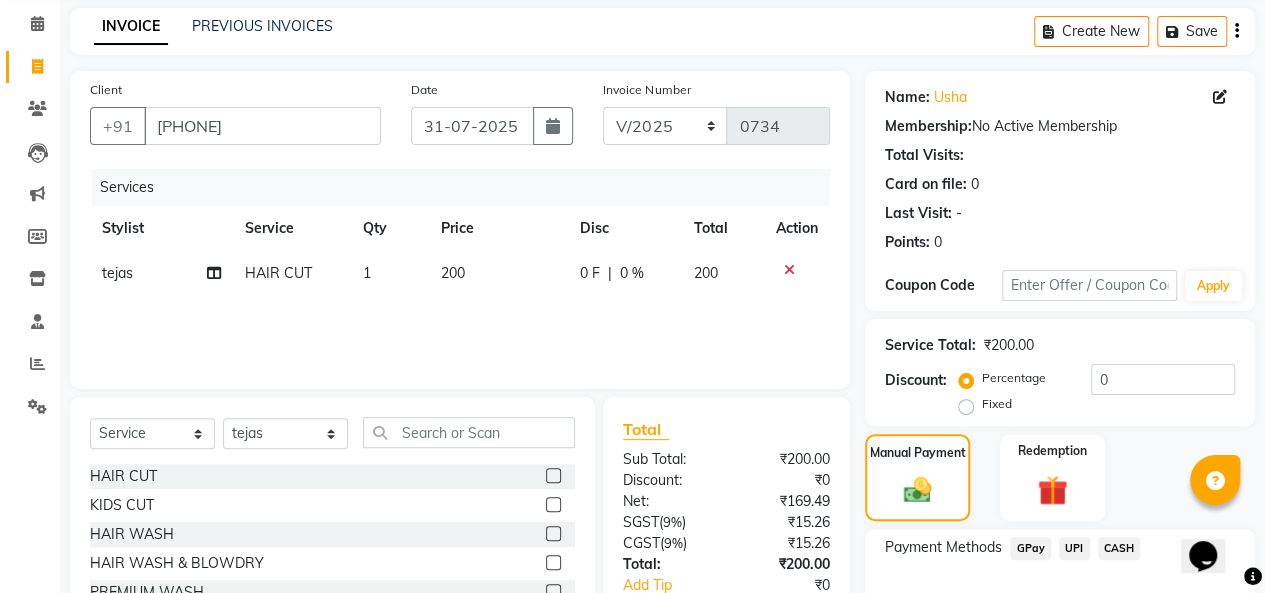click on "CASH" 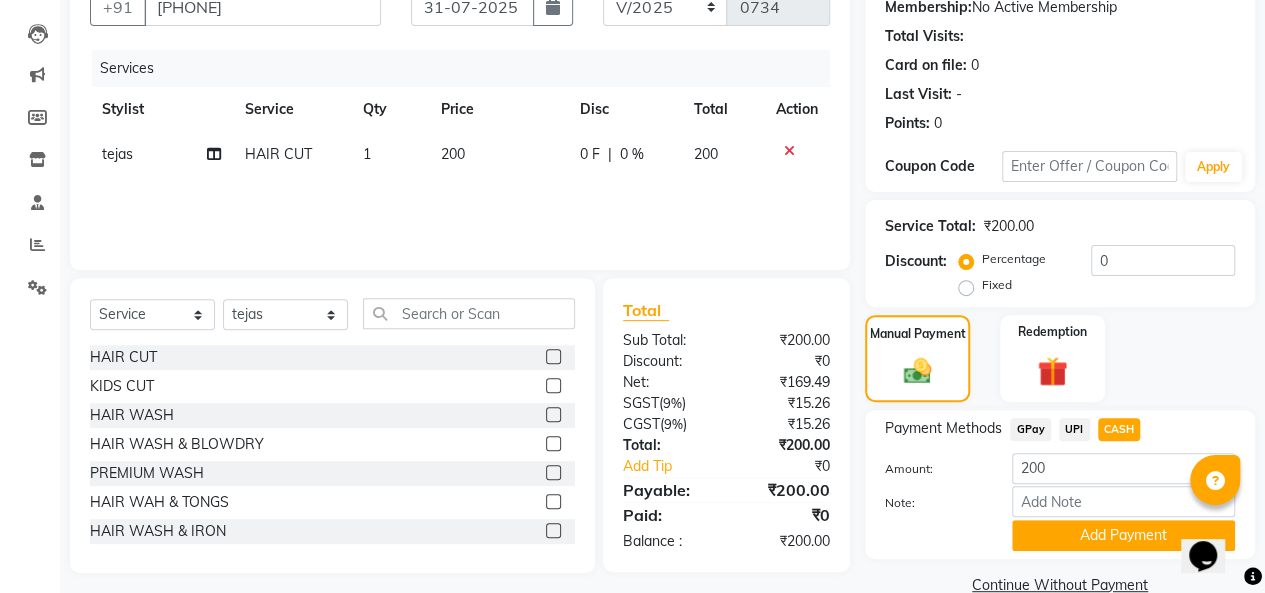 scroll, scrollTop: 199, scrollLeft: 0, axis: vertical 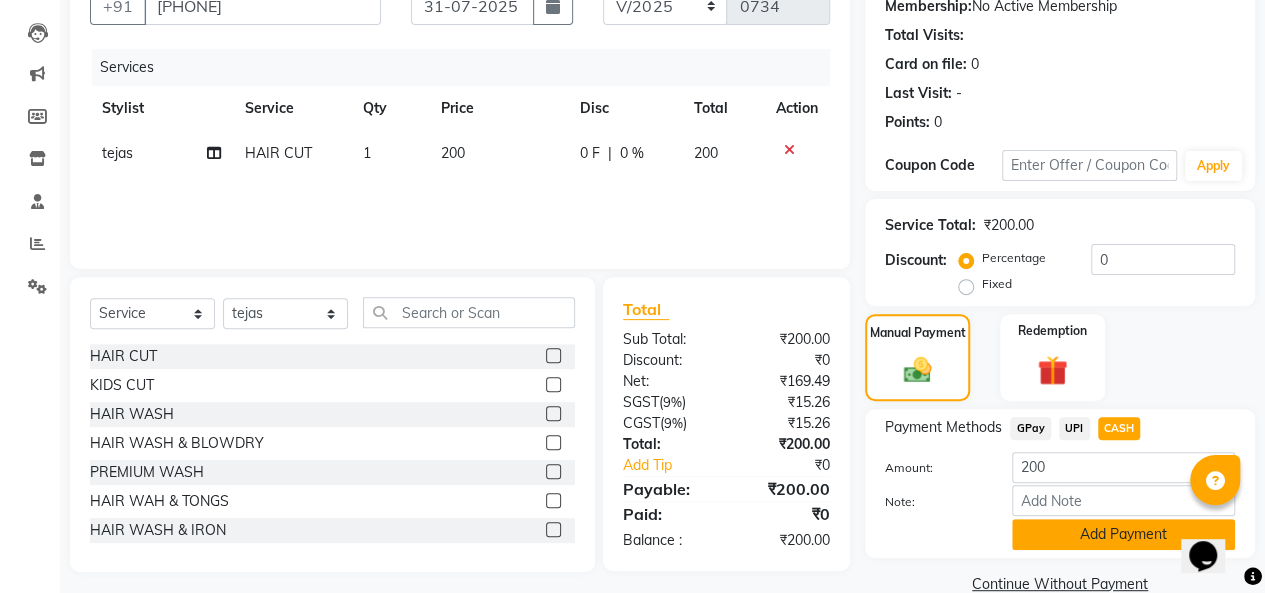 click on "Add Payment" 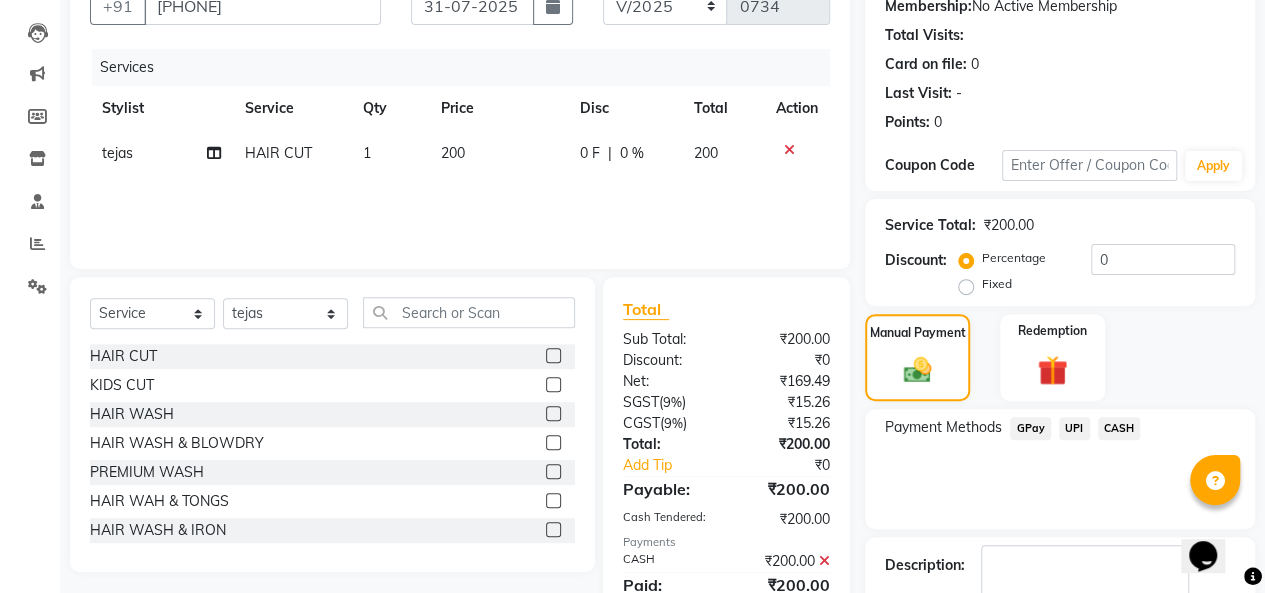 scroll, scrollTop: 316, scrollLeft: 0, axis: vertical 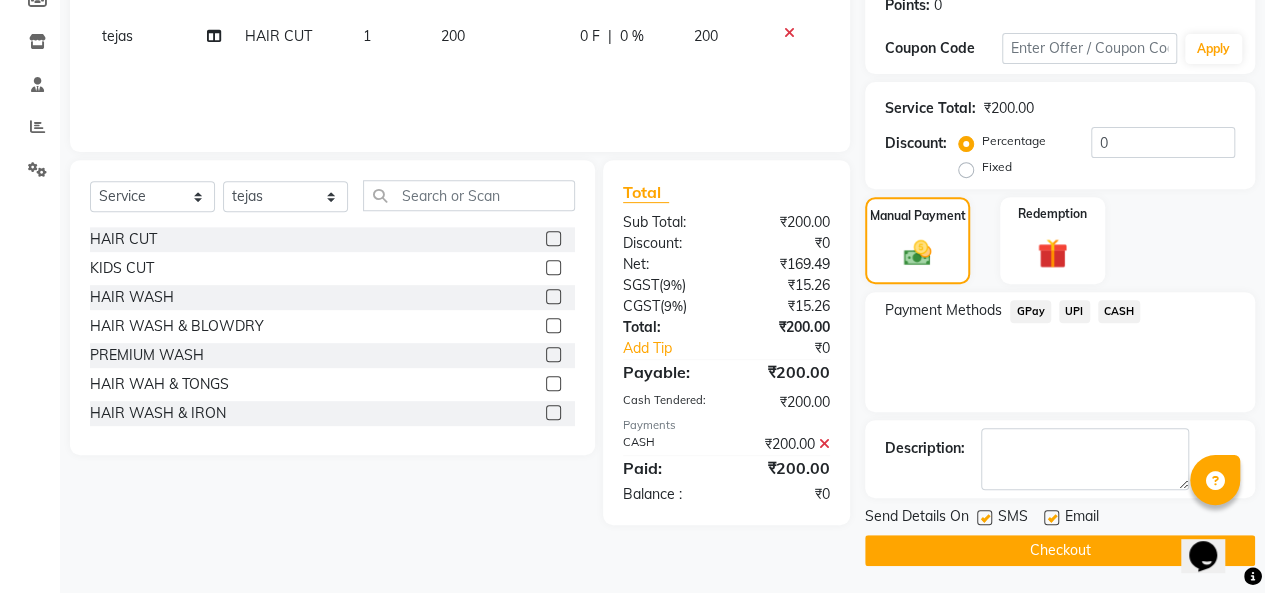 click 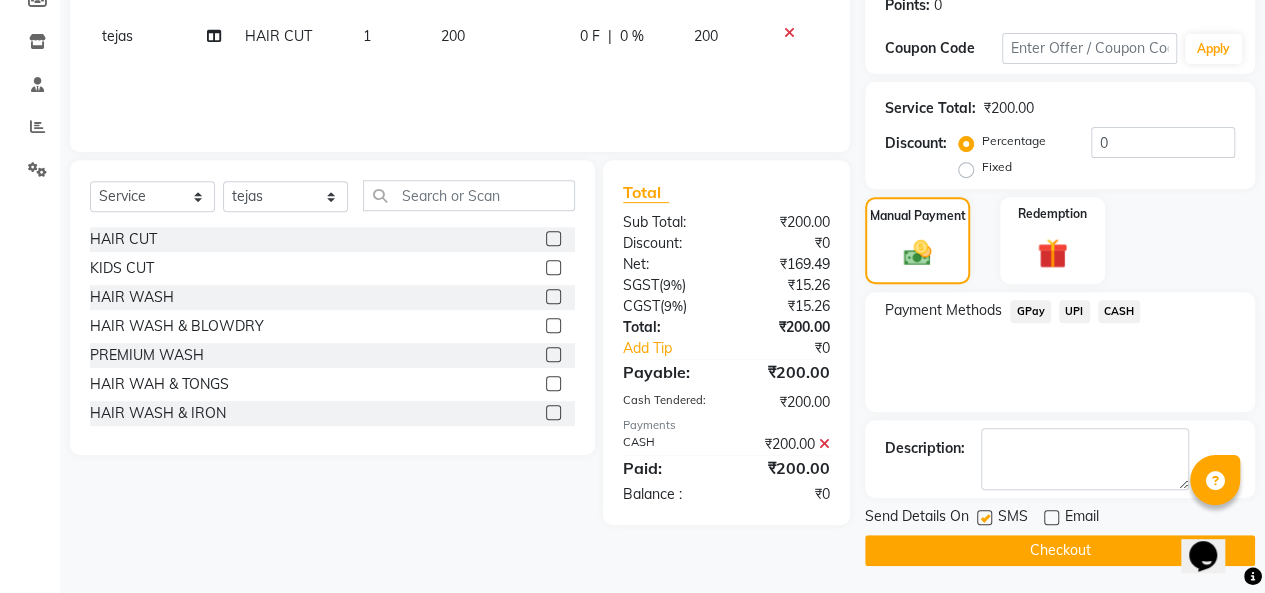 click 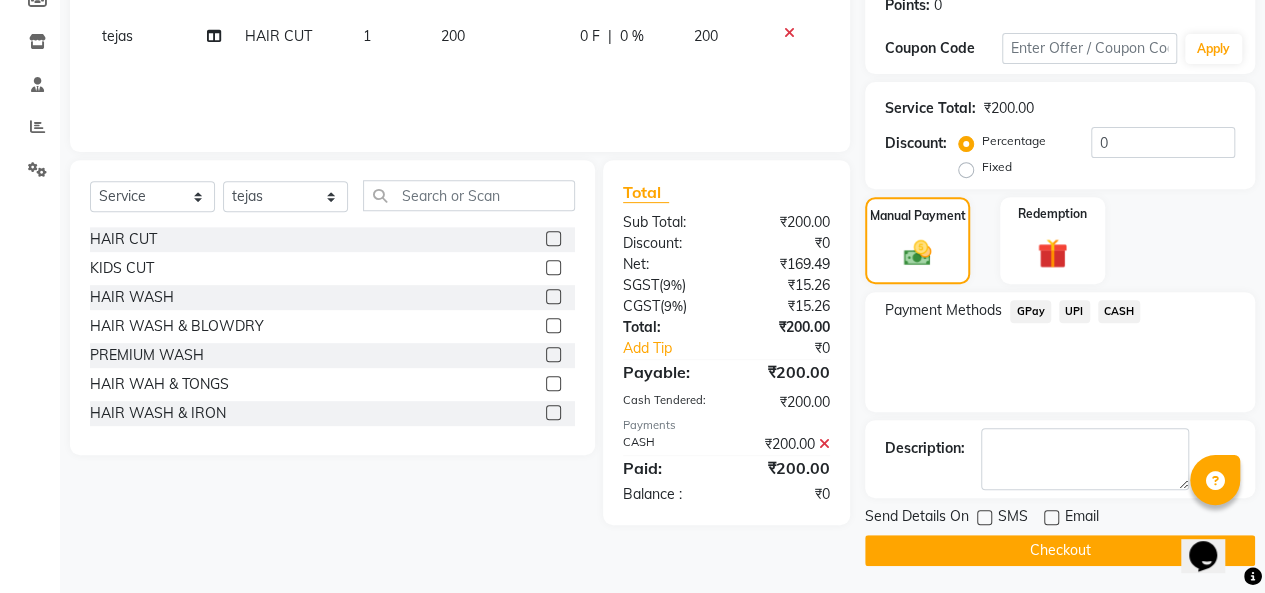 click on "Checkout" 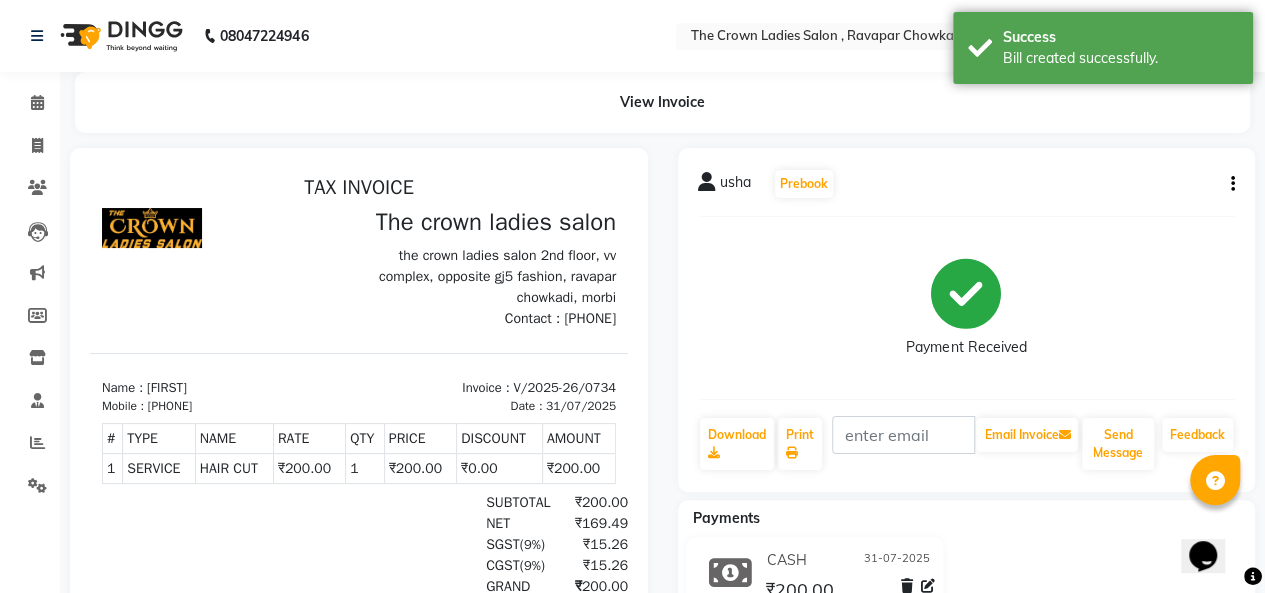 scroll, scrollTop: 0, scrollLeft: 0, axis: both 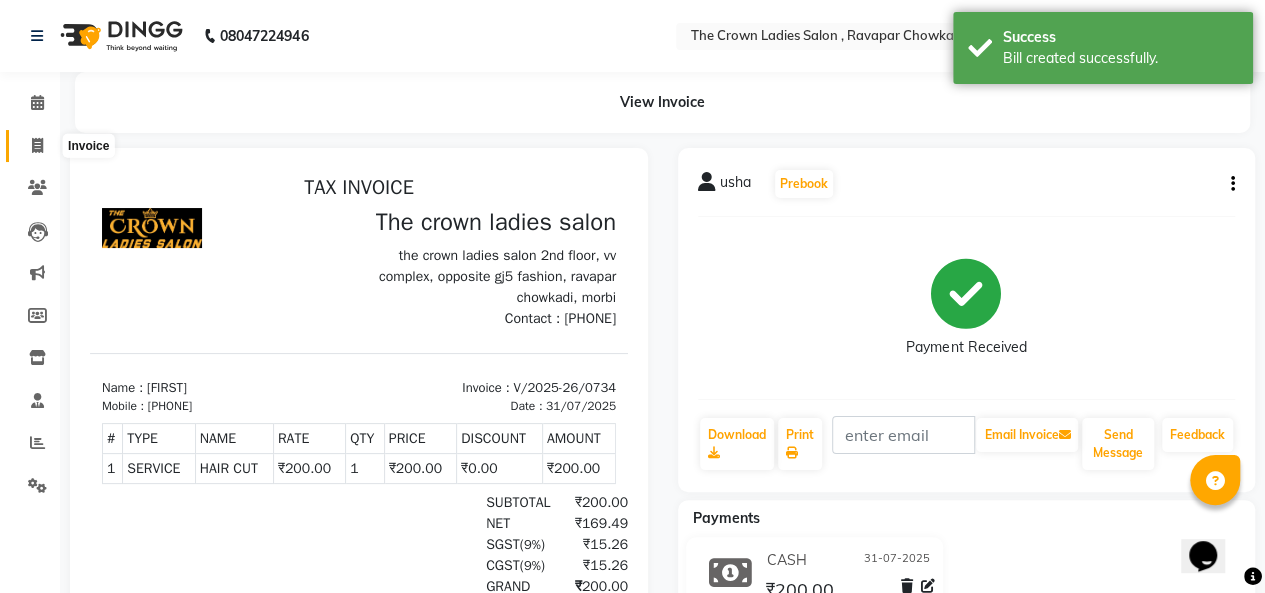 click 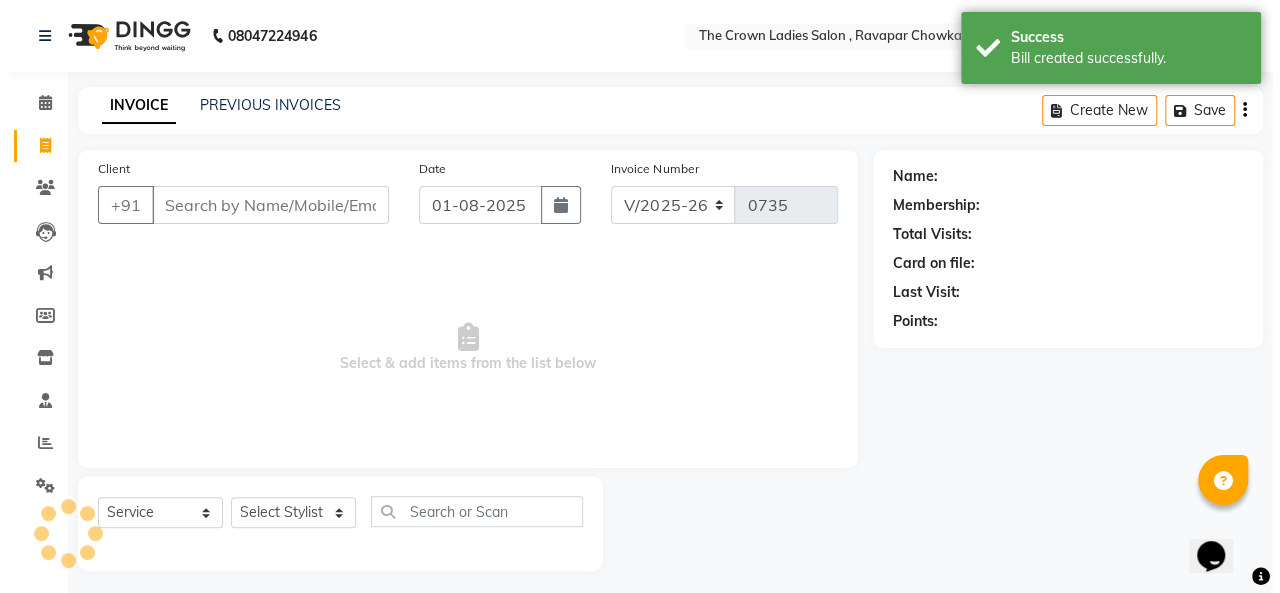 scroll, scrollTop: 7, scrollLeft: 0, axis: vertical 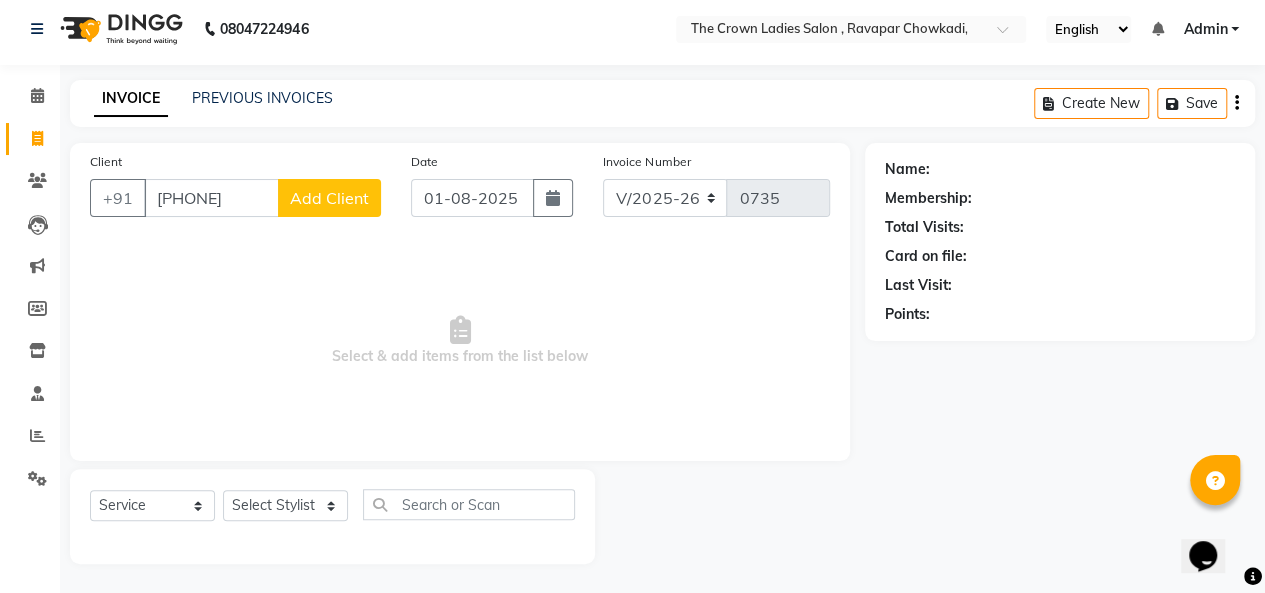 type on "[PHONE]" 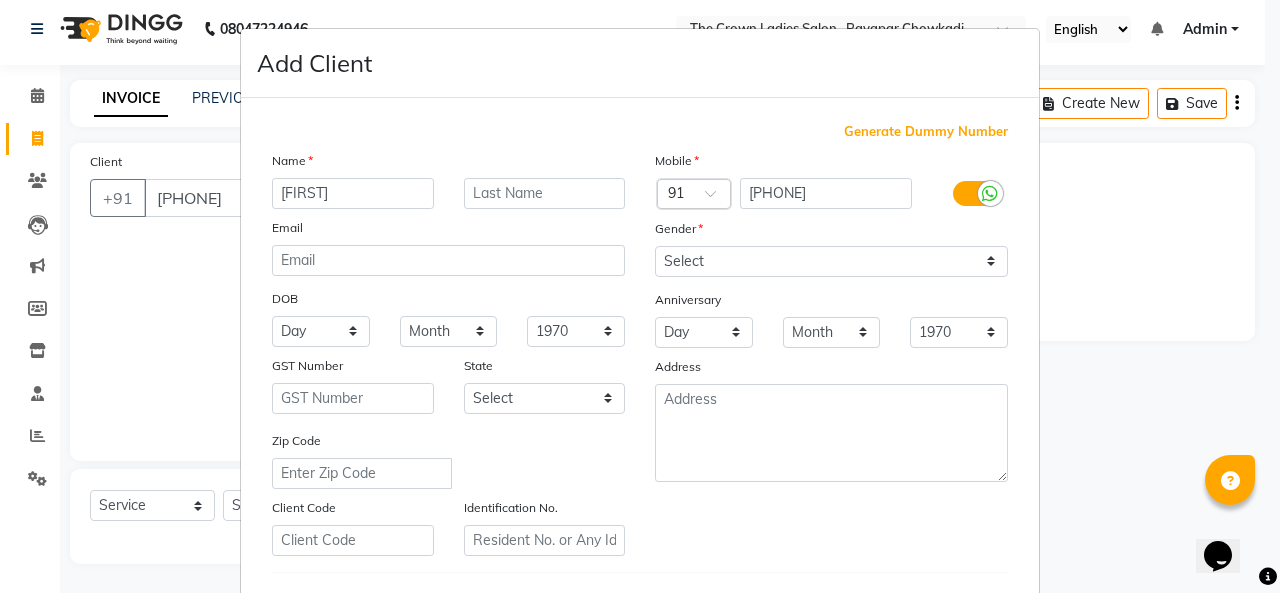 type on "[FIRST]" 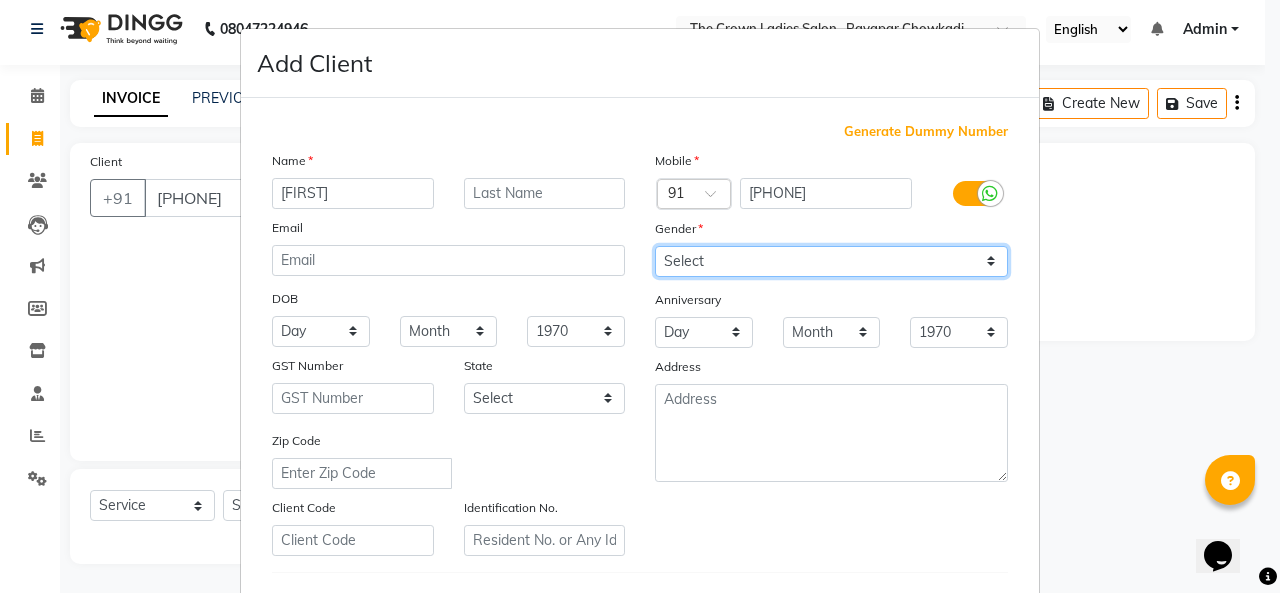 click on "Select Male Female Other Prefer Not To Say" at bounding box center [831, 261] 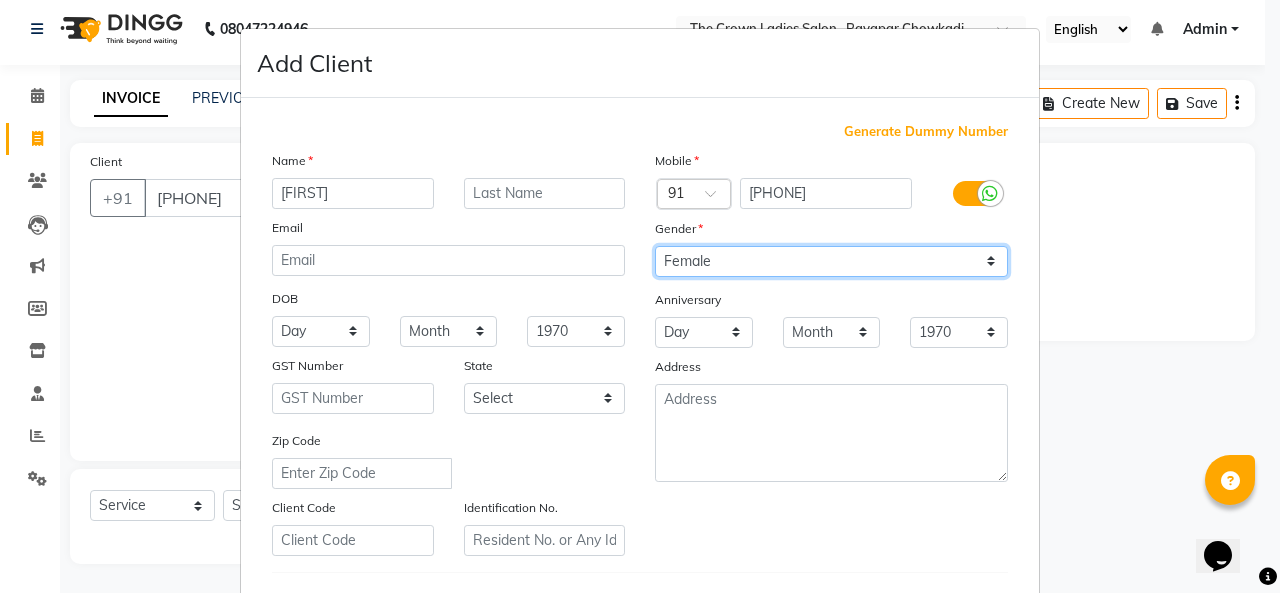 click on "Select Male Female Other Prefer Not To Say" at bounding box center [831, 261] 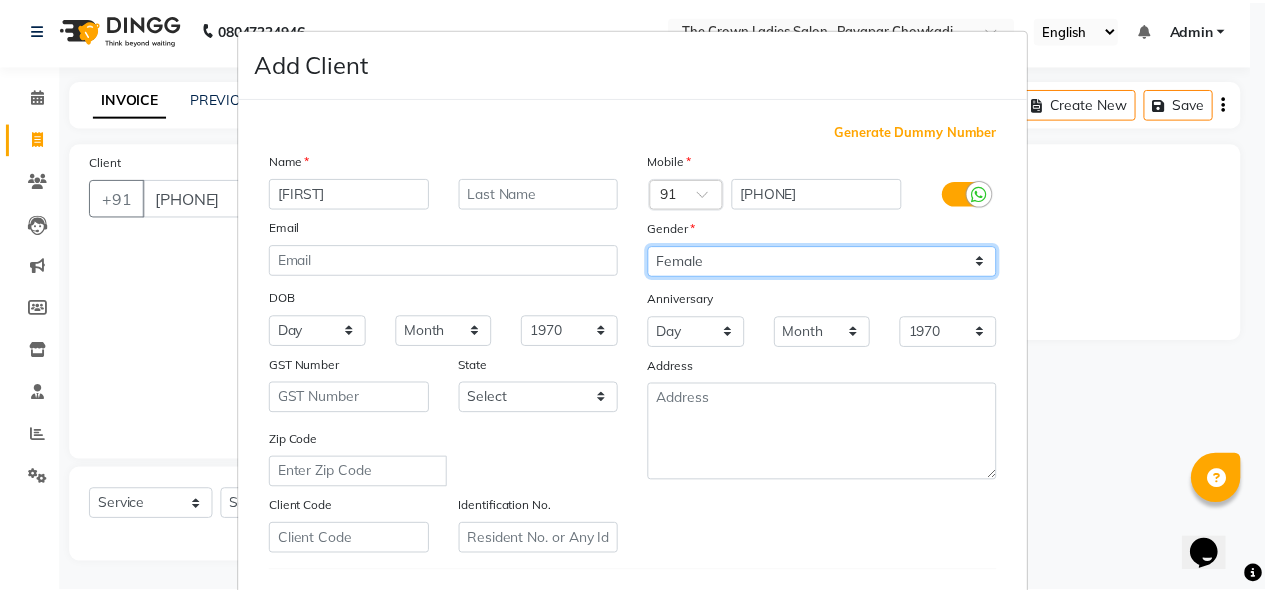 scroll, scrollTop: 326, scrollLeft: 0, axis: vertical 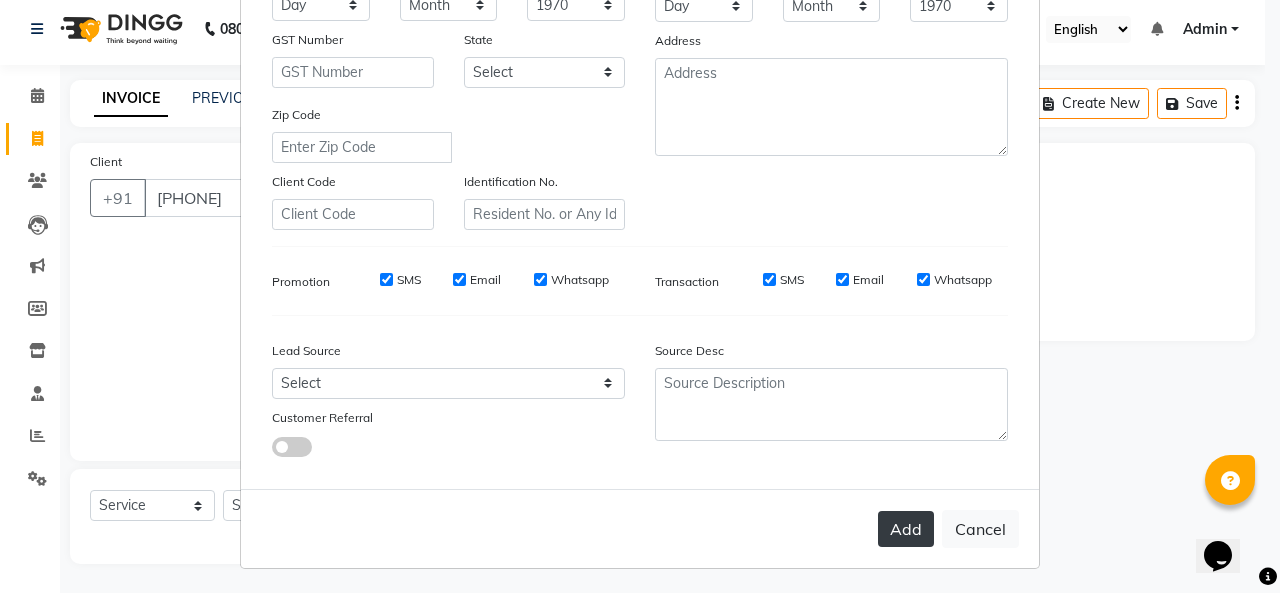 click on "Add" at bounding box center (906, 529) 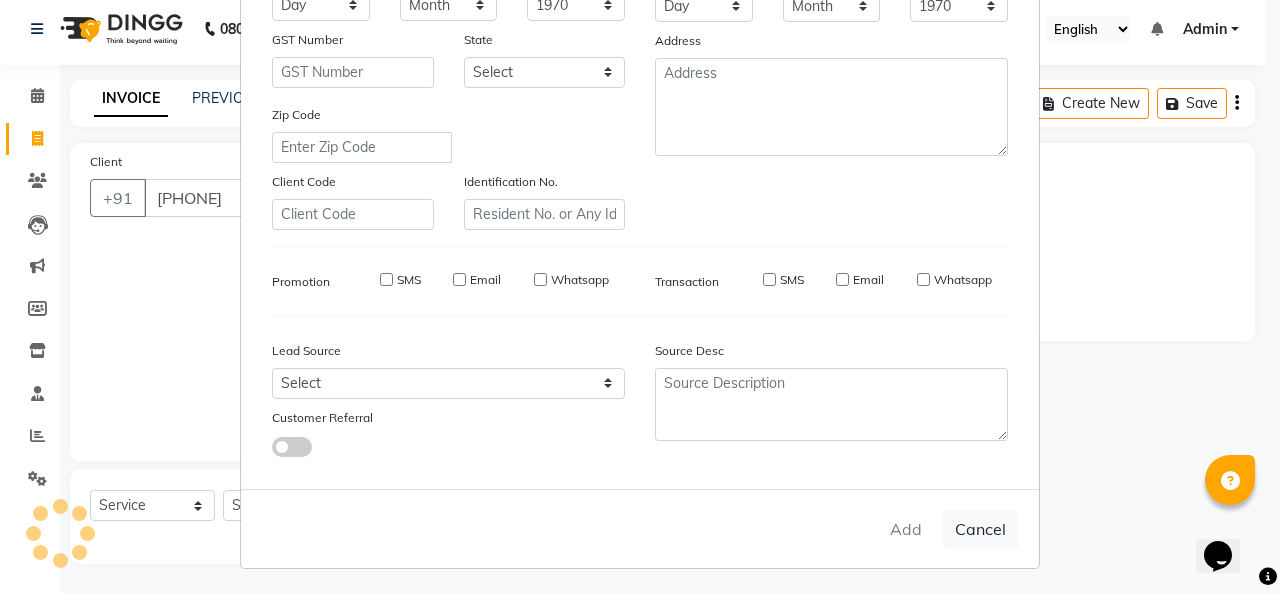 type 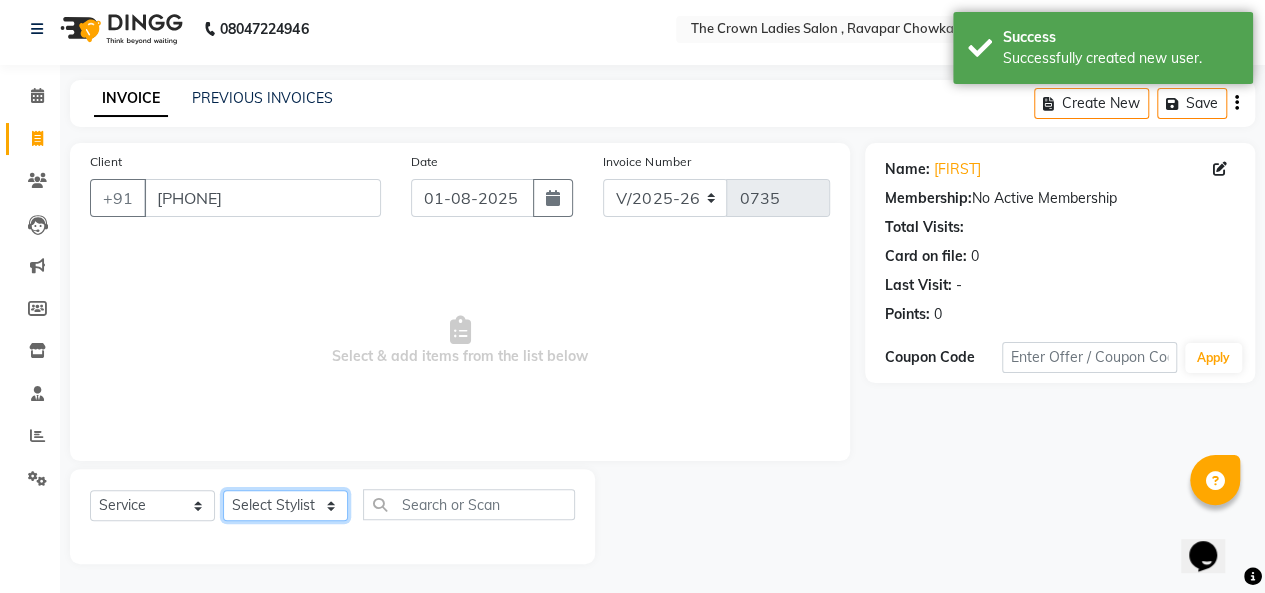 click on "Select Stylist Hemangi hemanshi khushi kundariya maya mayur nikita shubham tejas vaidehi" 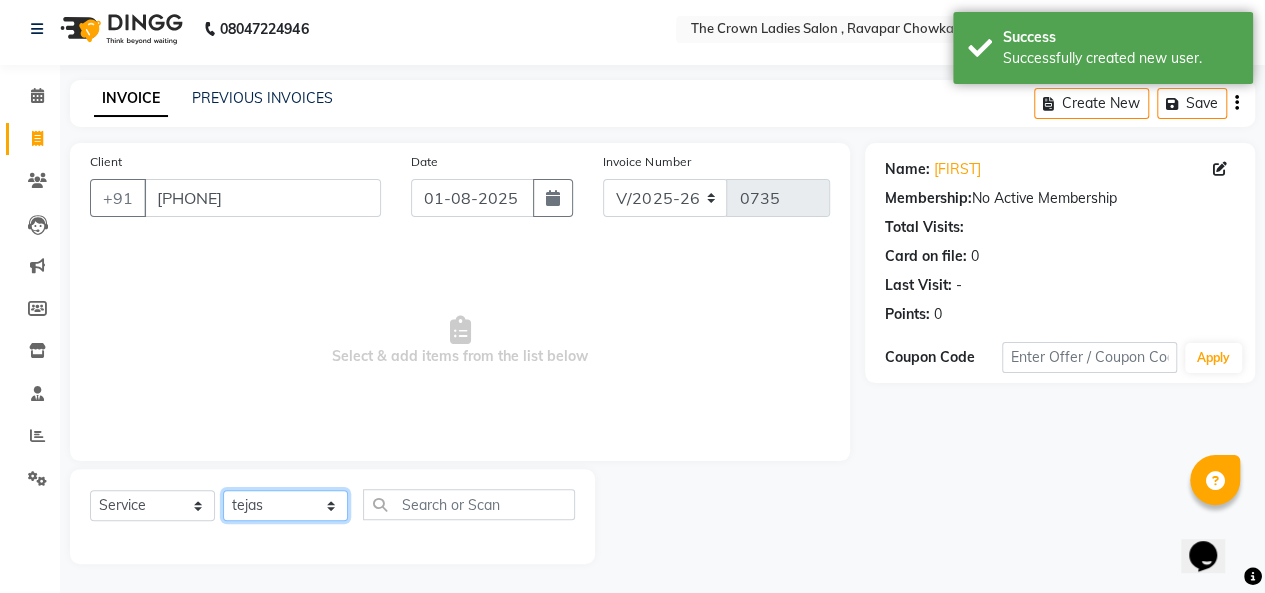 click on "Select Stylist Hemangi hemanshi khushi kundariya maya mayur nikita shubham tejas vaidehi" 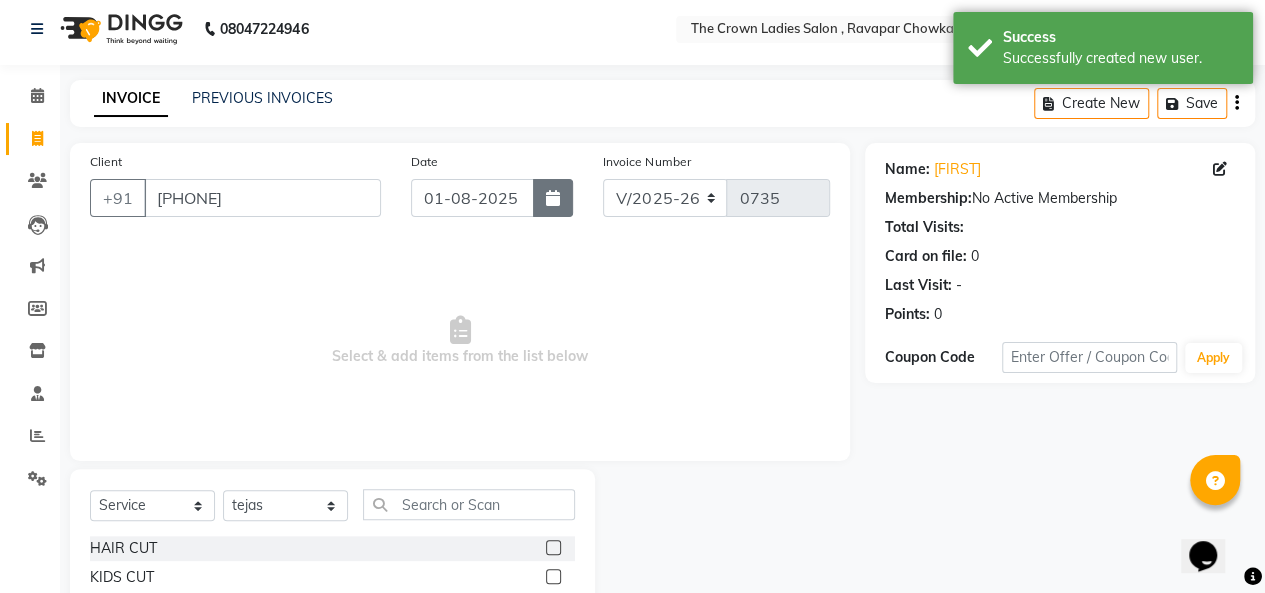click 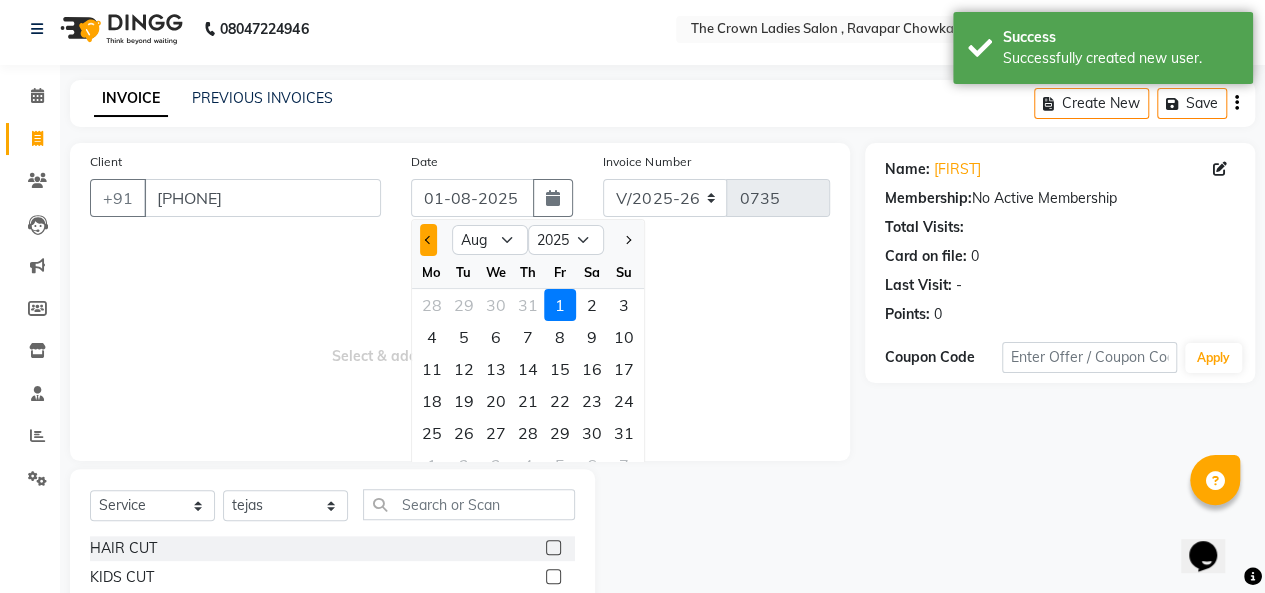 click 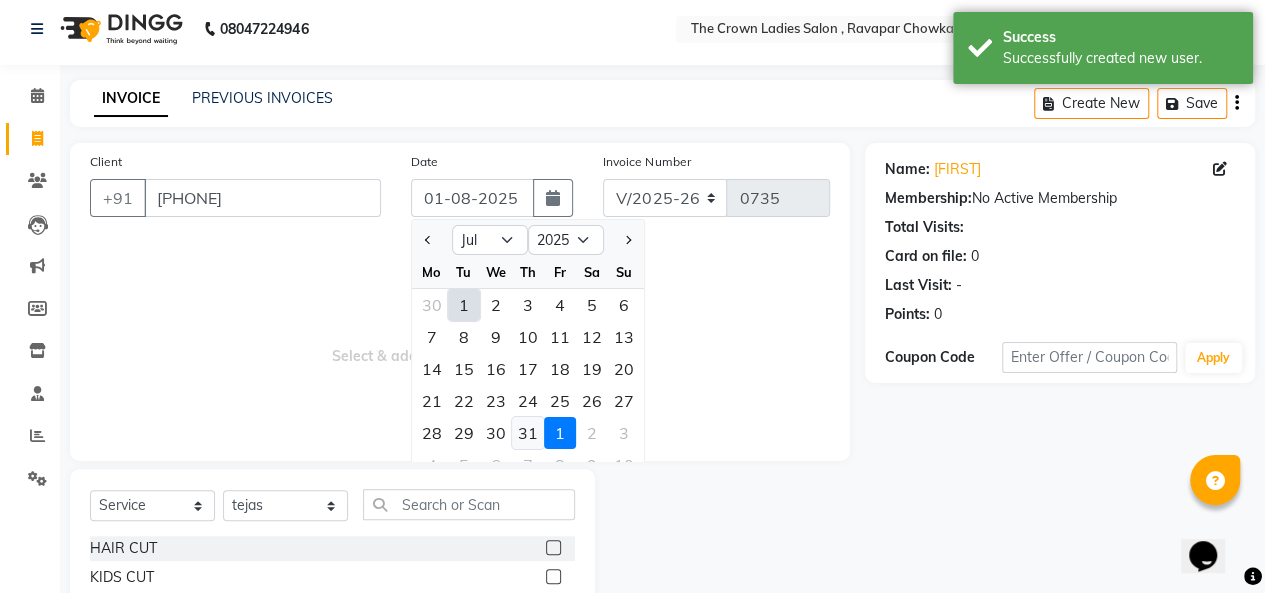 click on "31" 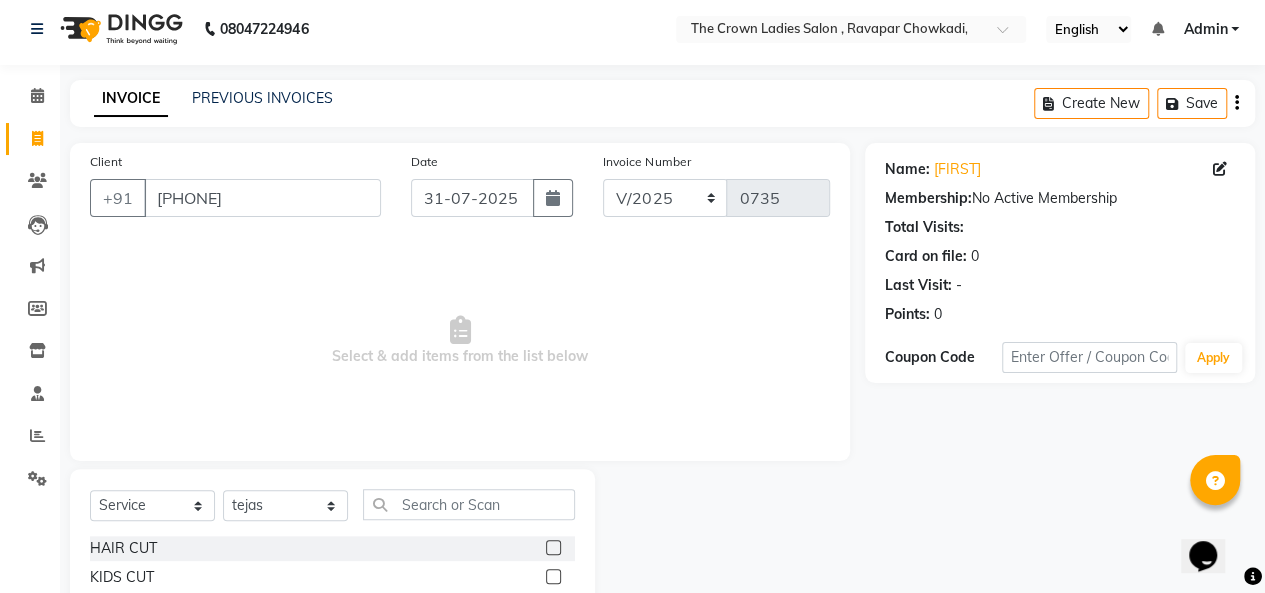 click 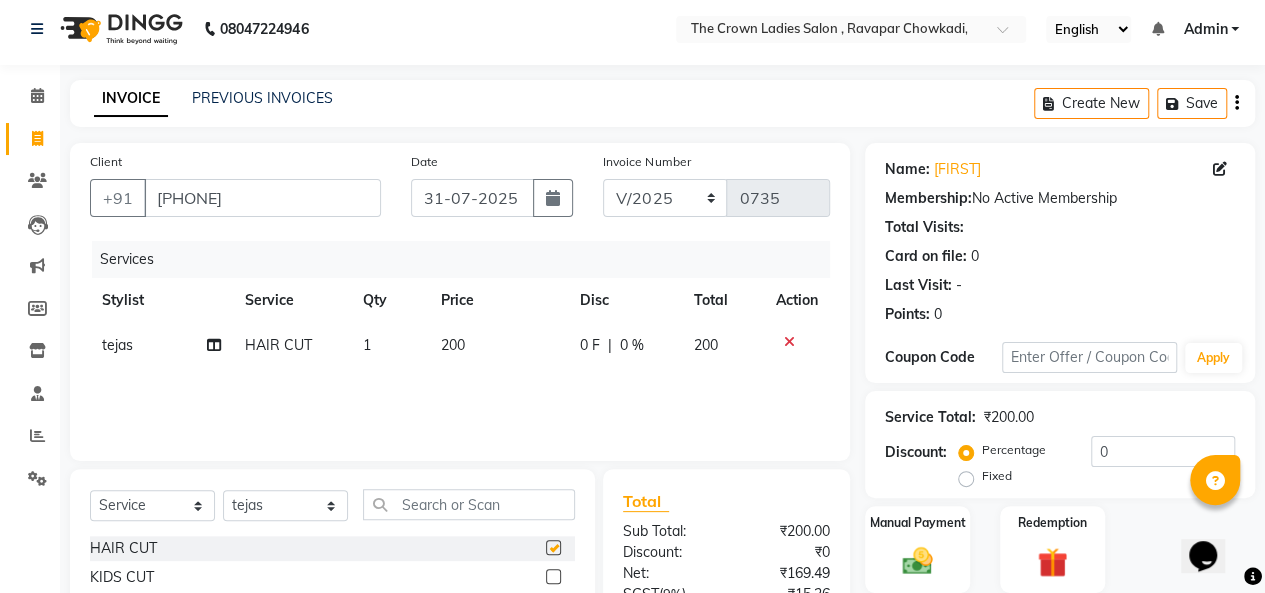 checkbox on "false" 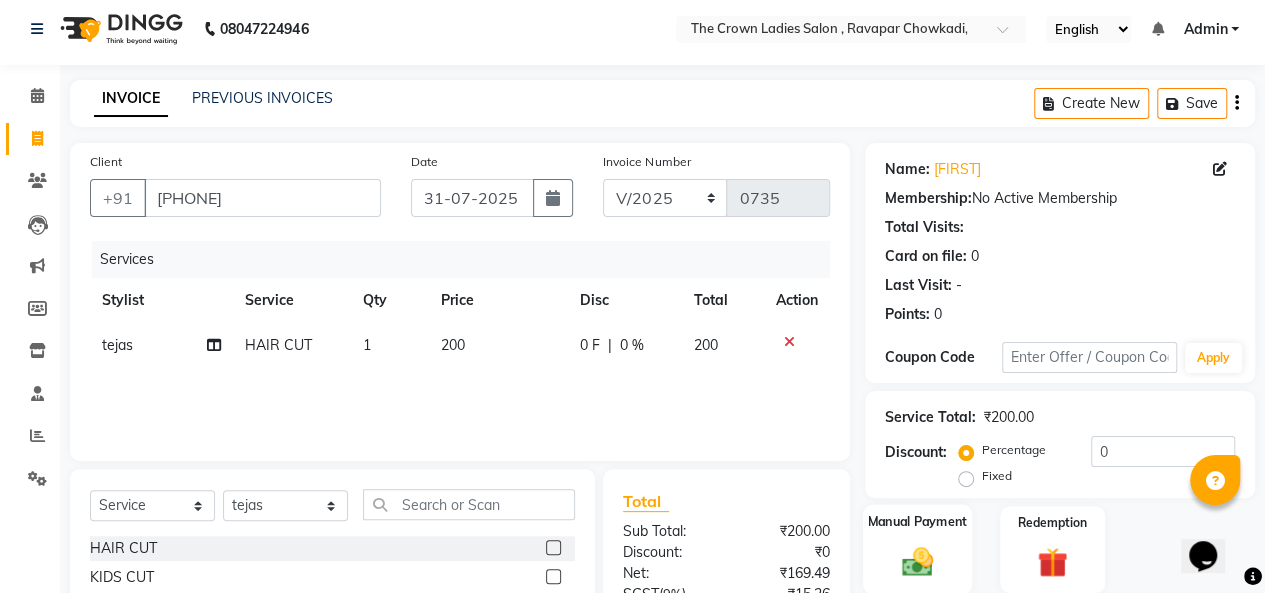 click on "Manual Payment" 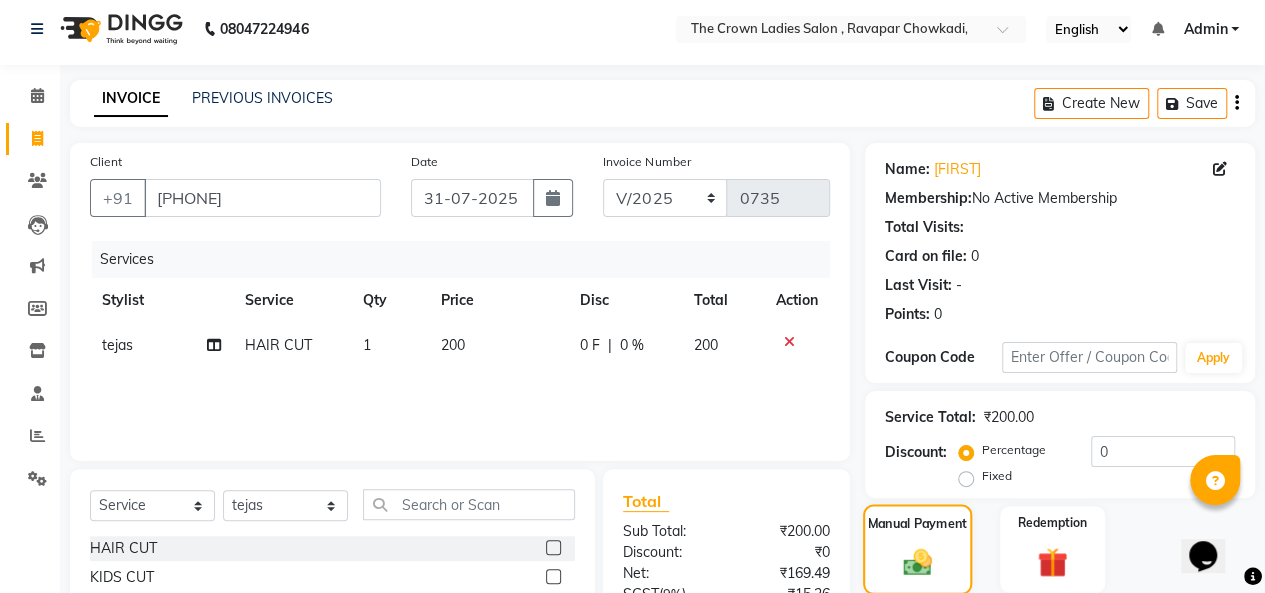 scroll, scrollTop: 207, scrollLeft: 0, axis: vertical 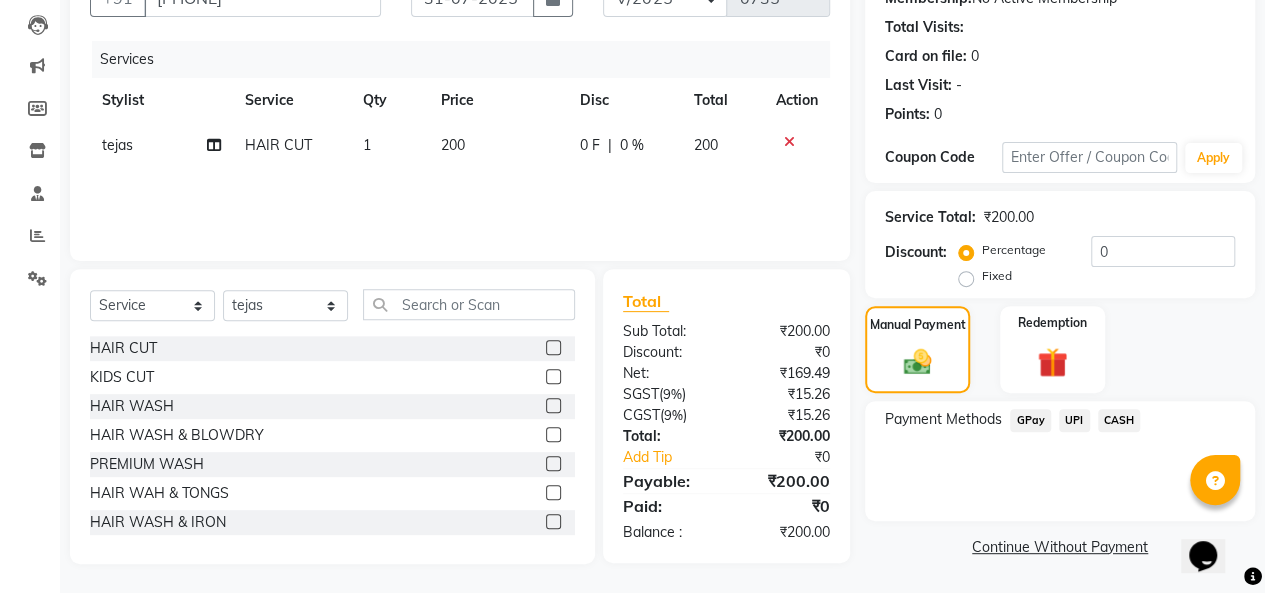 click on "CASH" 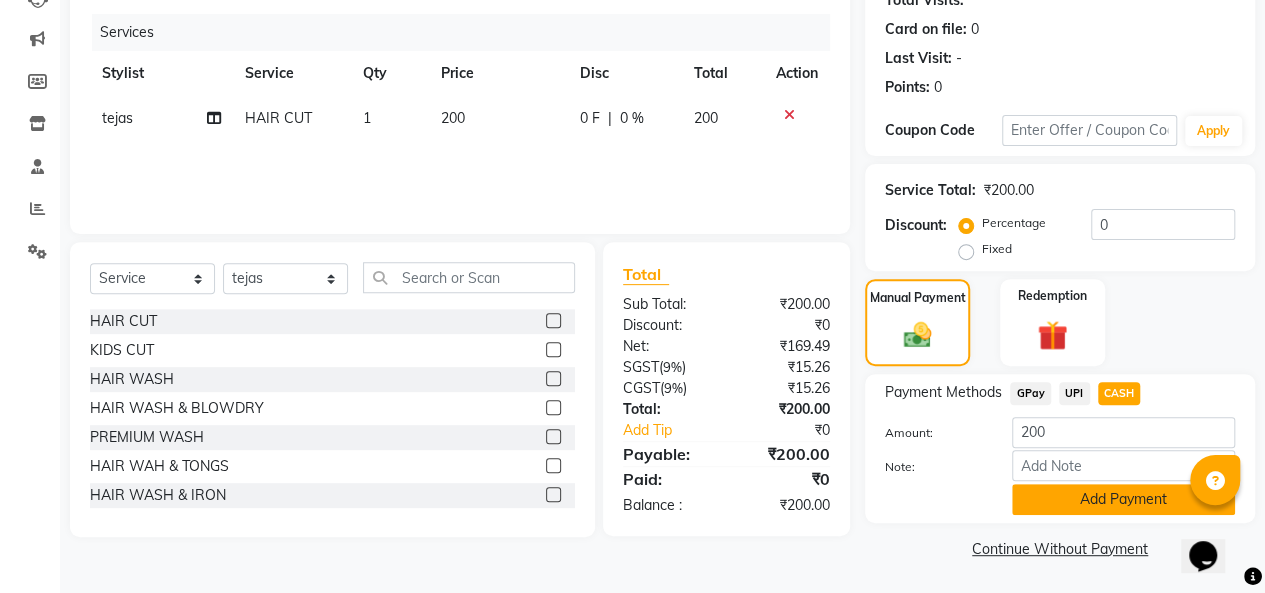 click on "Add Payment" 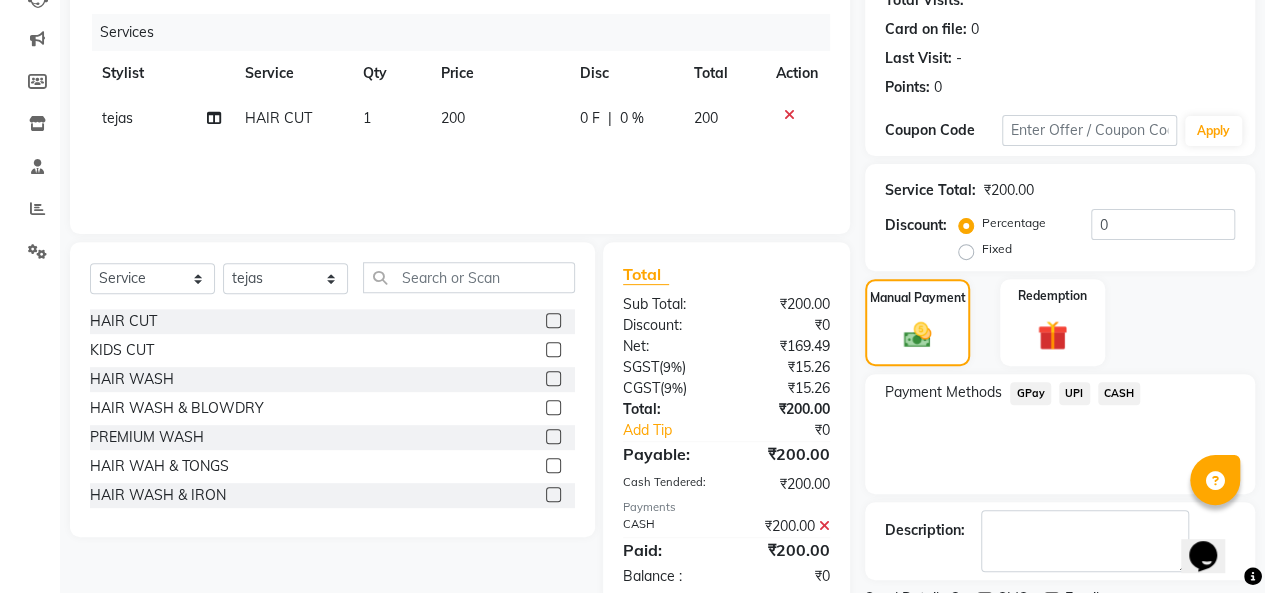 scroll, scrollTop: 316, scrollLeft: 0, axis: vertical 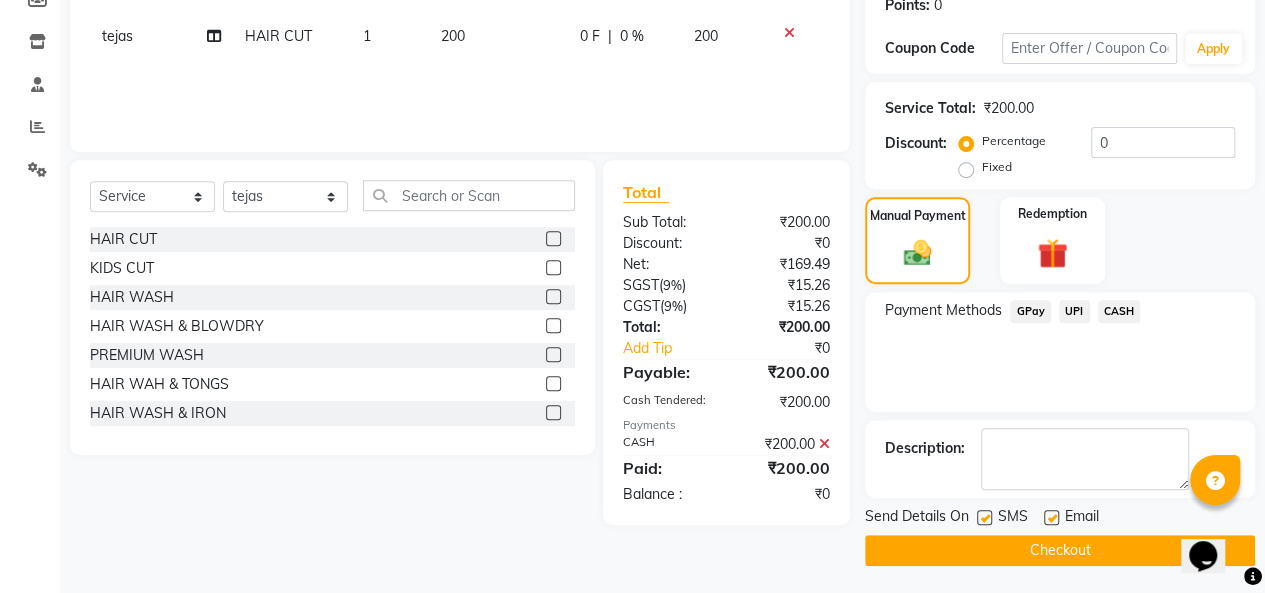 click 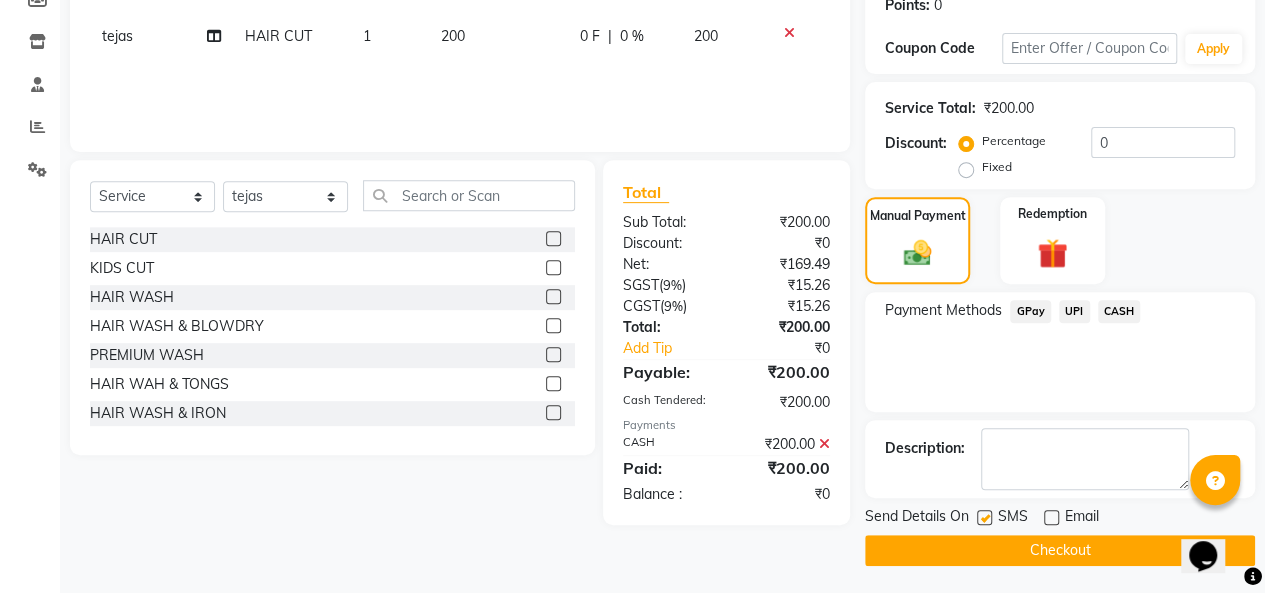 click 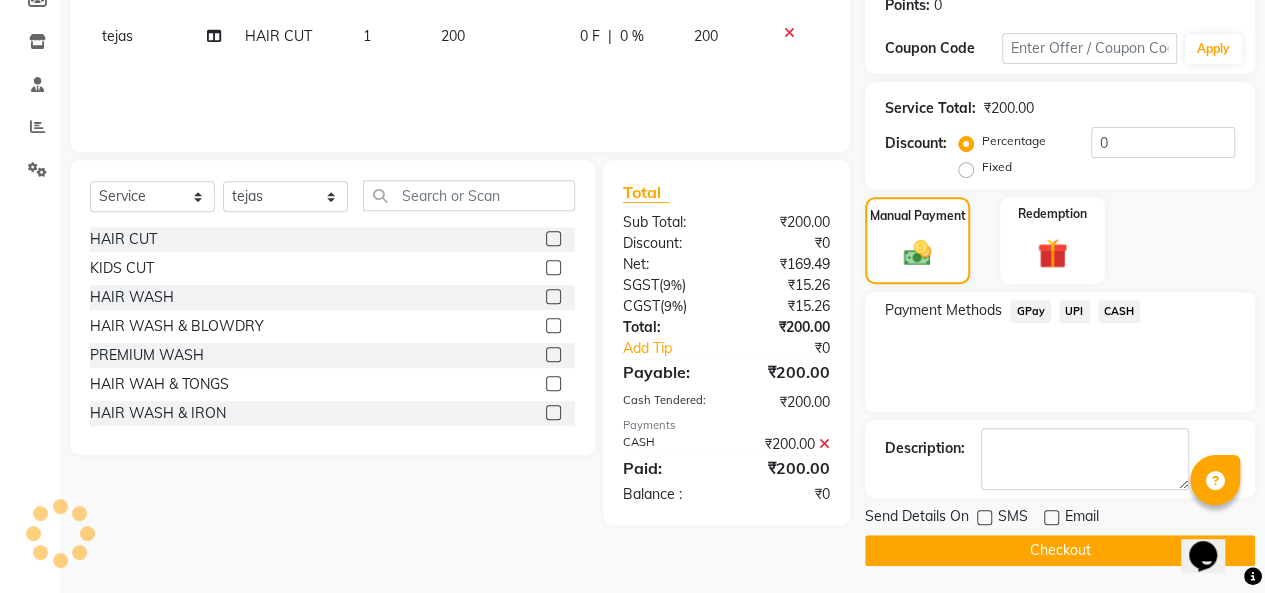 click on "Checkout" 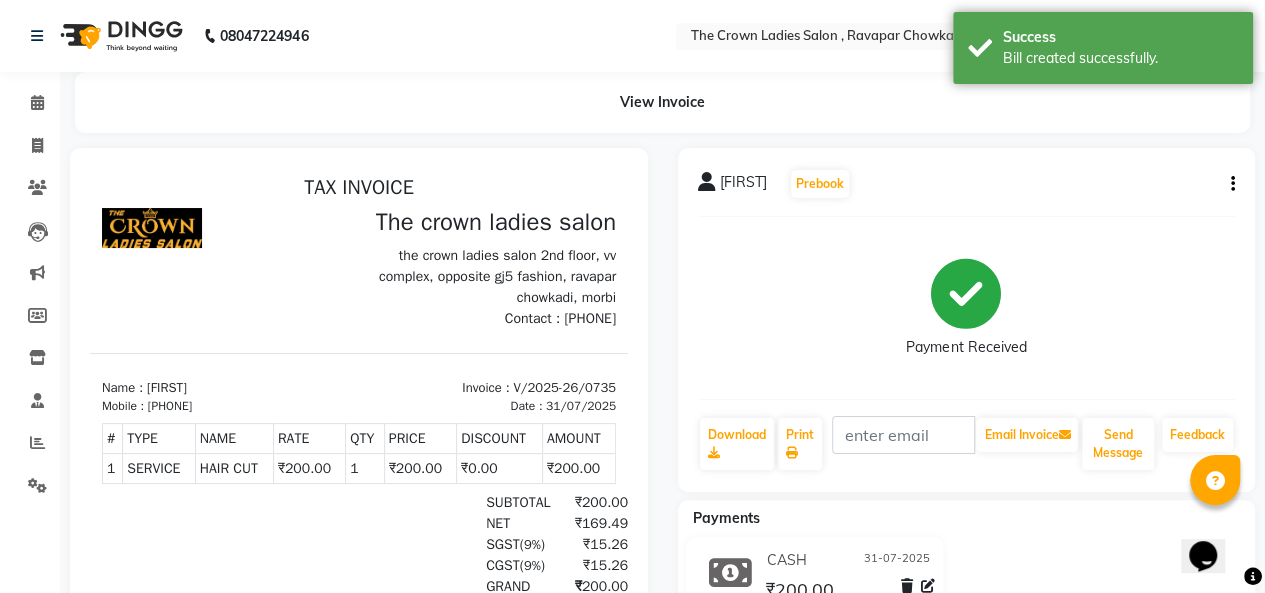 scroll, scrollTop: 0, scrollLeft: 0, axis: both 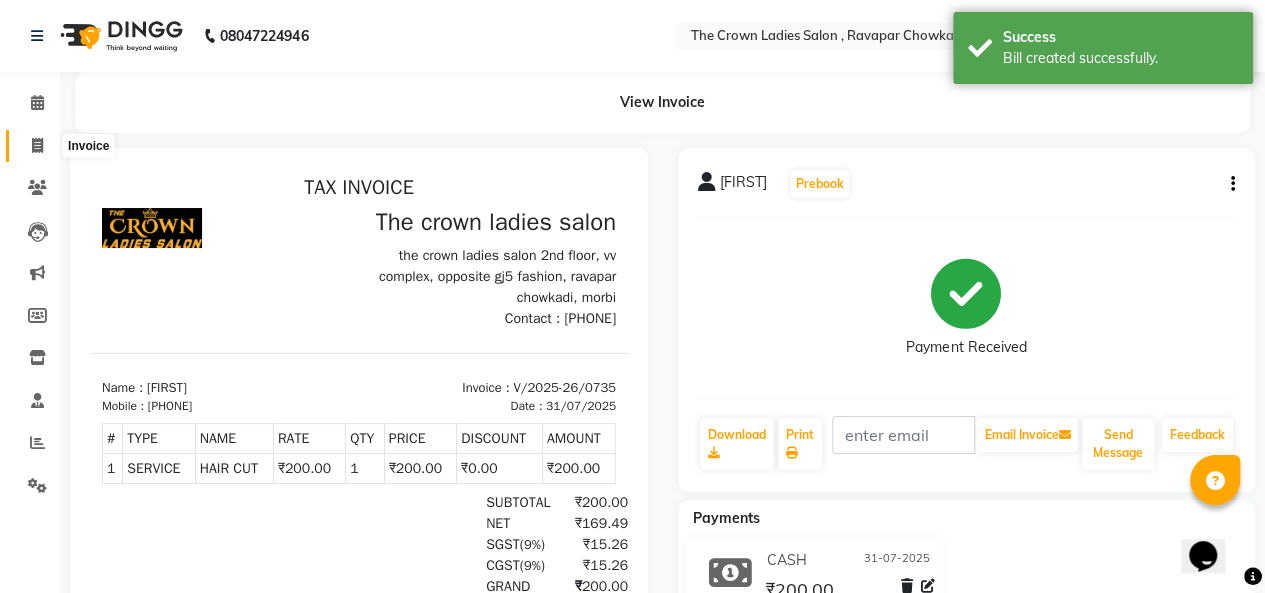 drag, startPoint x: 1000, startPoint y: 535, endPoint x: 36, endPoint y: 155, distance: 1036.193 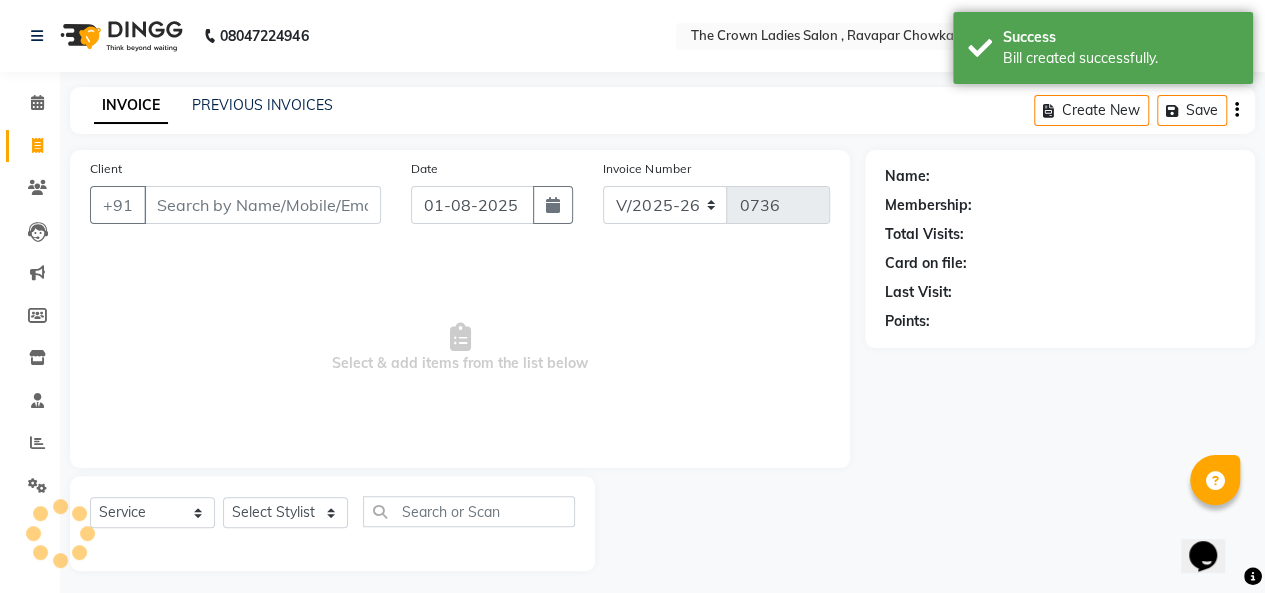 scroll, scrollTop: 7, scrollLeft: 0, axis: vertical 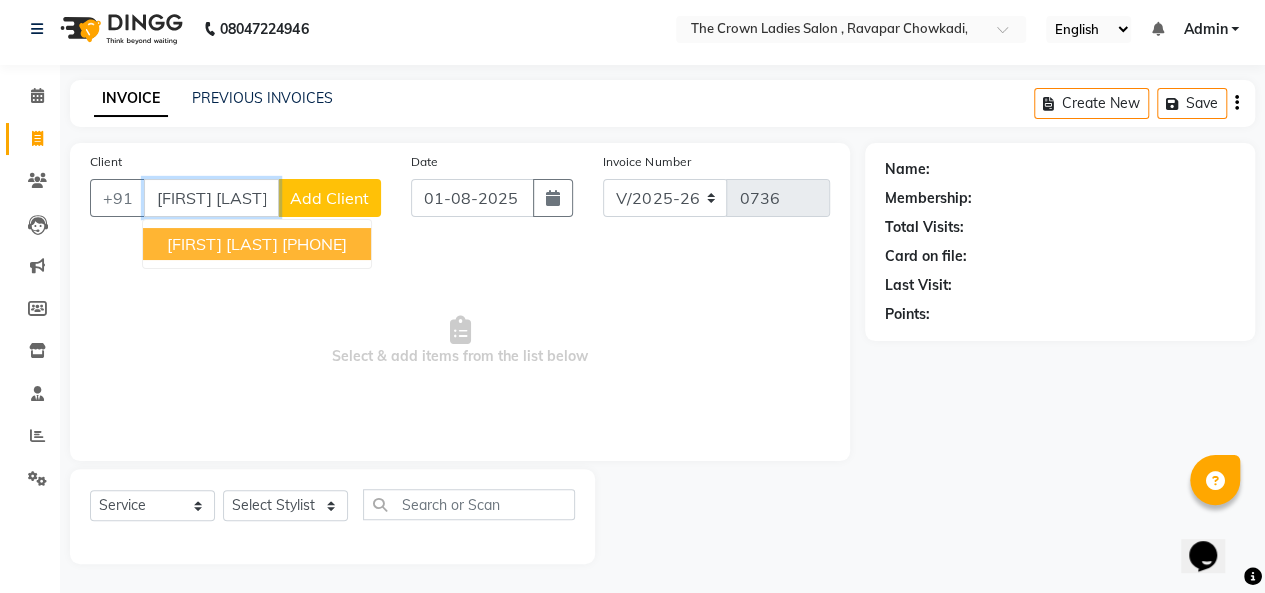 click on "[PHONE]" at bounding box center (314, 244) 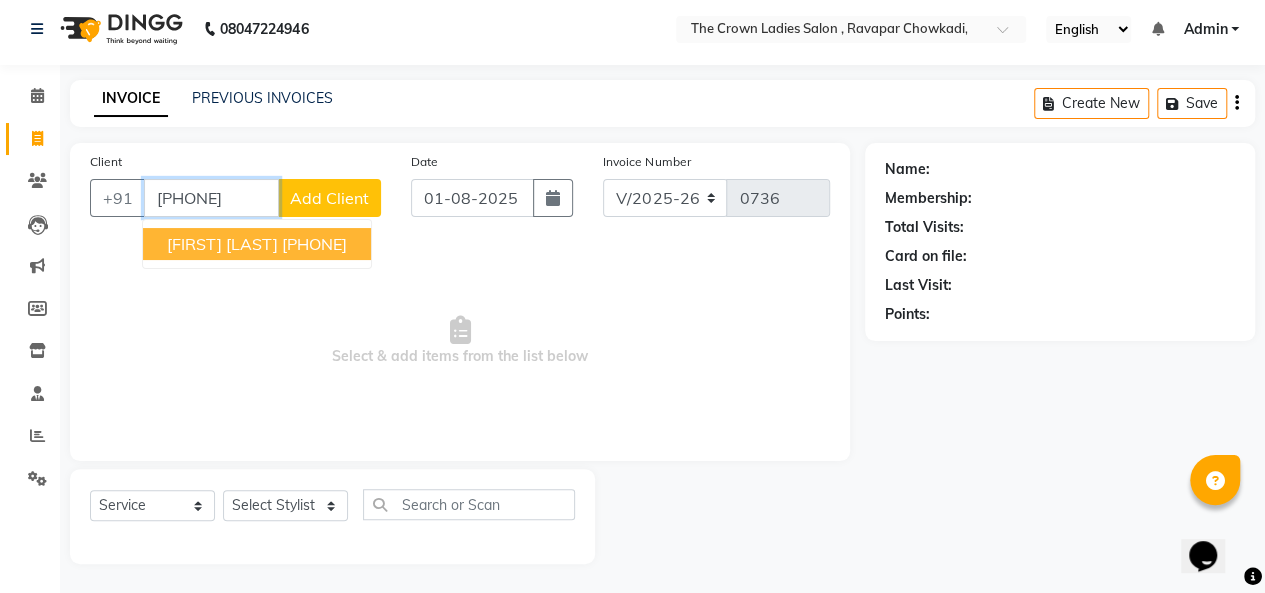 scroll, scrollTop: 0, scrollLeft: 0, axis: both 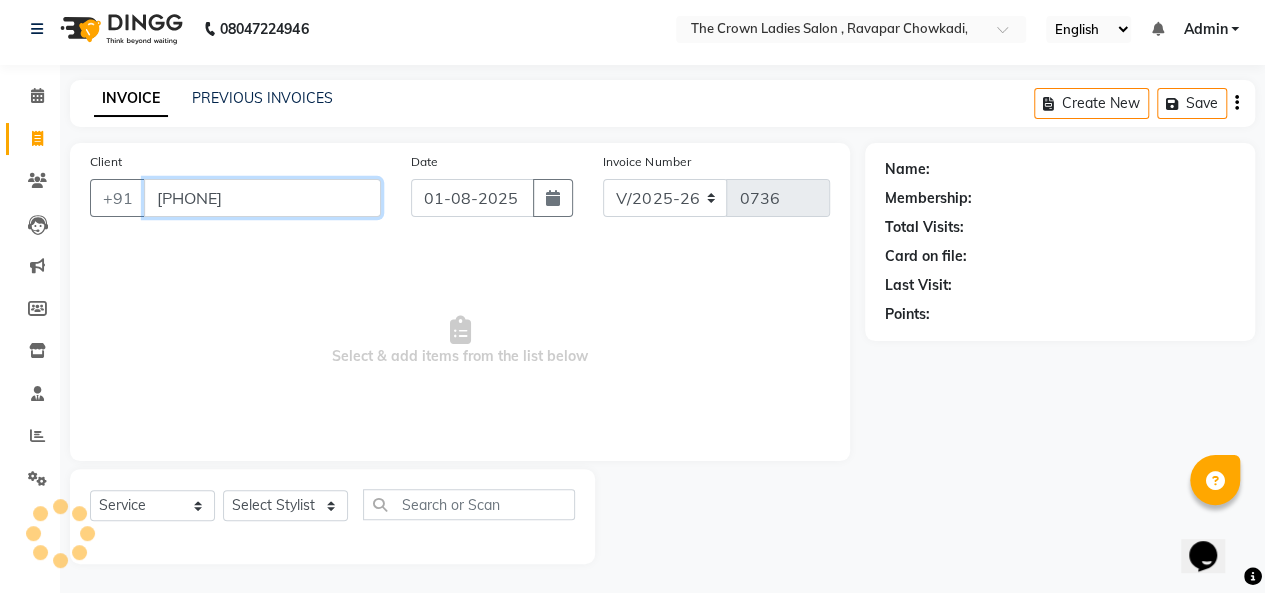 type on "[PHONE]" 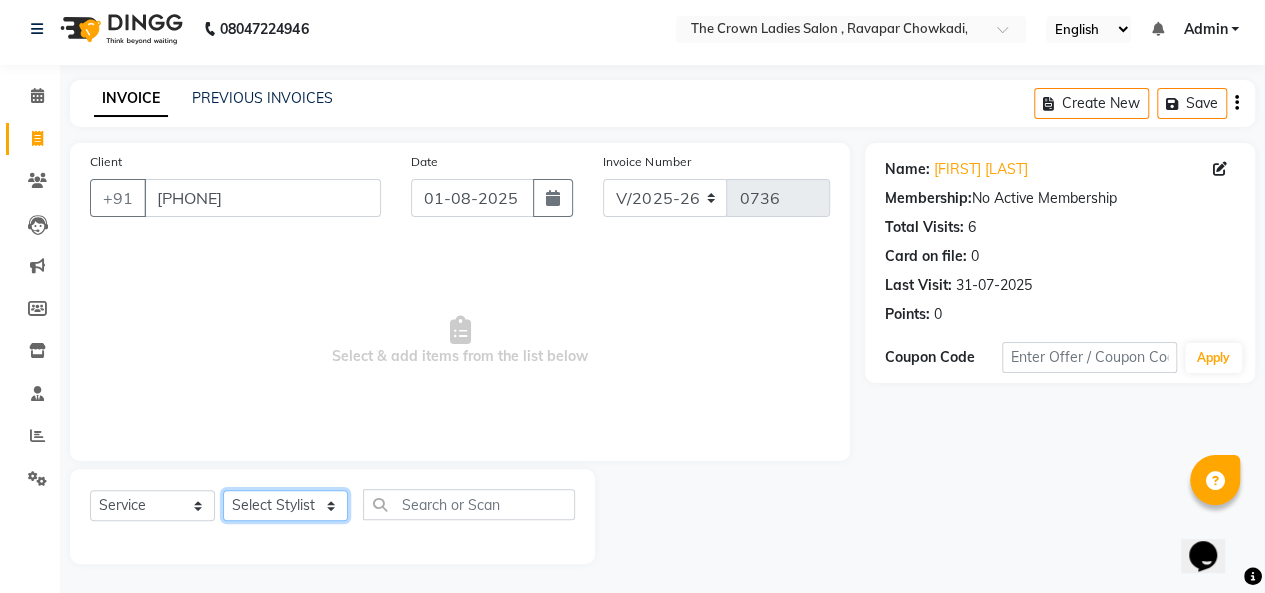 click on "Select Stylist Hemangi hemanshi khushi kundariya maya mayur nikita shubham tejas vaidehi" 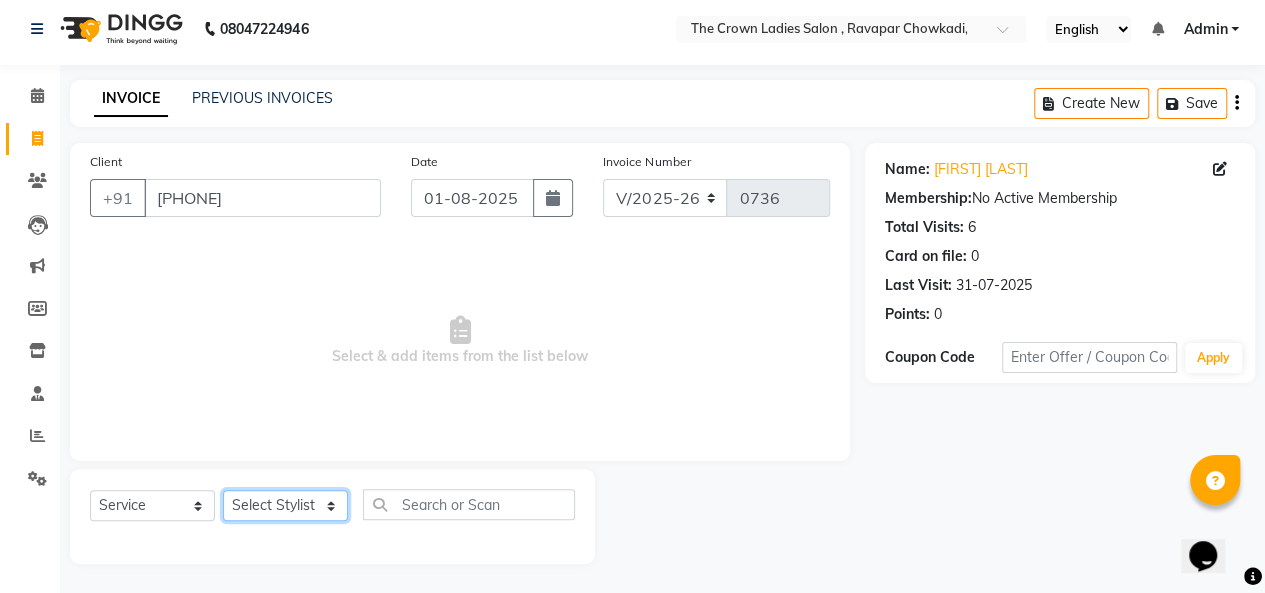 select on "78257" 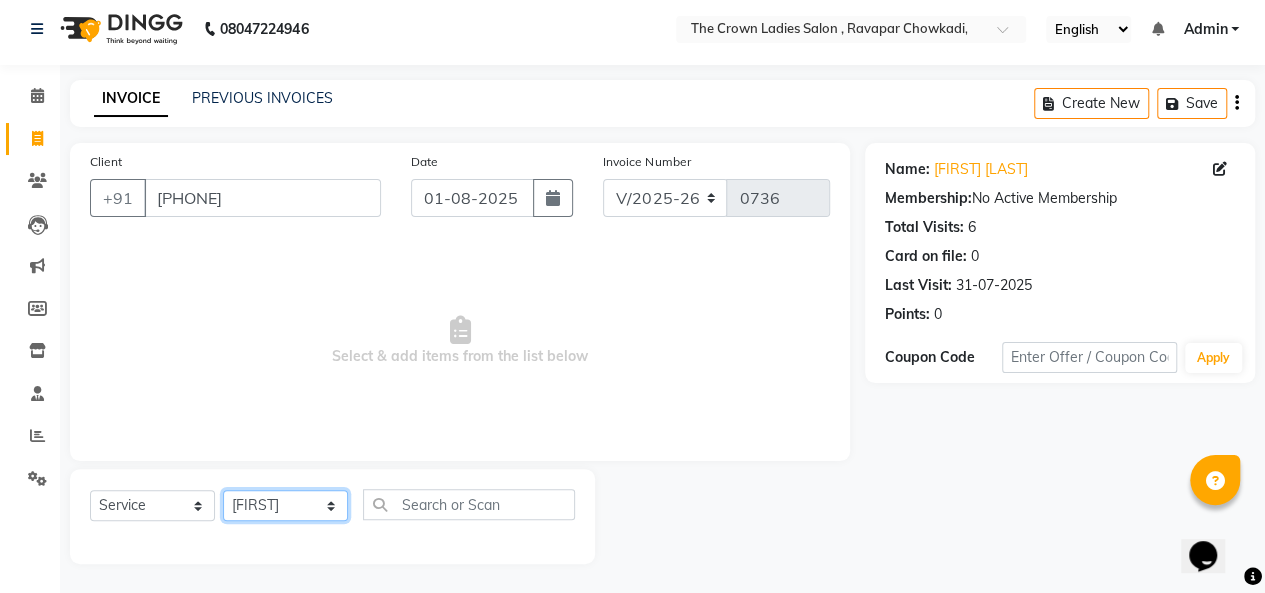 click on "Select Stylist Hemangi hemanshi khushi kundariya maya mayur nikita shubham tejas vaidehi" 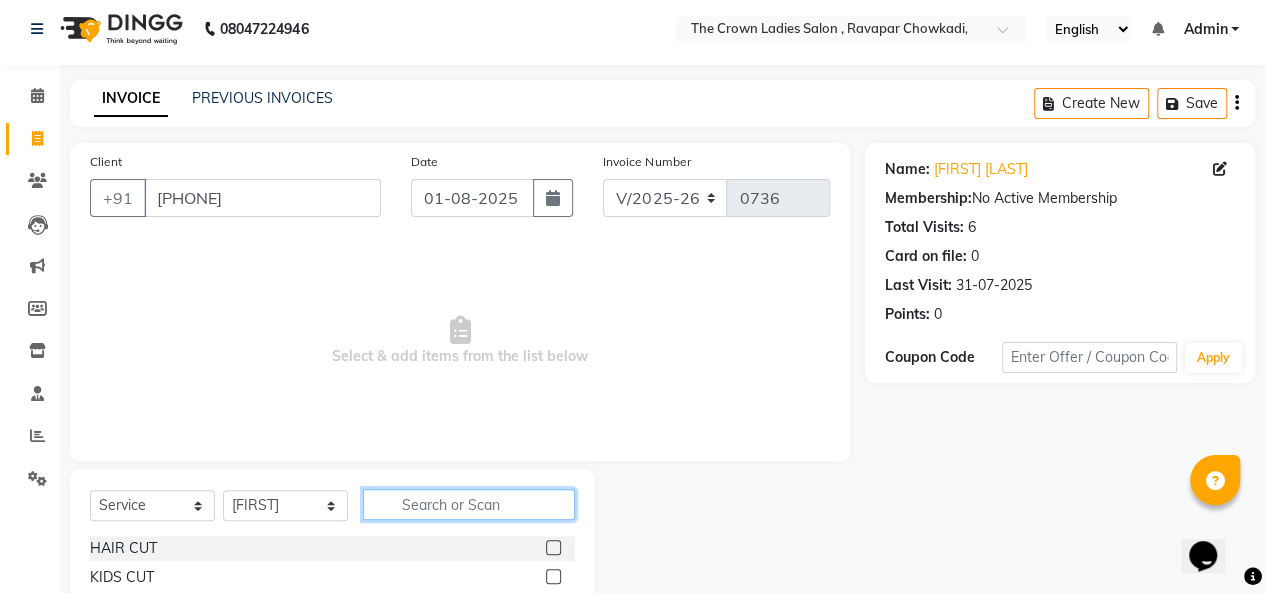 click 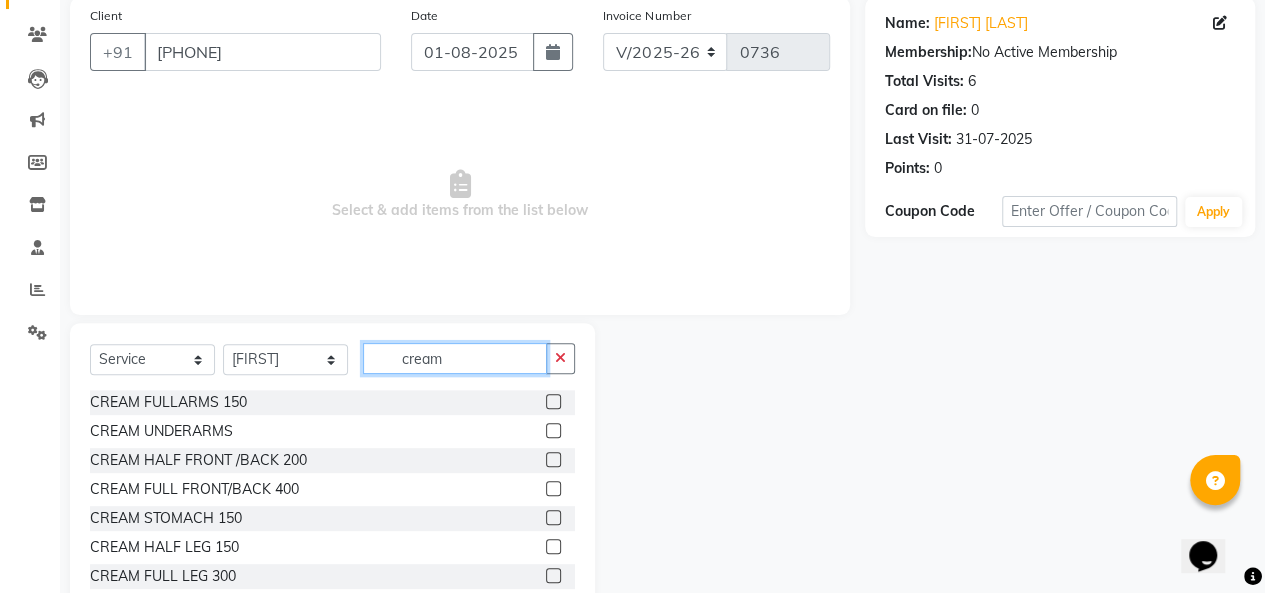 scroll, scrollTop: 152, scrollLeft: 0, axis: vertical 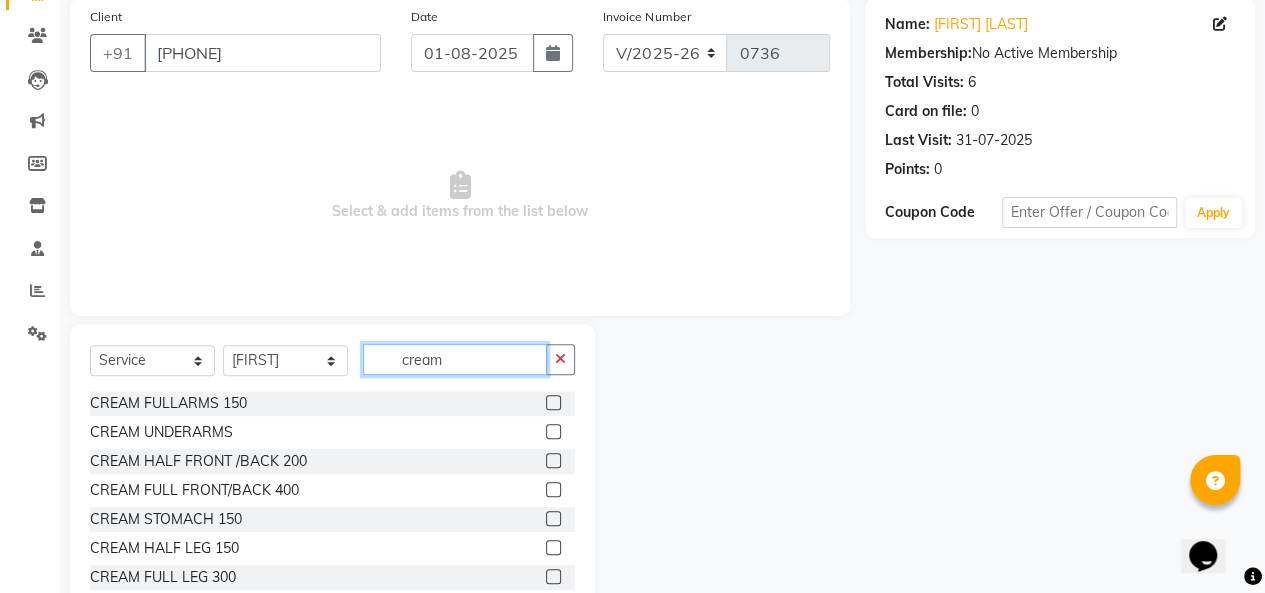 type on "cream" 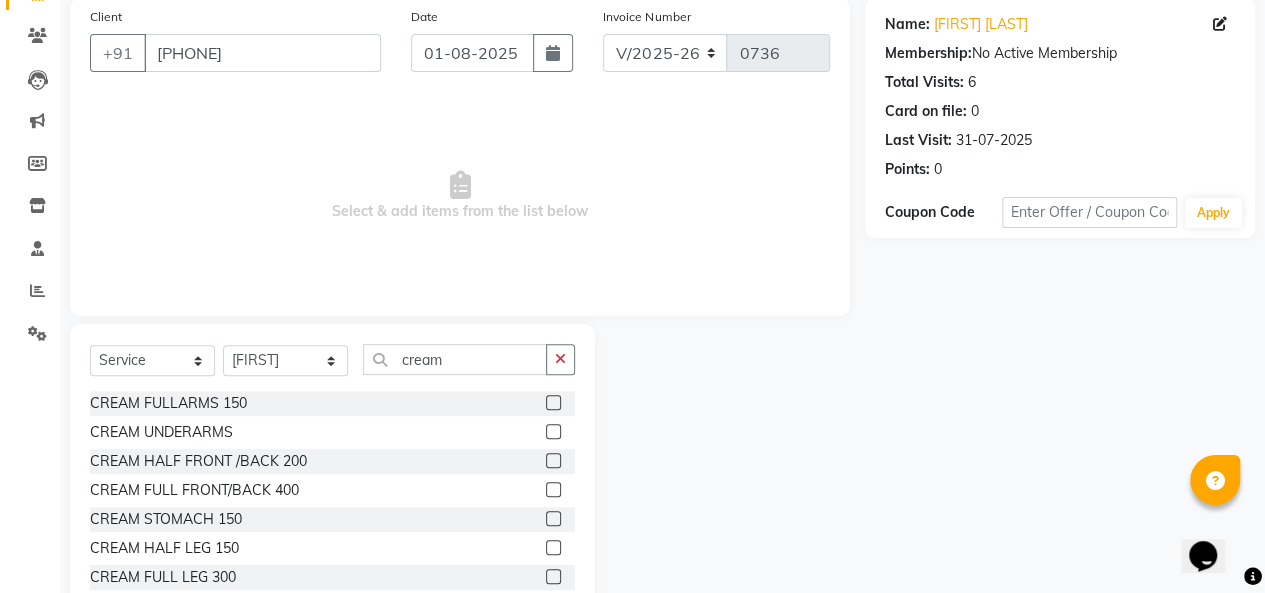 click 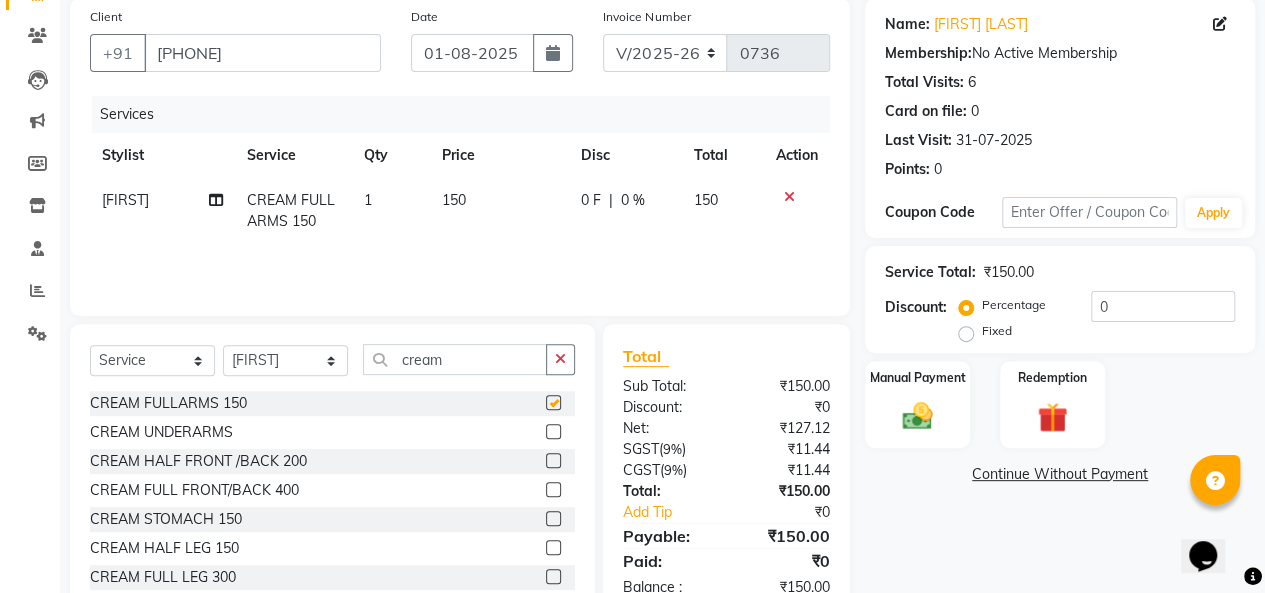 checkbox on "false" 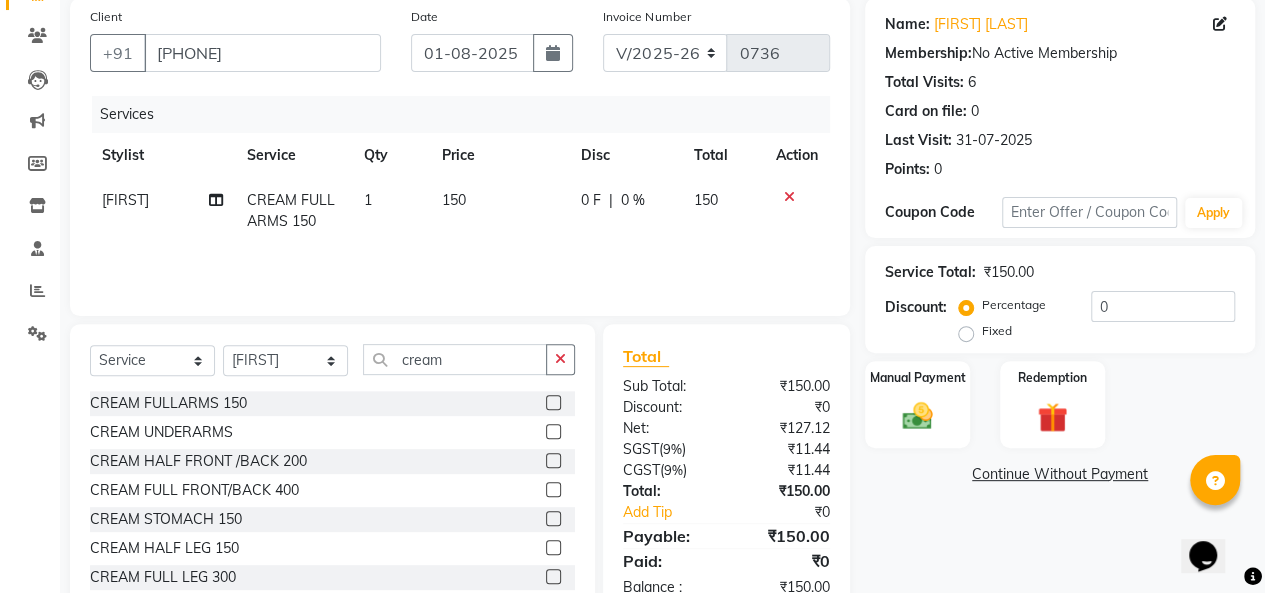 scroll, scrollTop: 32, scrollLeft: 0, axis: vertical 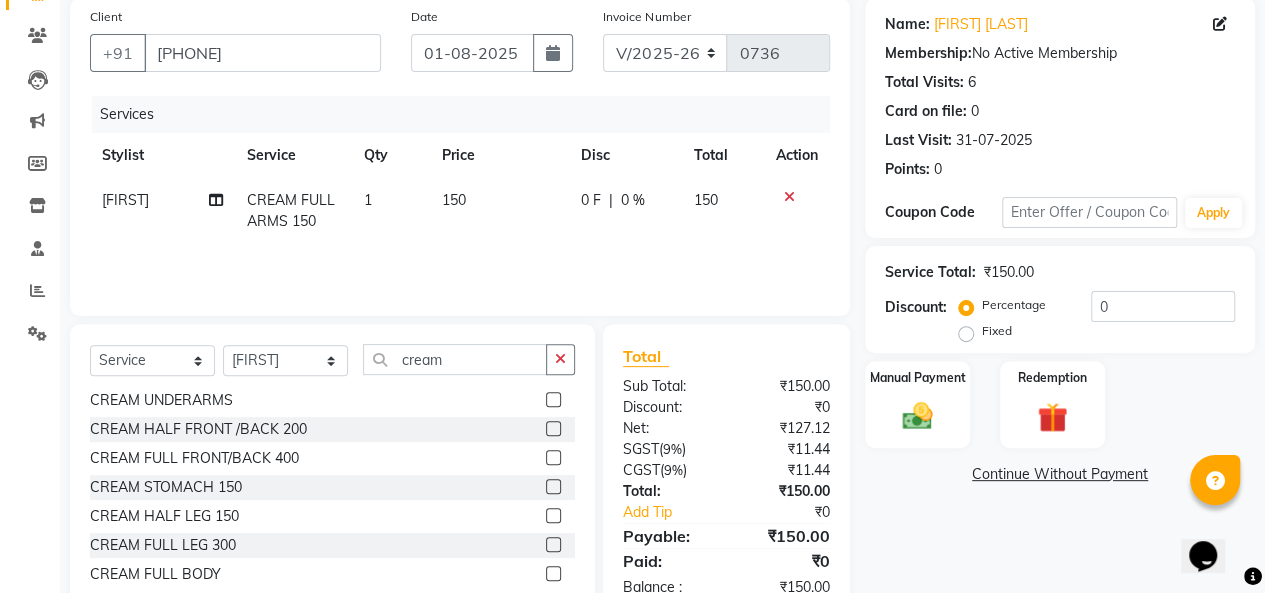 click 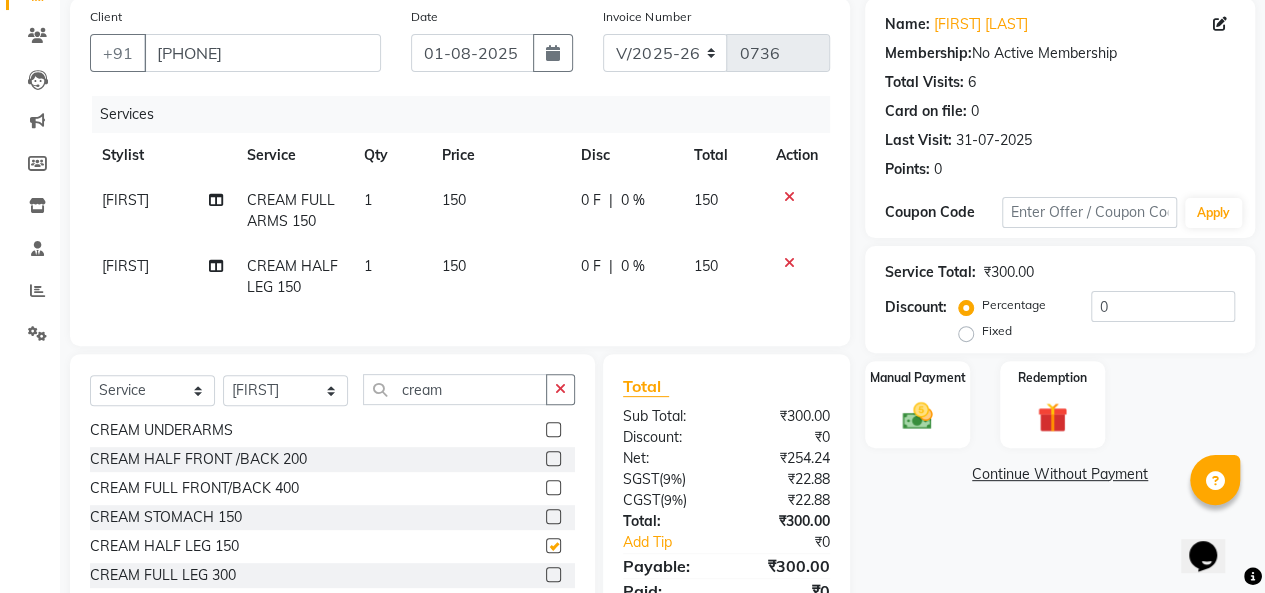 checkbox on "false" 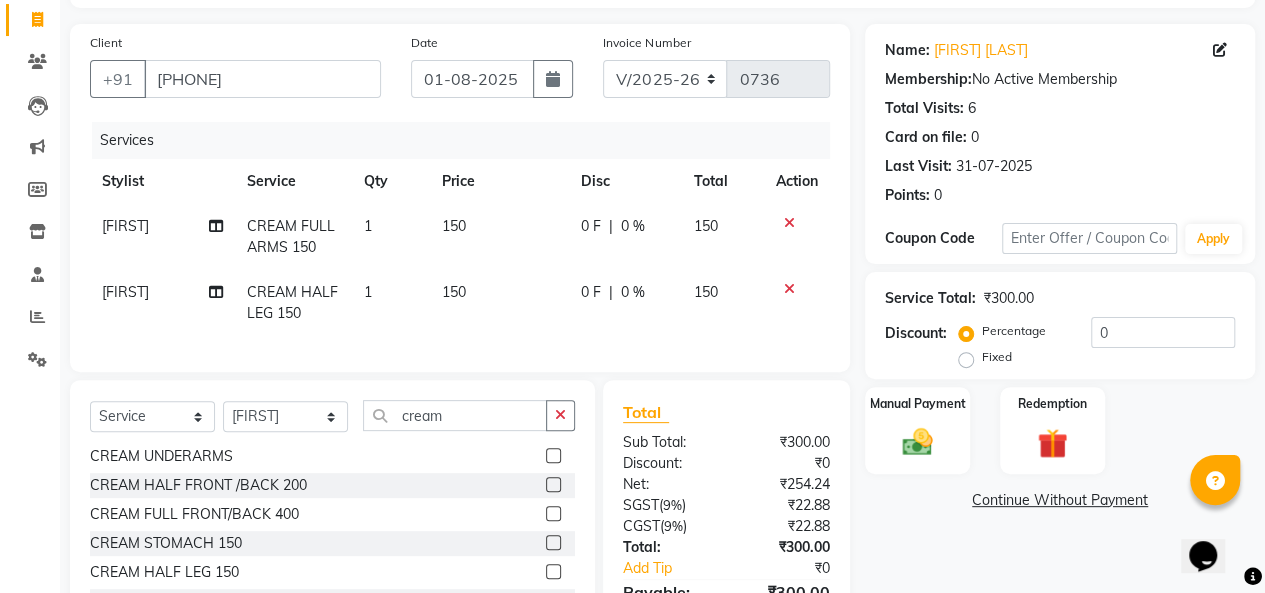 scroll, scrollTop: 124, scrollLeft: 0, axis: vertical 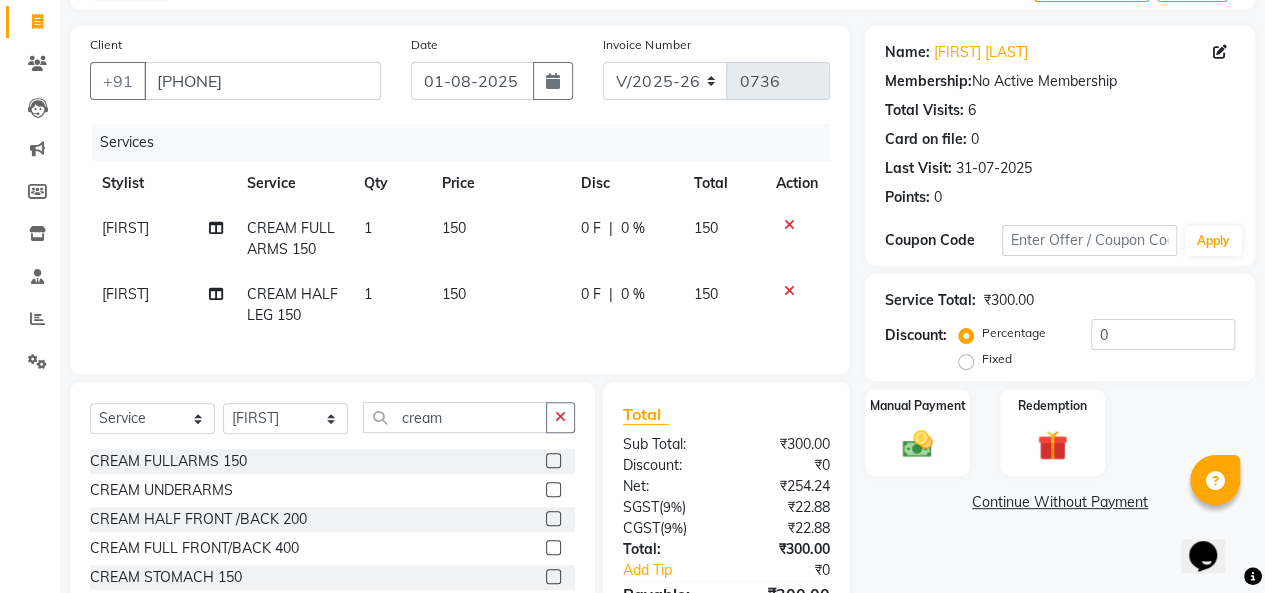 click 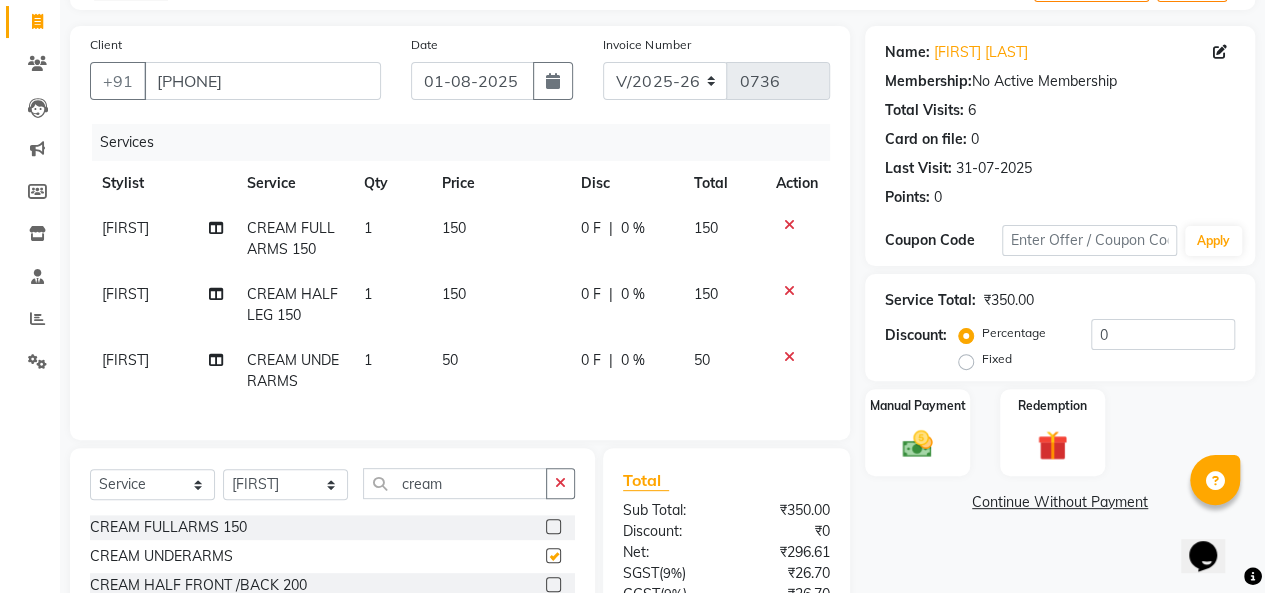 checkbox on "false" 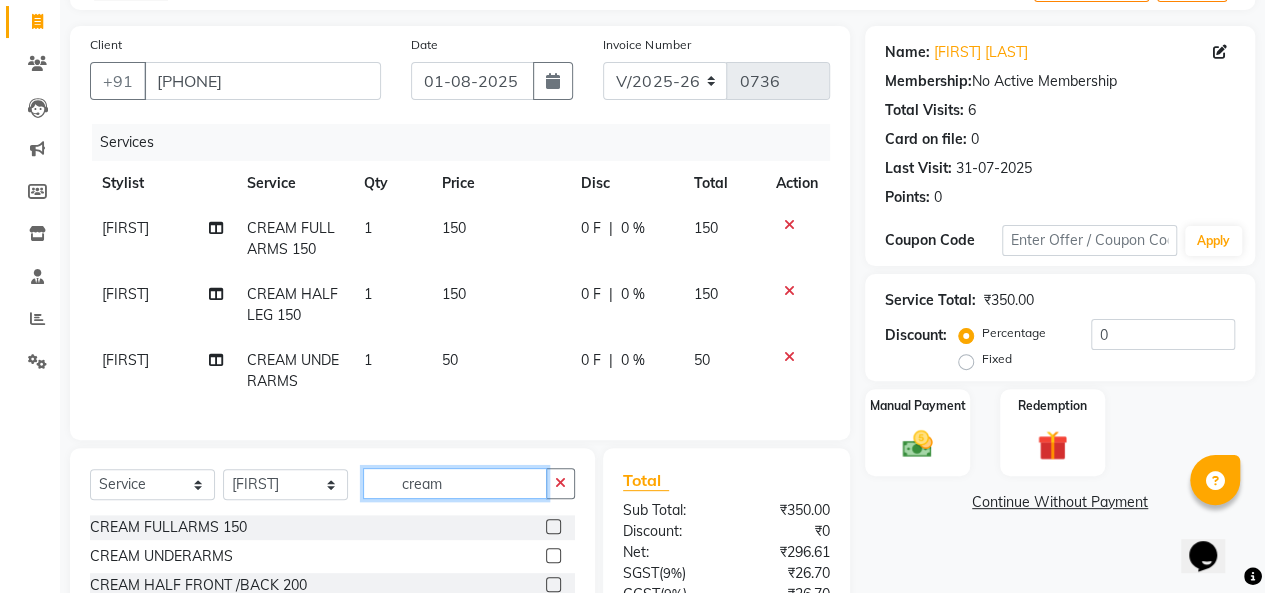 click on "cream" 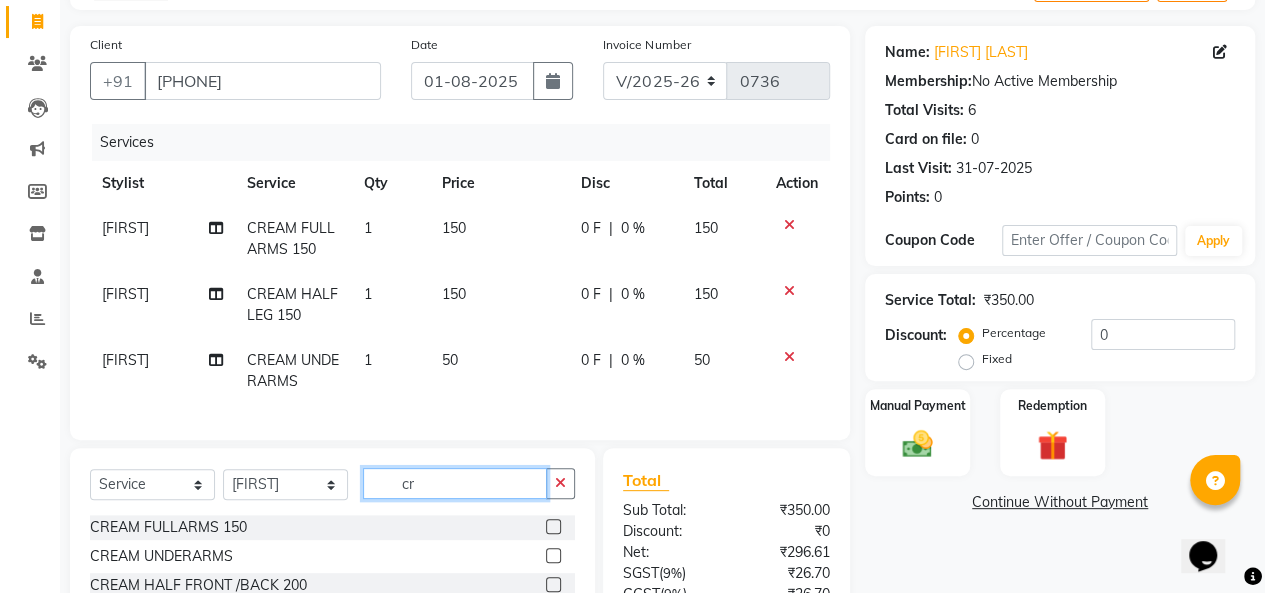 type on "c" 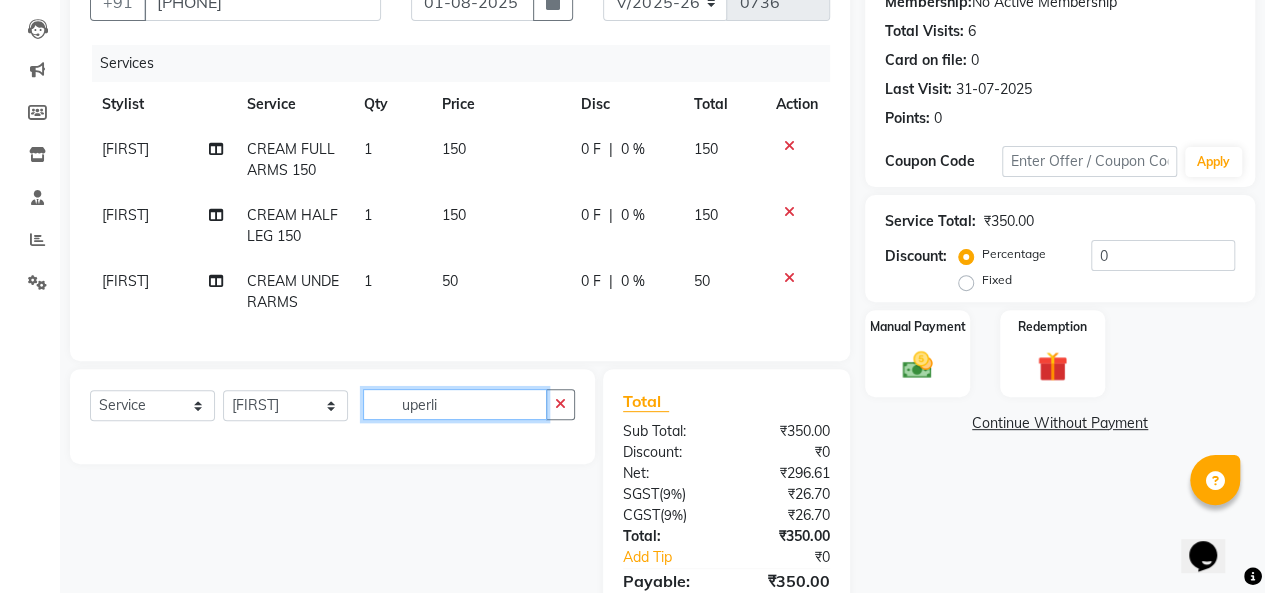 scroll, scrollTop: 274, scrollLeft: 0, axis: vertical 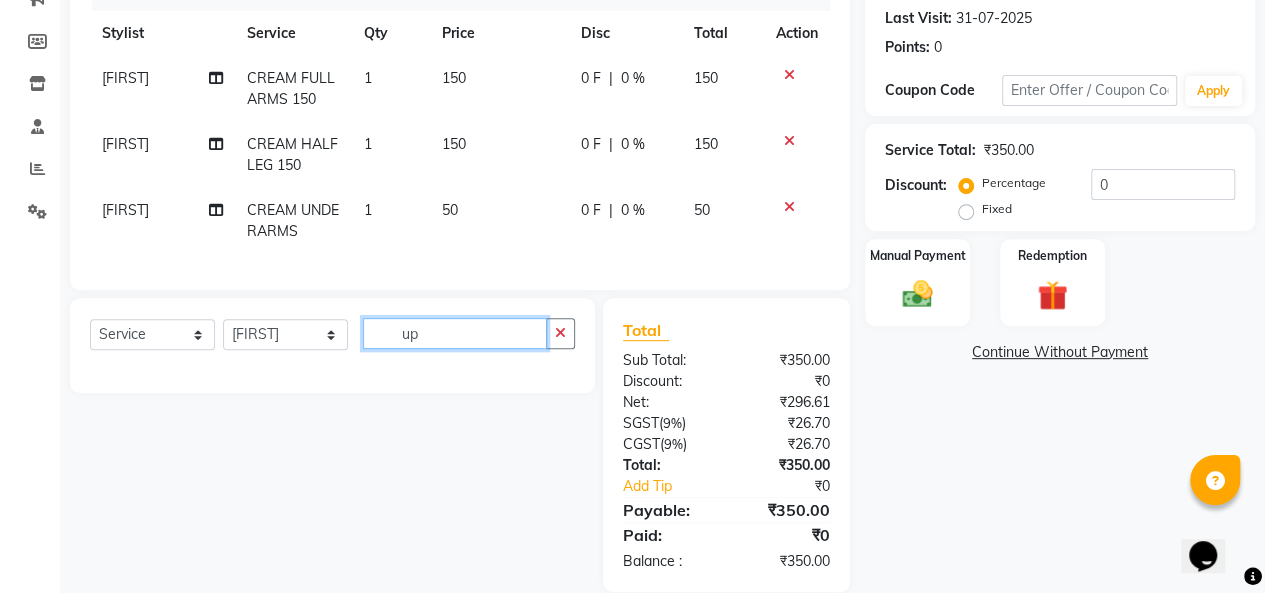 type on "u" 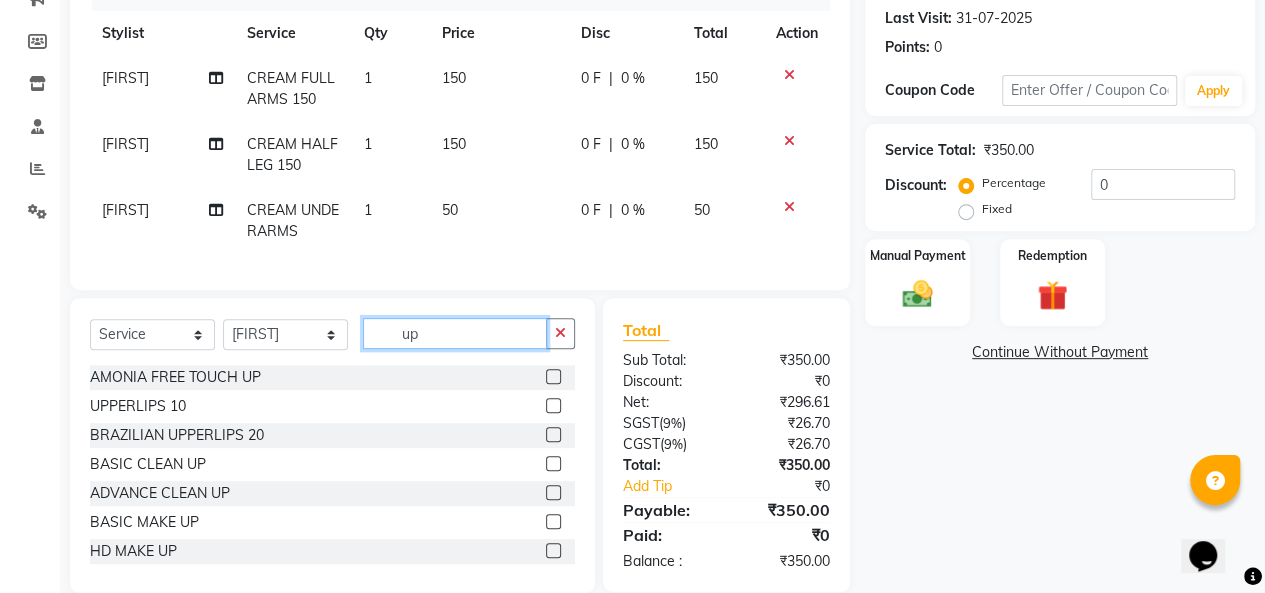 type on "up" 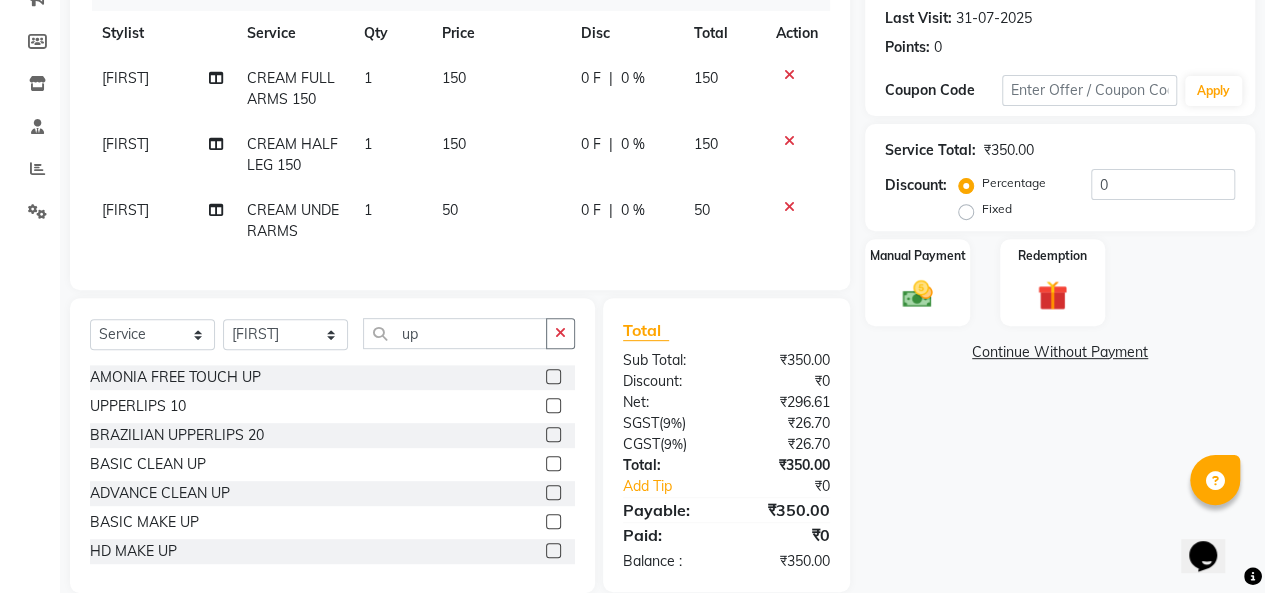 click 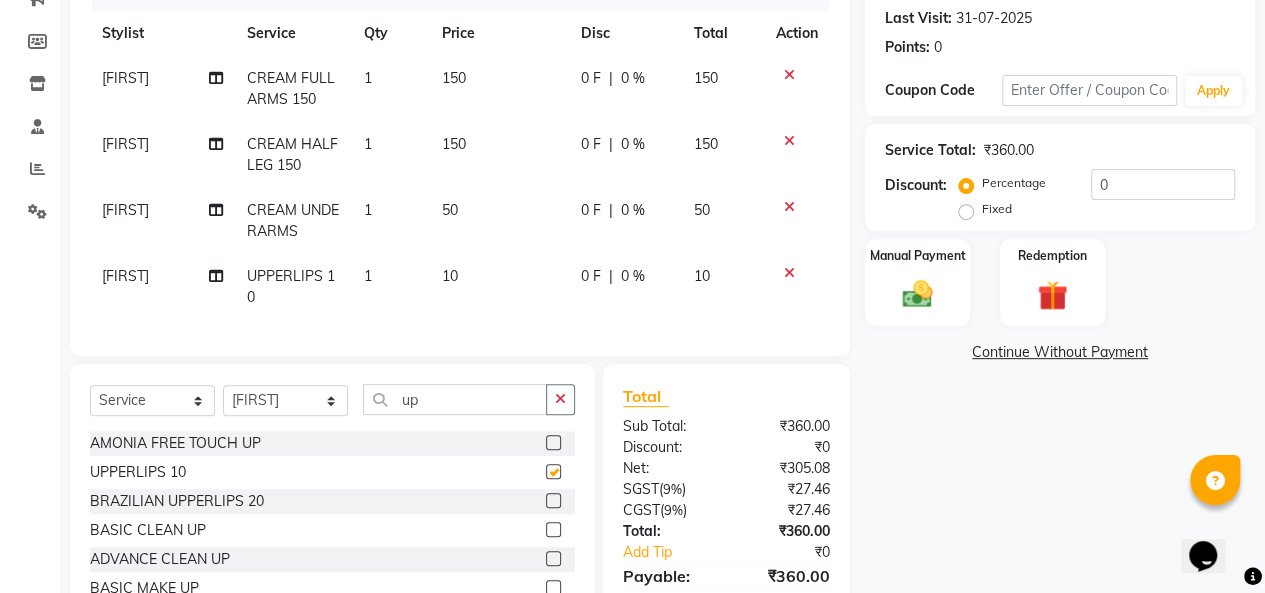 checkbox on "false" 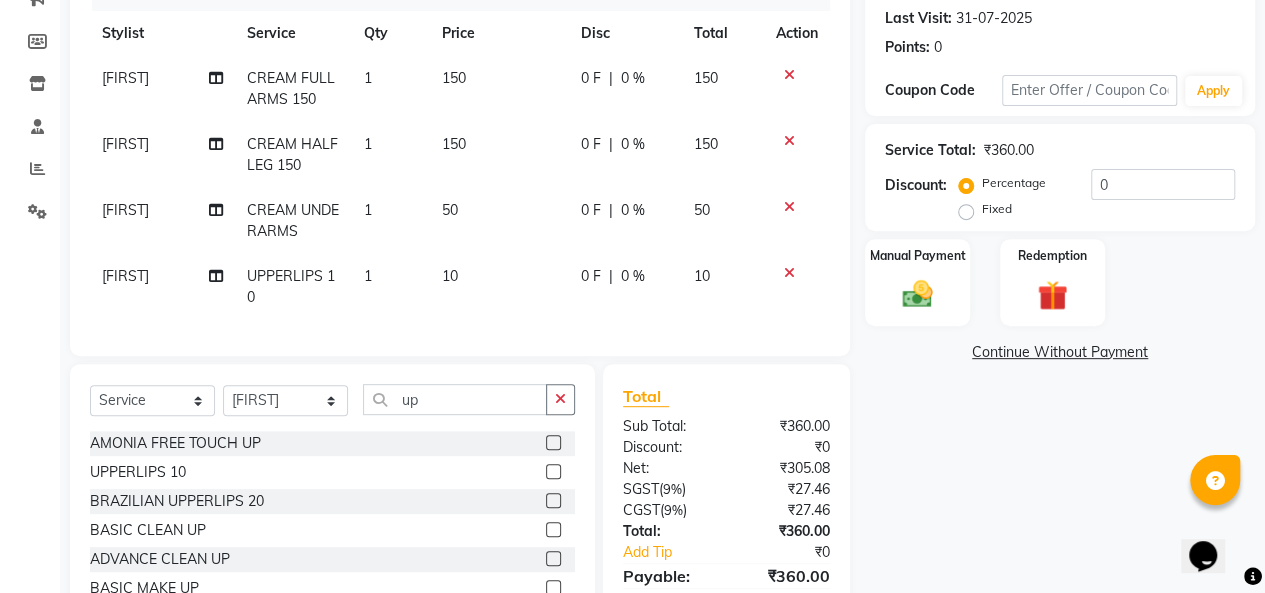 click on "10" 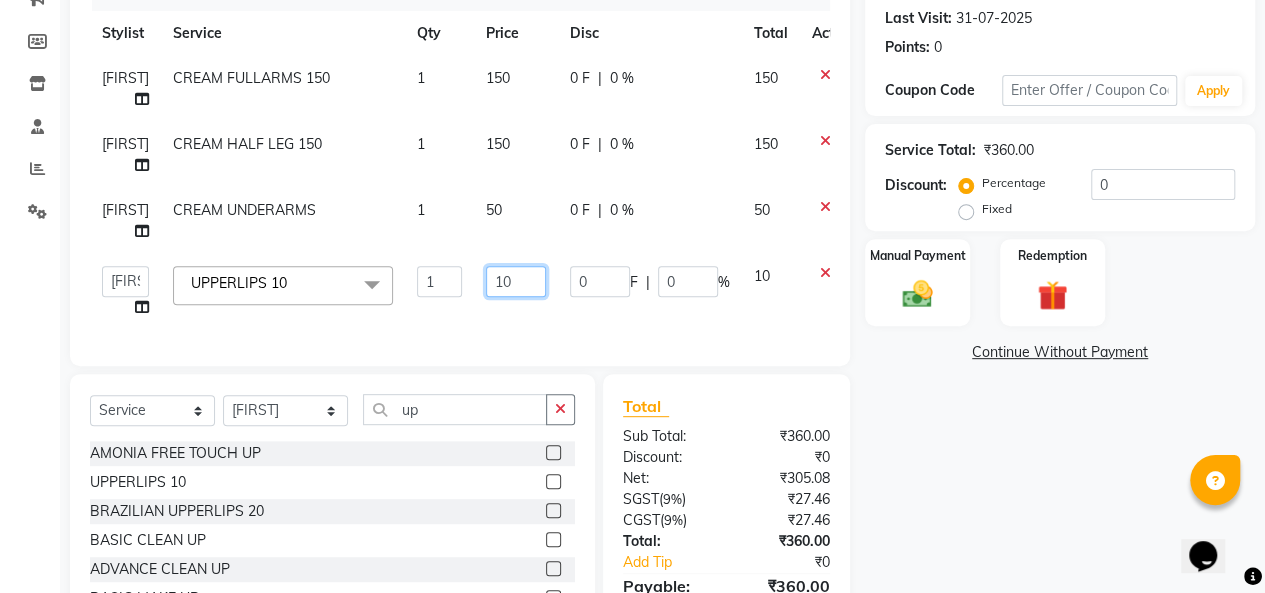 click on "10" 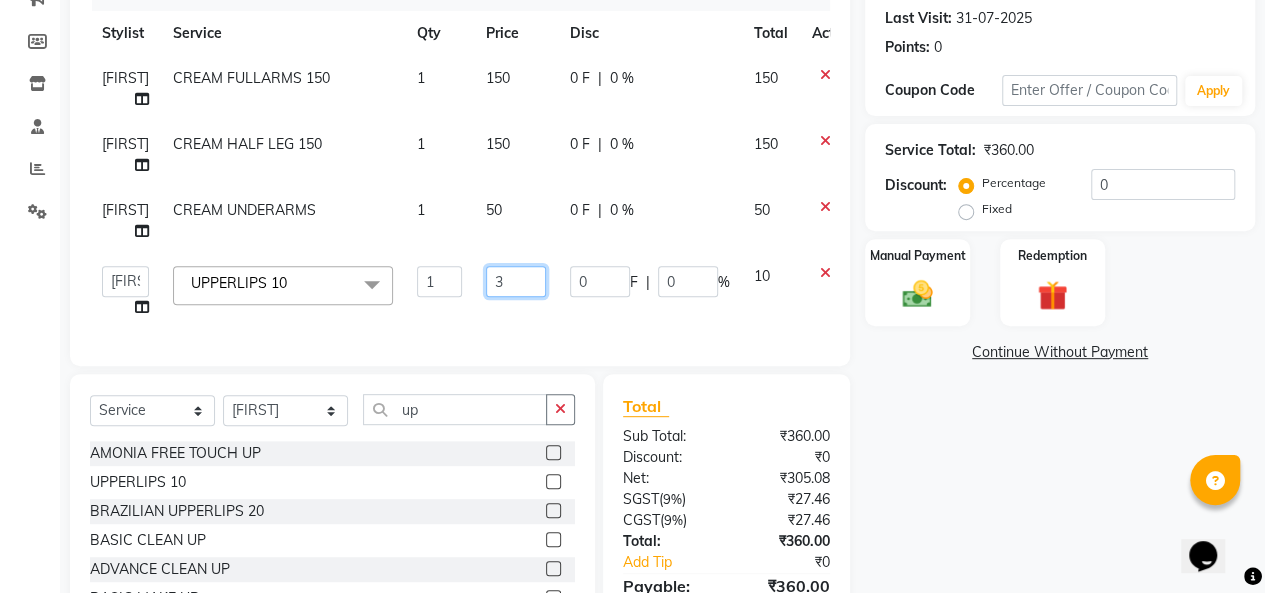 type on "30" 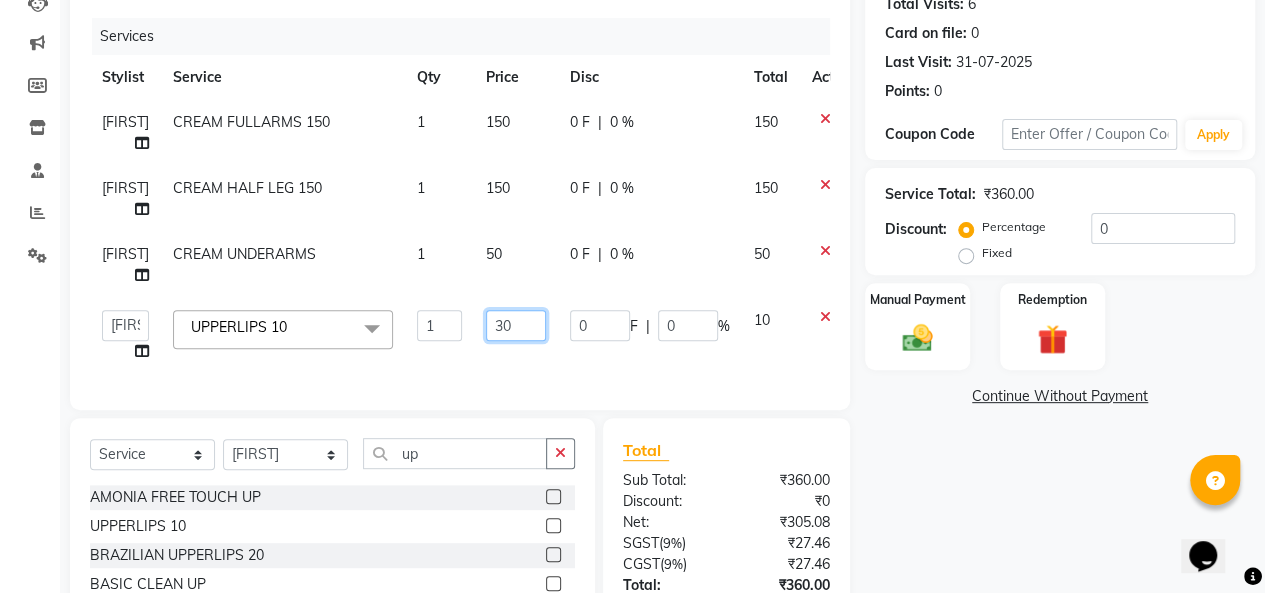scroll, scrollTop: 229, scrollLeft: 0, axis: vertical 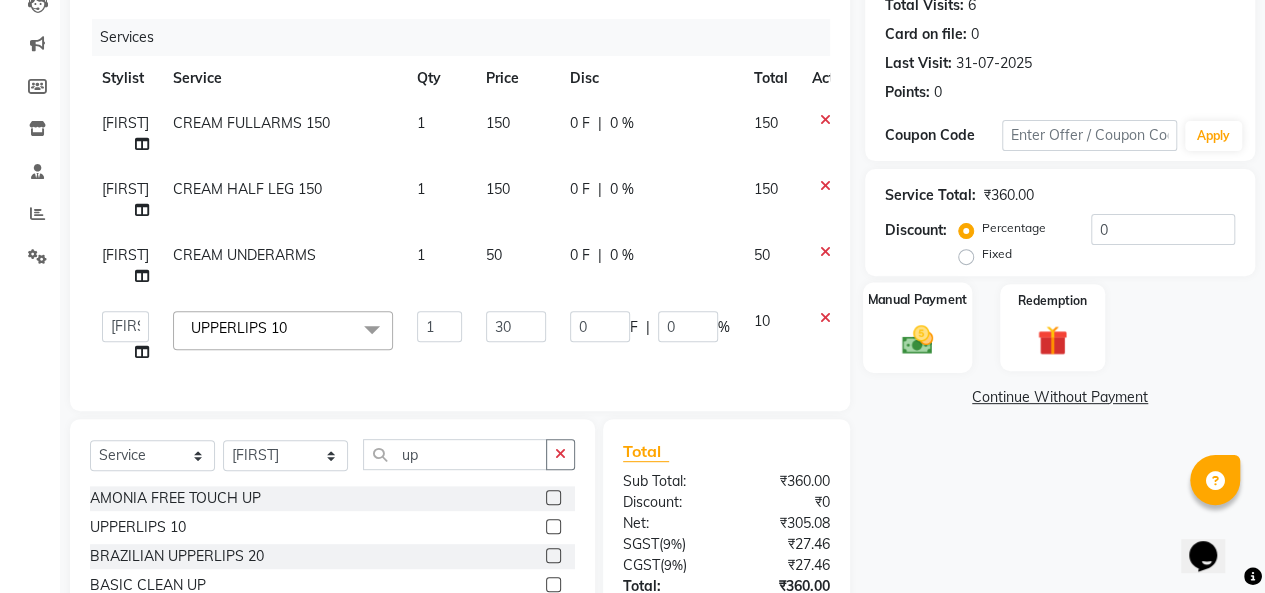 click 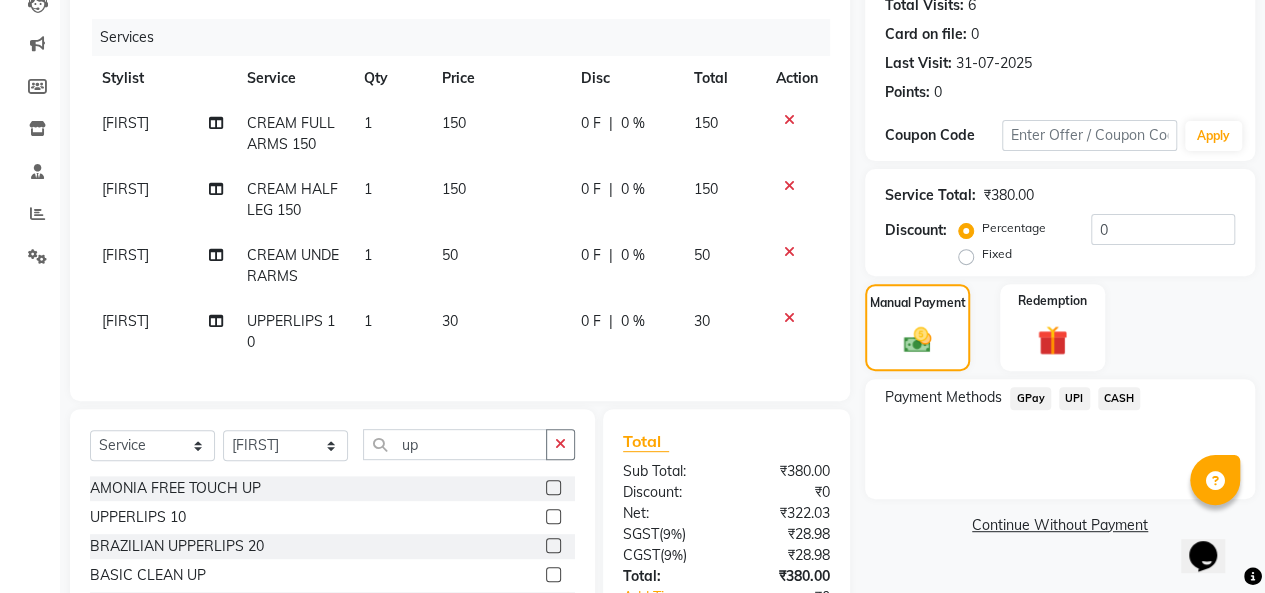 click on "CASH" 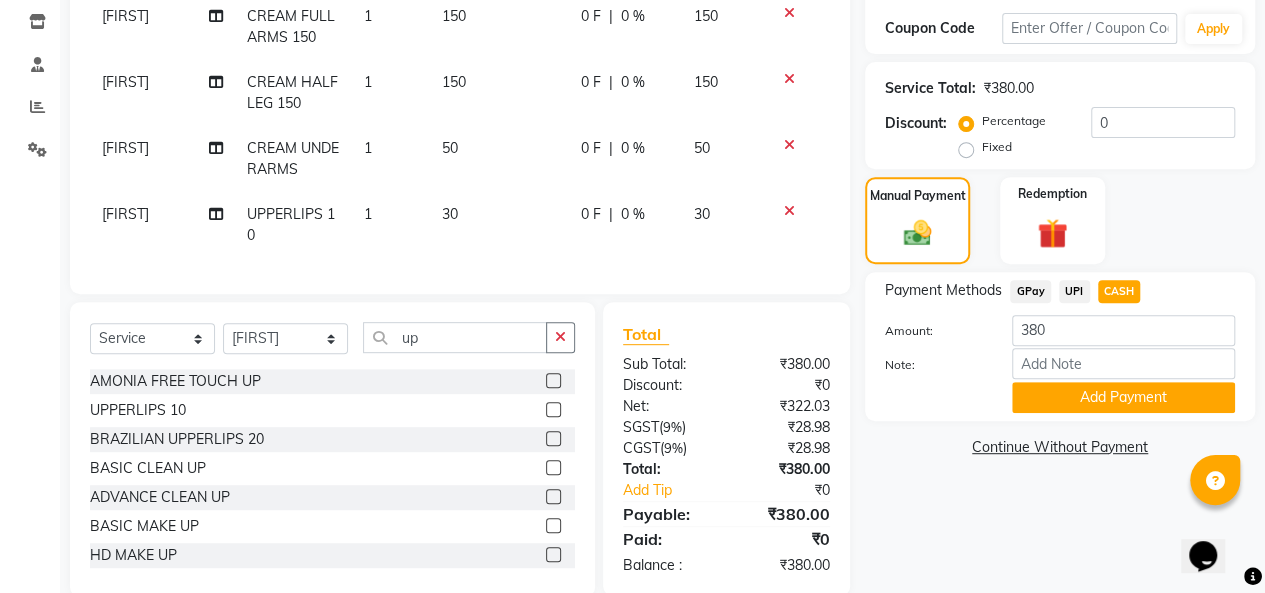 scroll, scrollTop: 348, scrollLeft: 0, axis: vertical 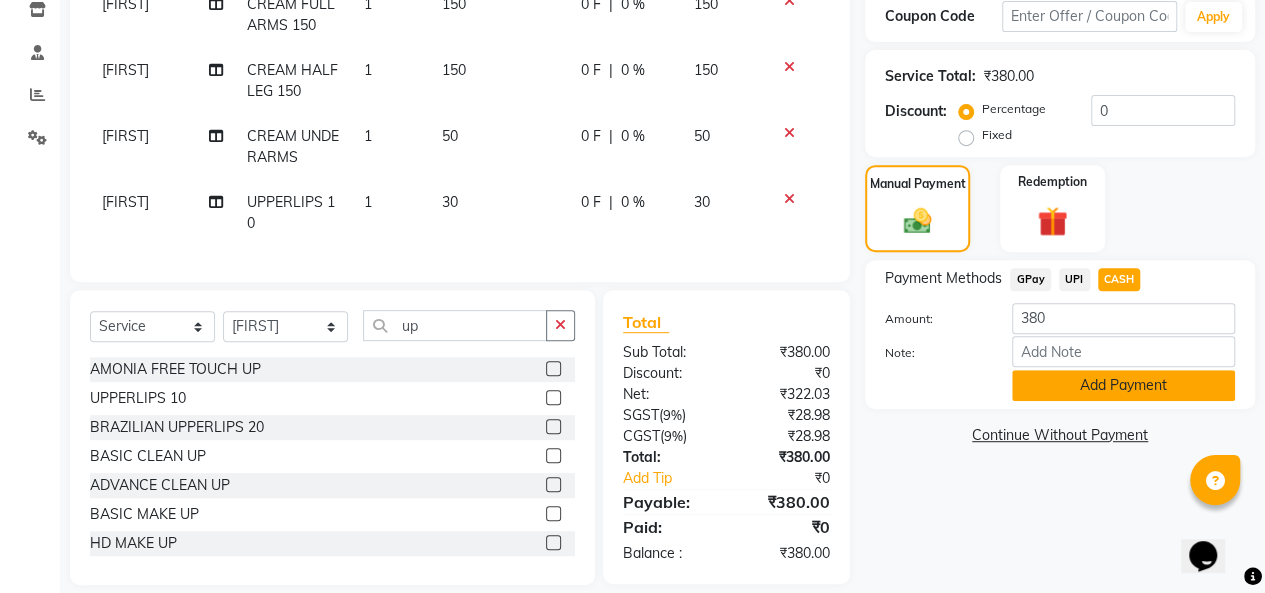click on "Add Payment" 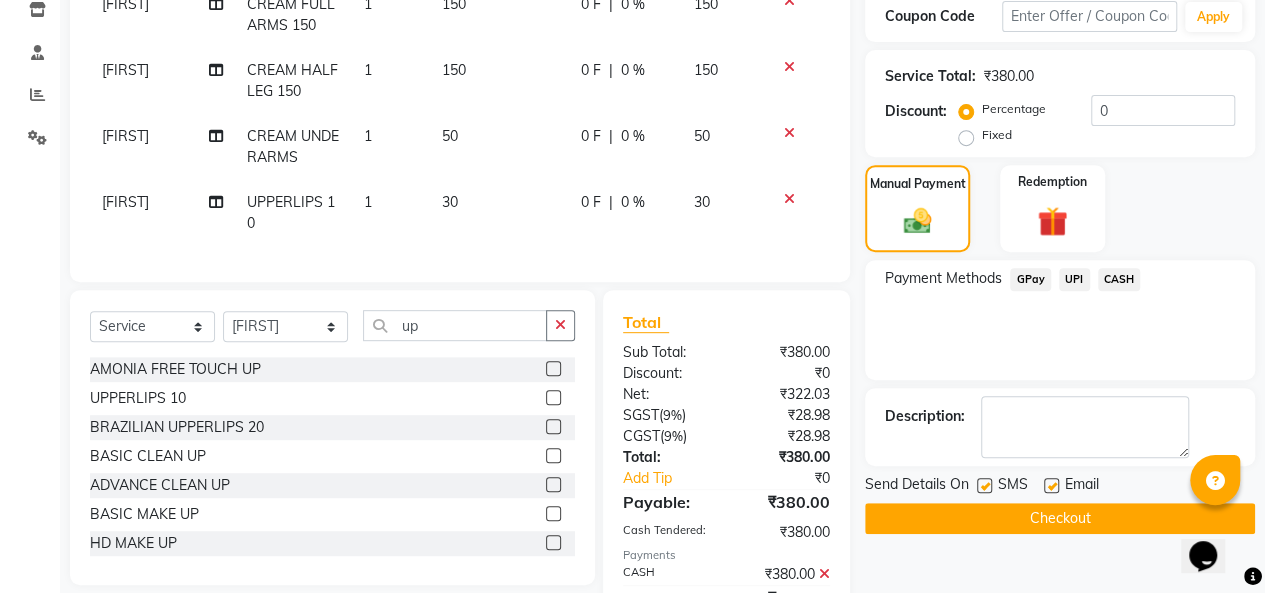 scroll, scrollTop: 453, scrollLeft: 0, axis: vertical 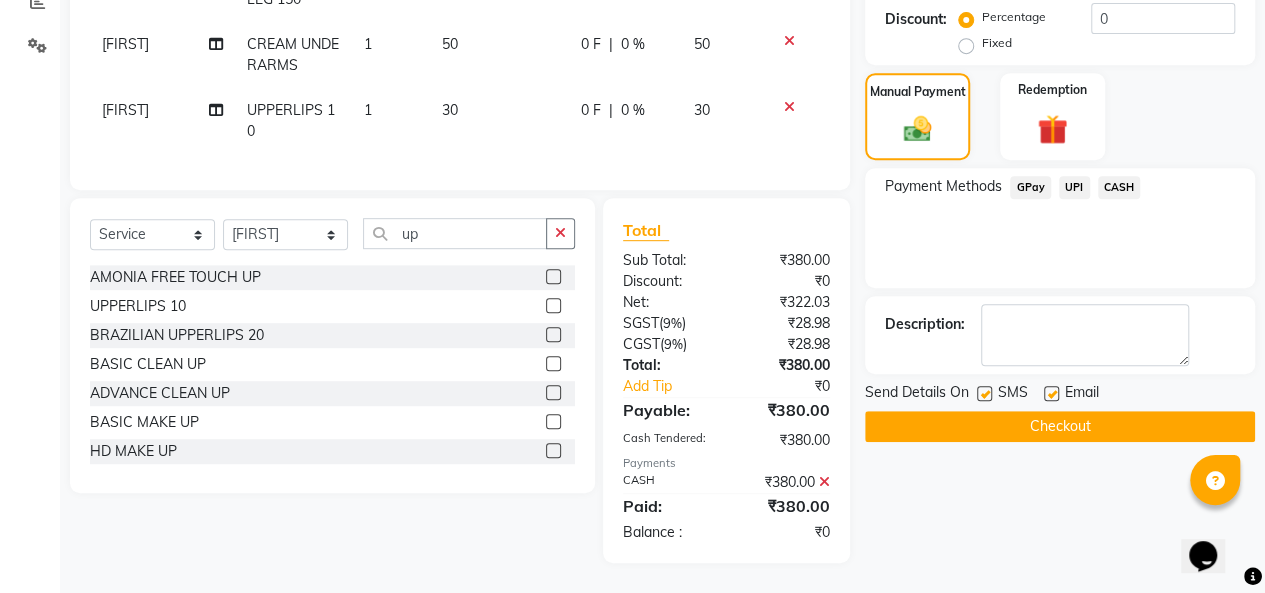 click 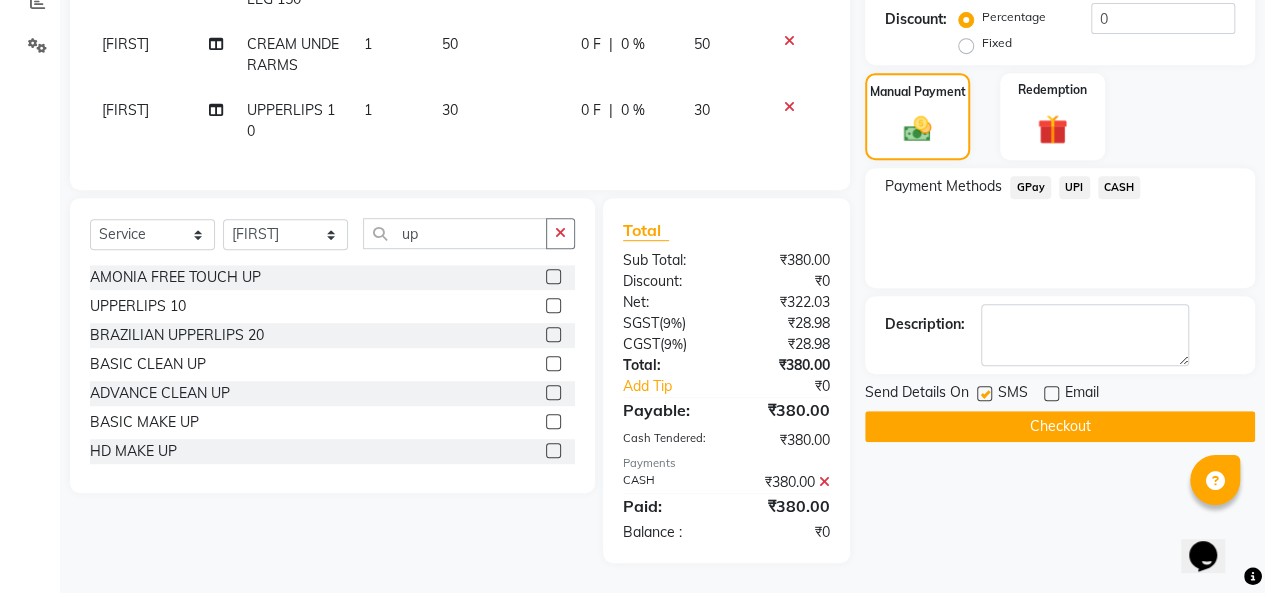 click 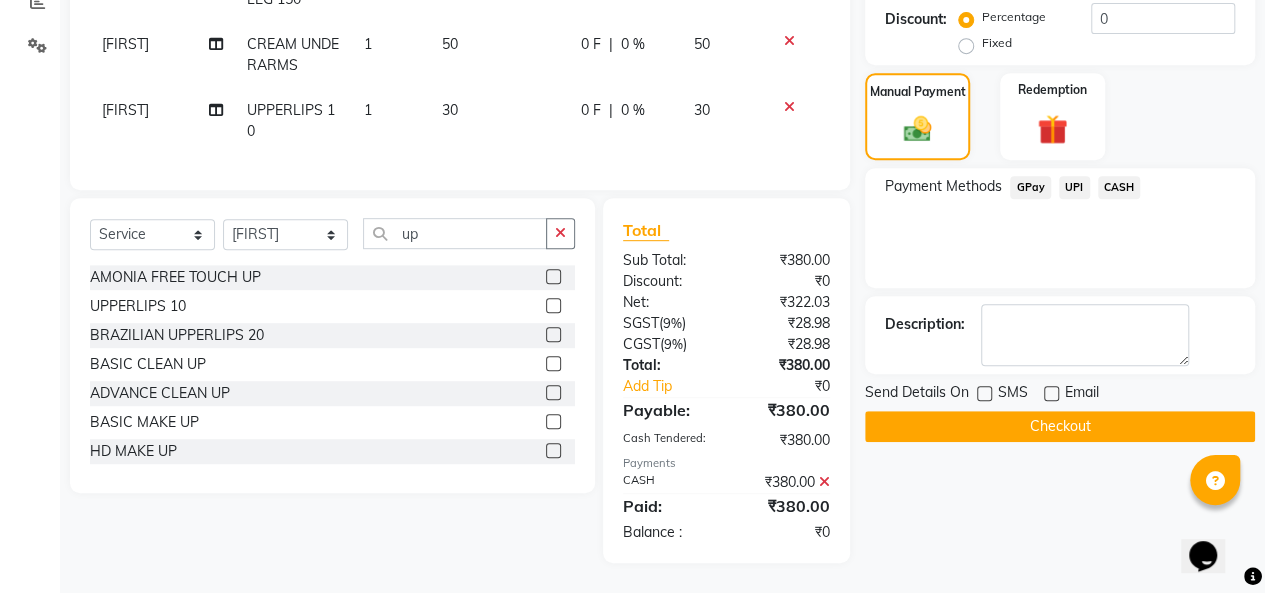 click on "Checkout" 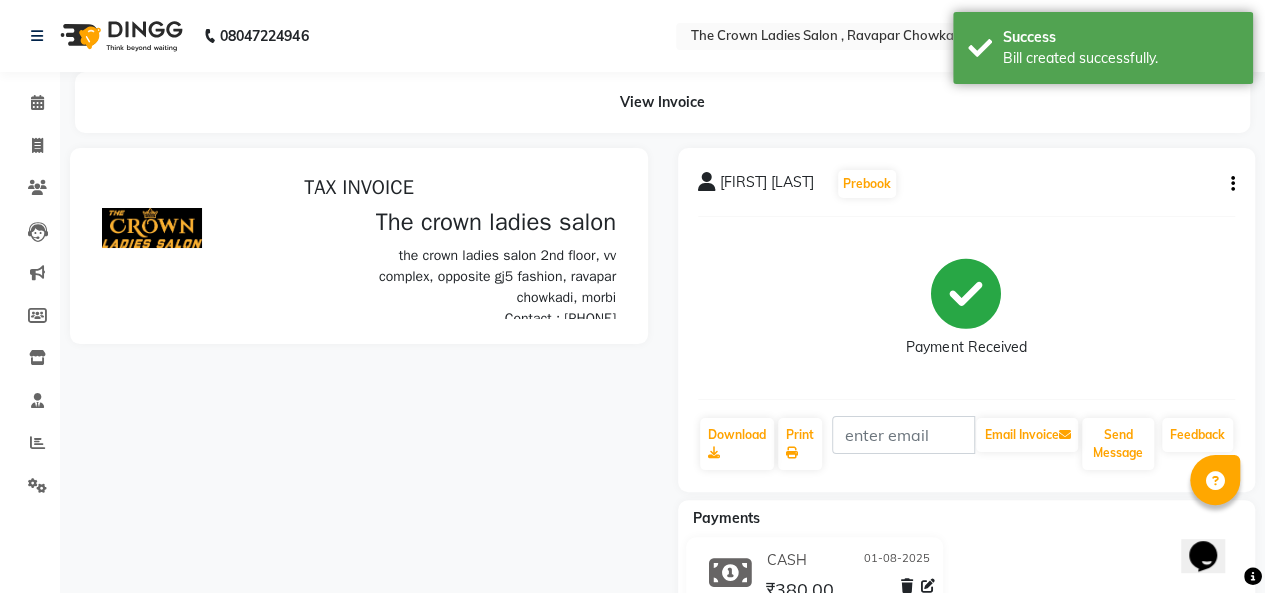 scroll, scrollTop: 0, scrollLeft: 0, axis: both 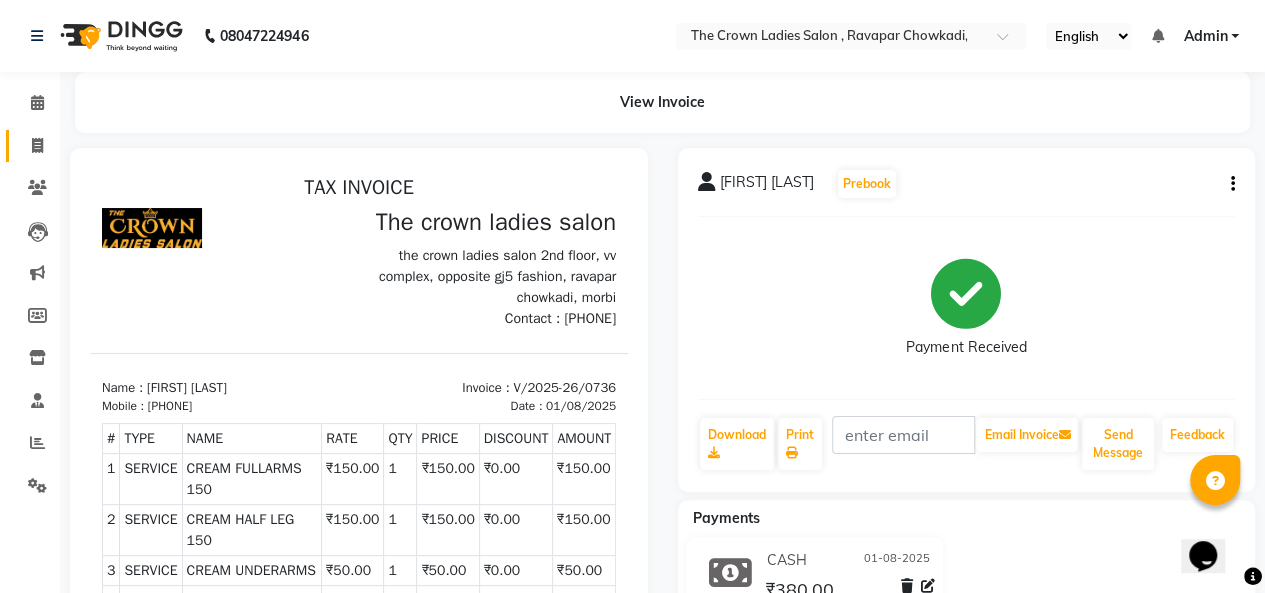 click 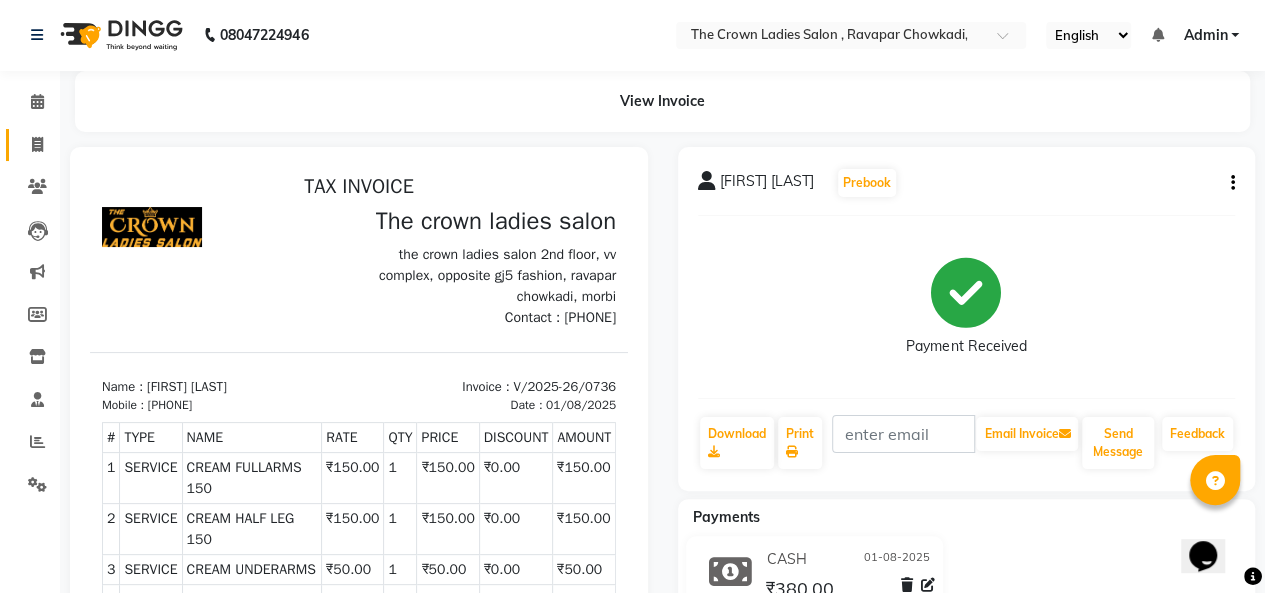 select on "service" 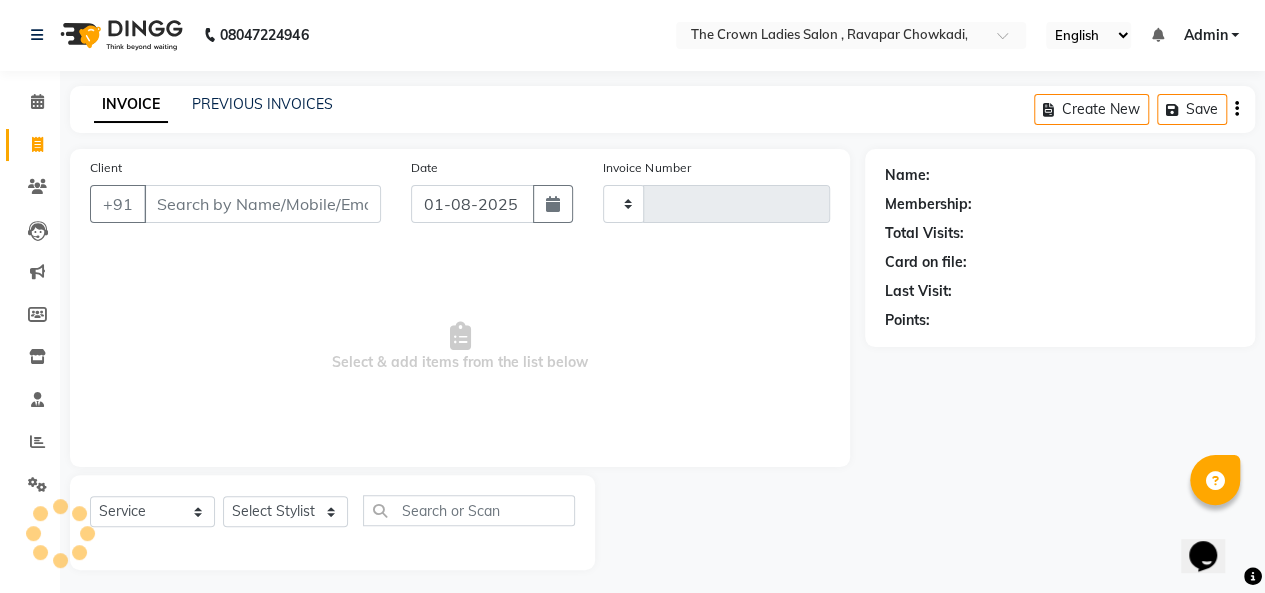 type on "0737" 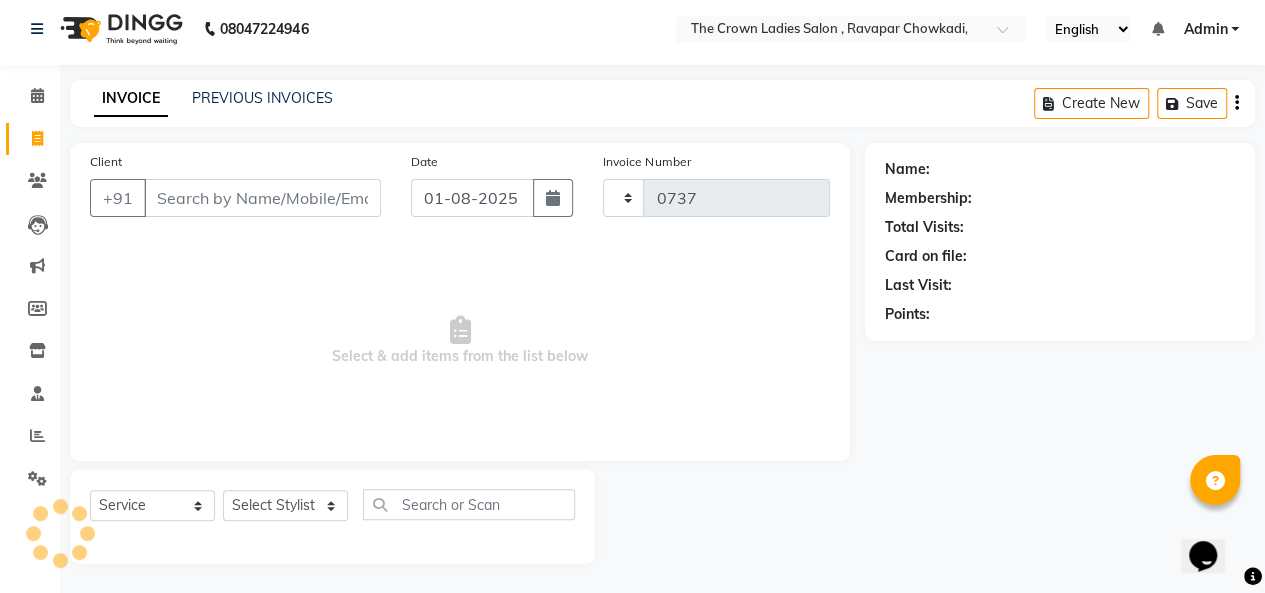 select on "7627" 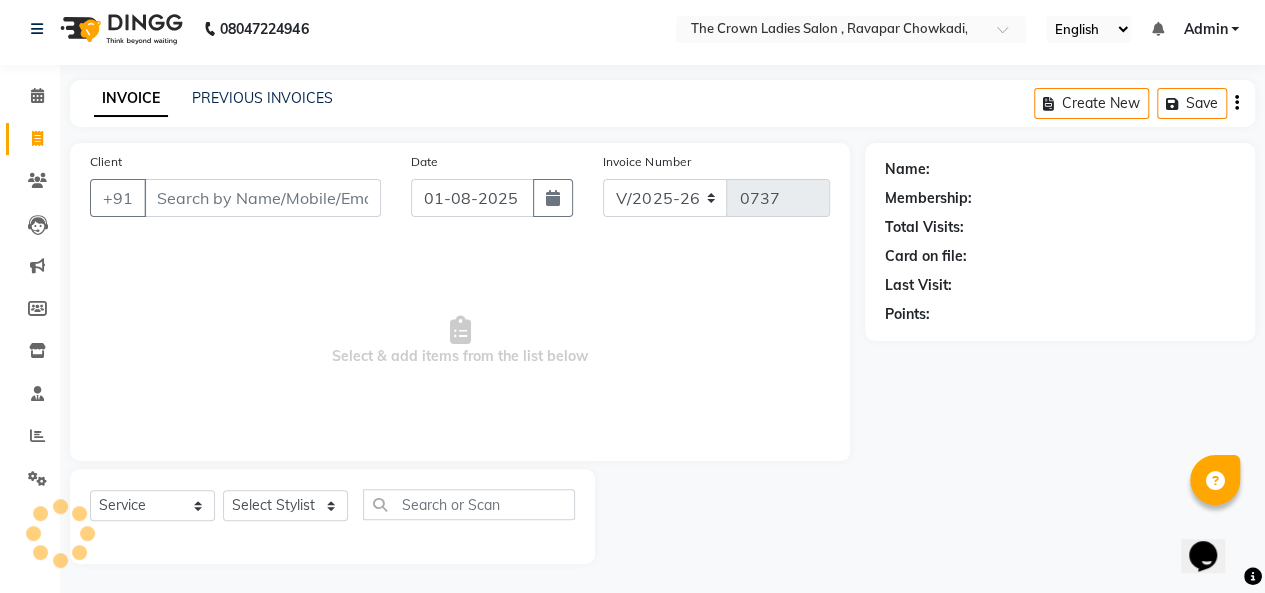 type on "0" 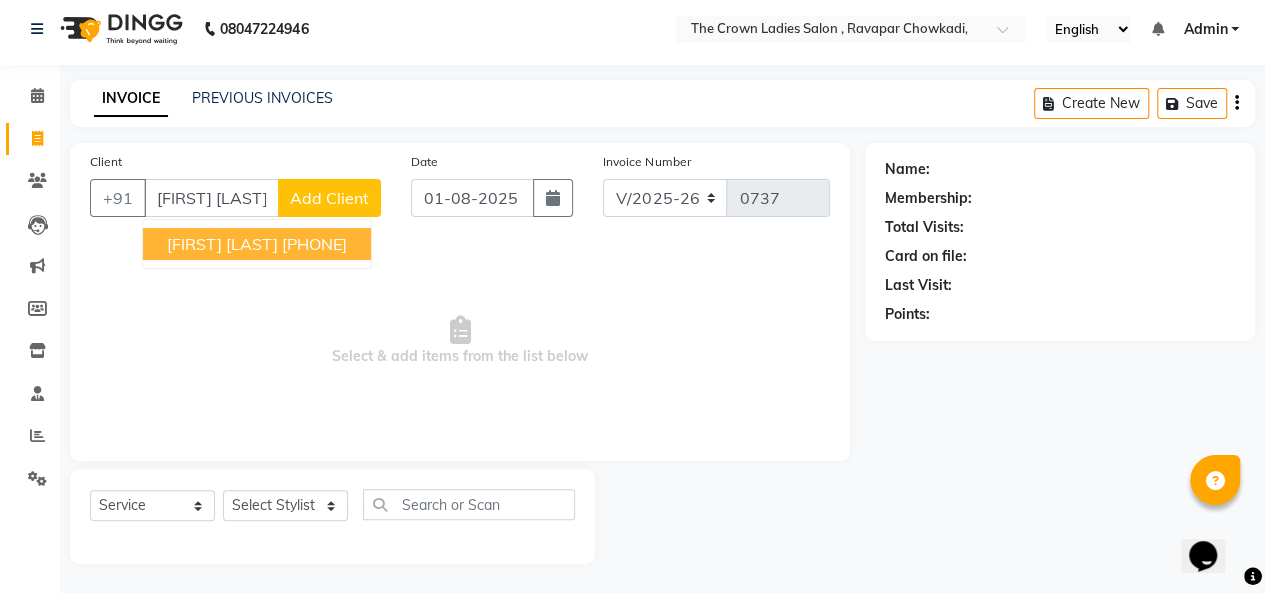 click on "[FIRST] [LAST] [PHONE]" at bounding box center [257, 244] 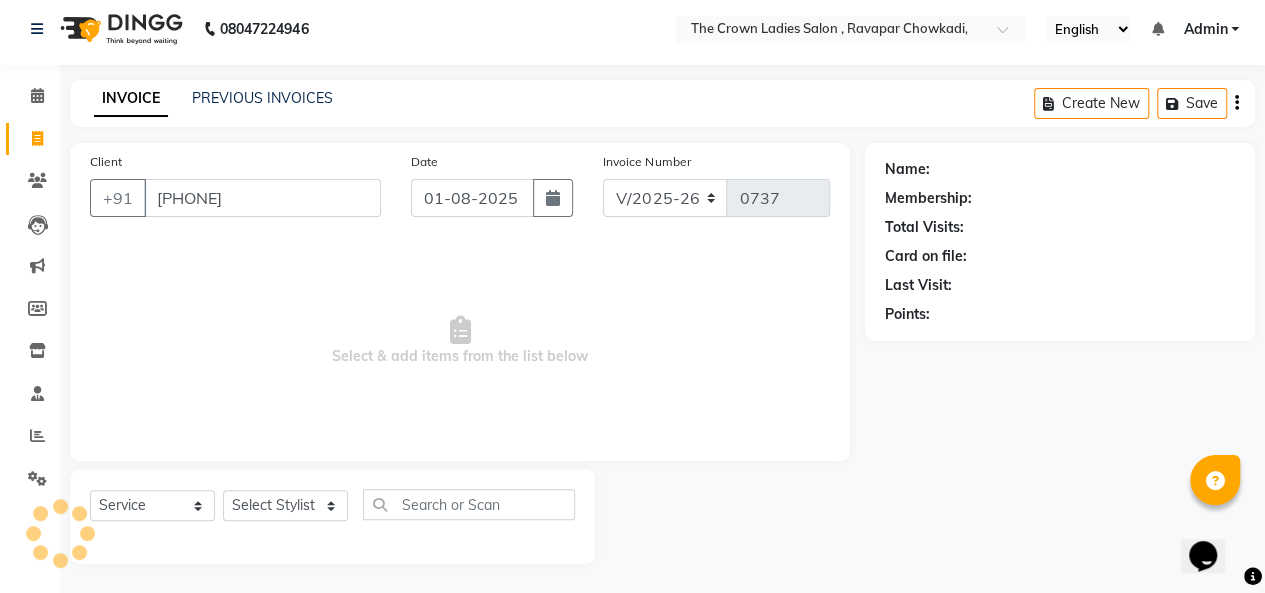 type on "[PHONE]" 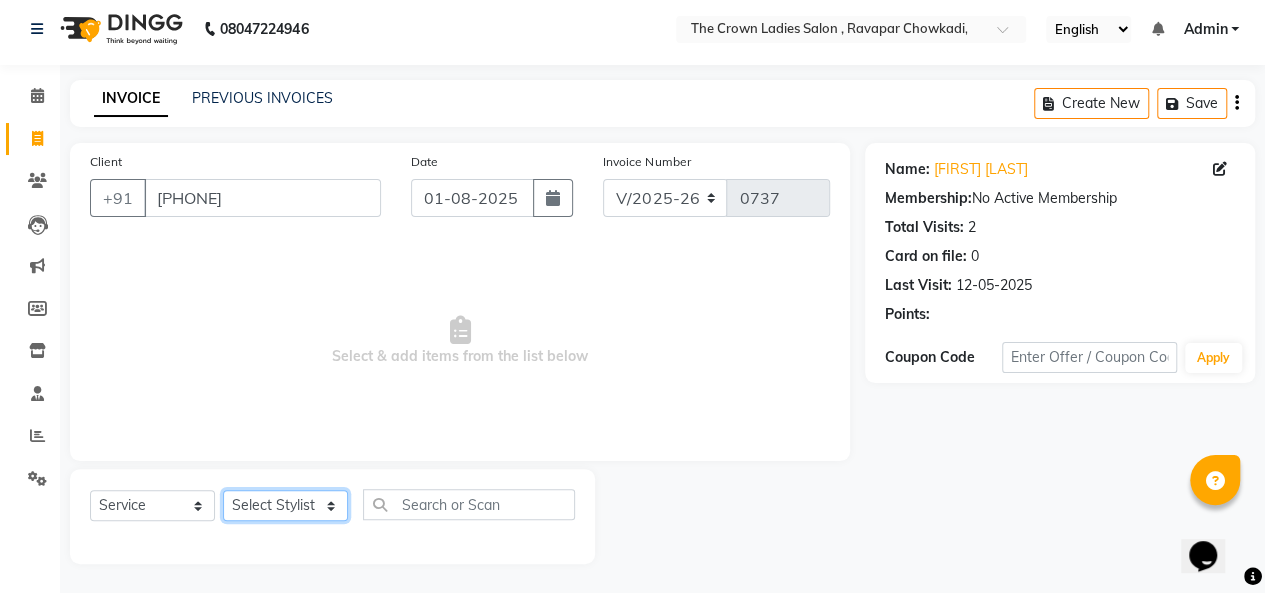 click on "Select Stylist Hemangi hemanshi khushi kundariya maya mayur nikita shubham tejas vaidehi" 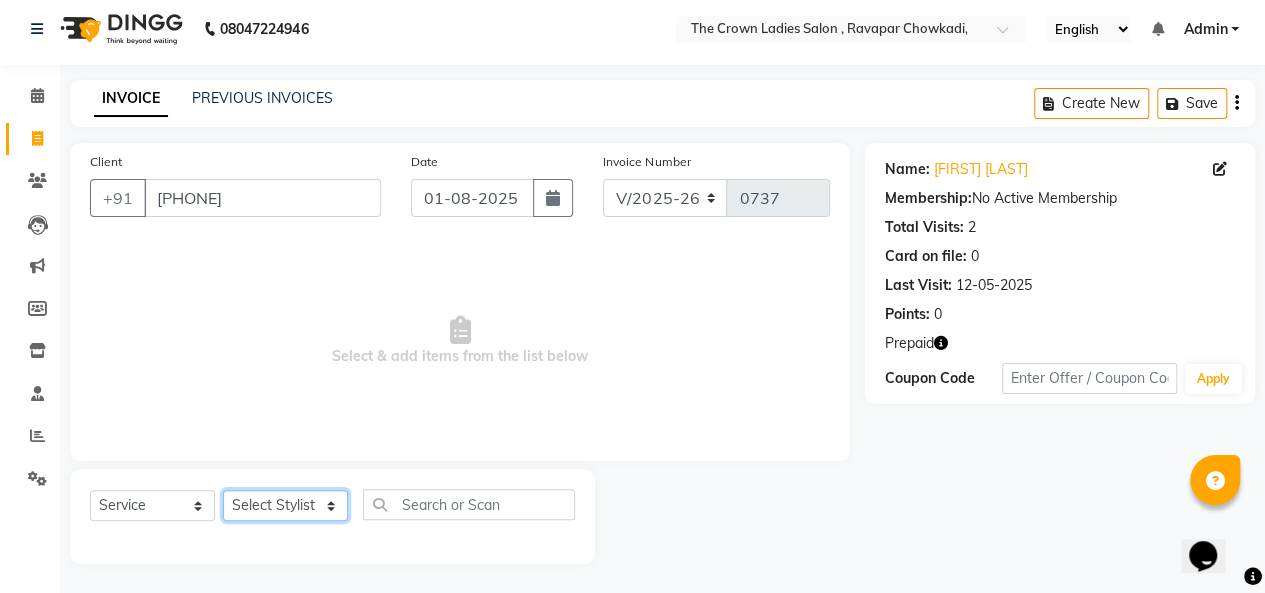 select on "78257" 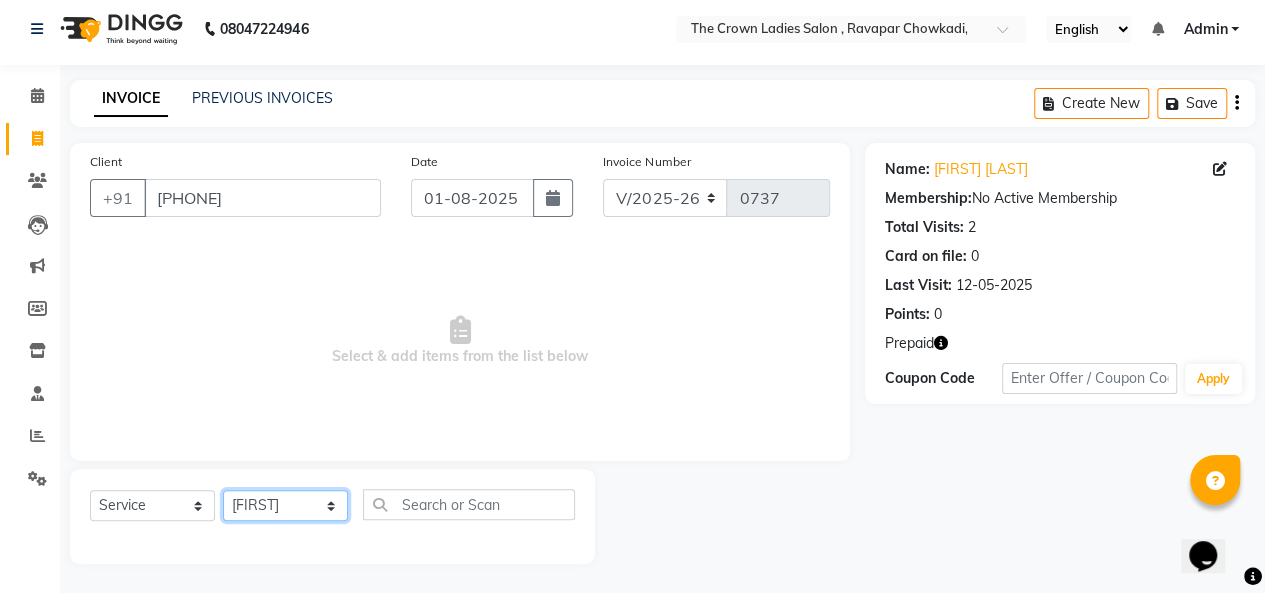 click on "Select Stylist Hemangi hemanshi khushi kundariya maya mayur nikita shubham tejas vaidehi" 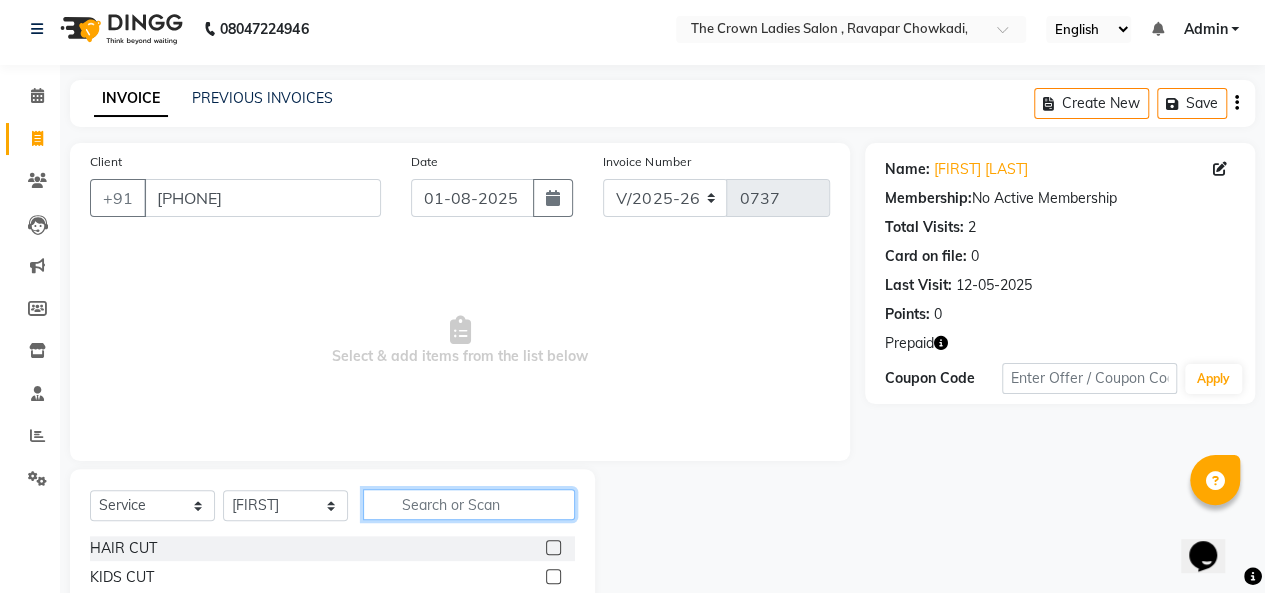 click 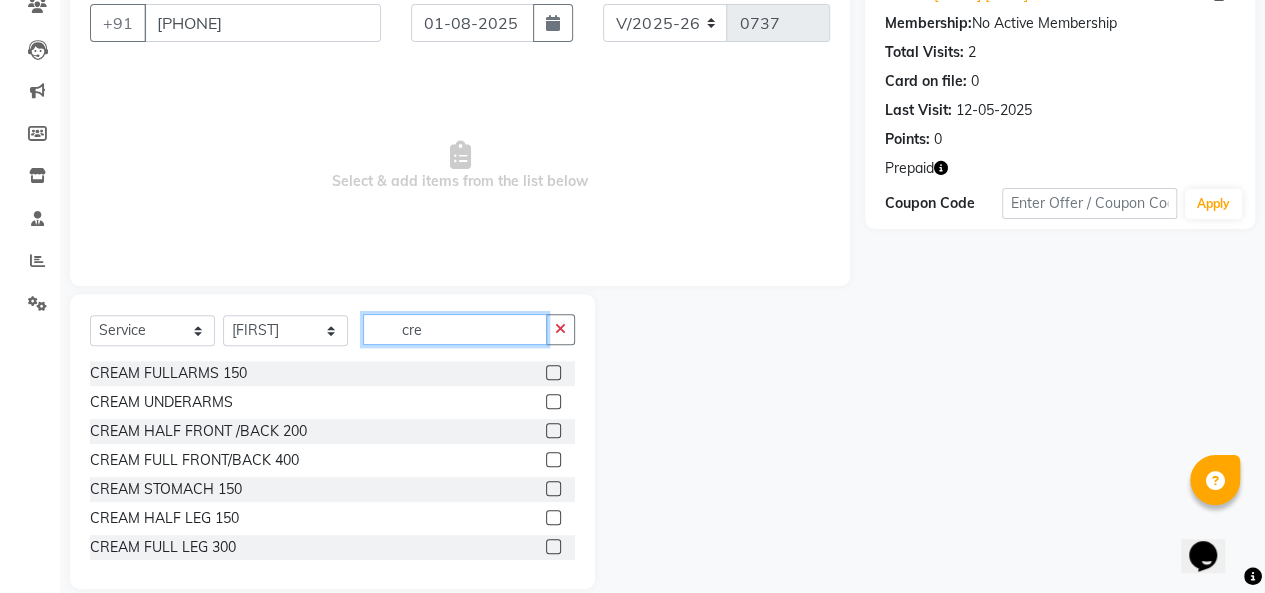 scroll, scrollTop: 207, scrollLeft: 0, axis: vertical 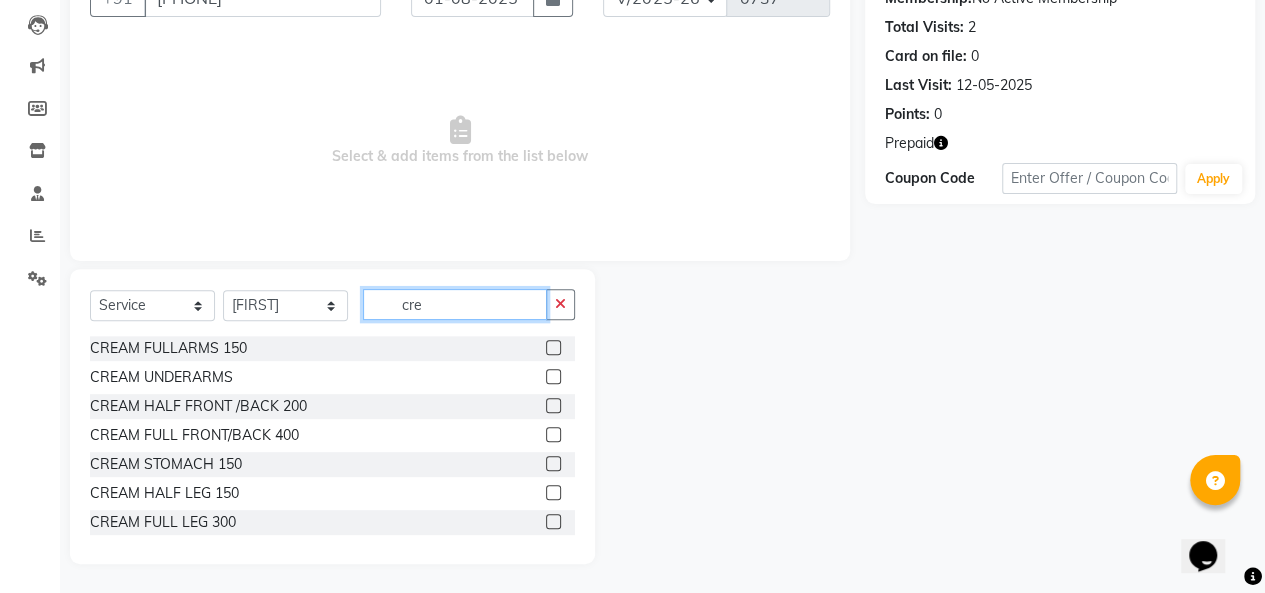 type on "cre" 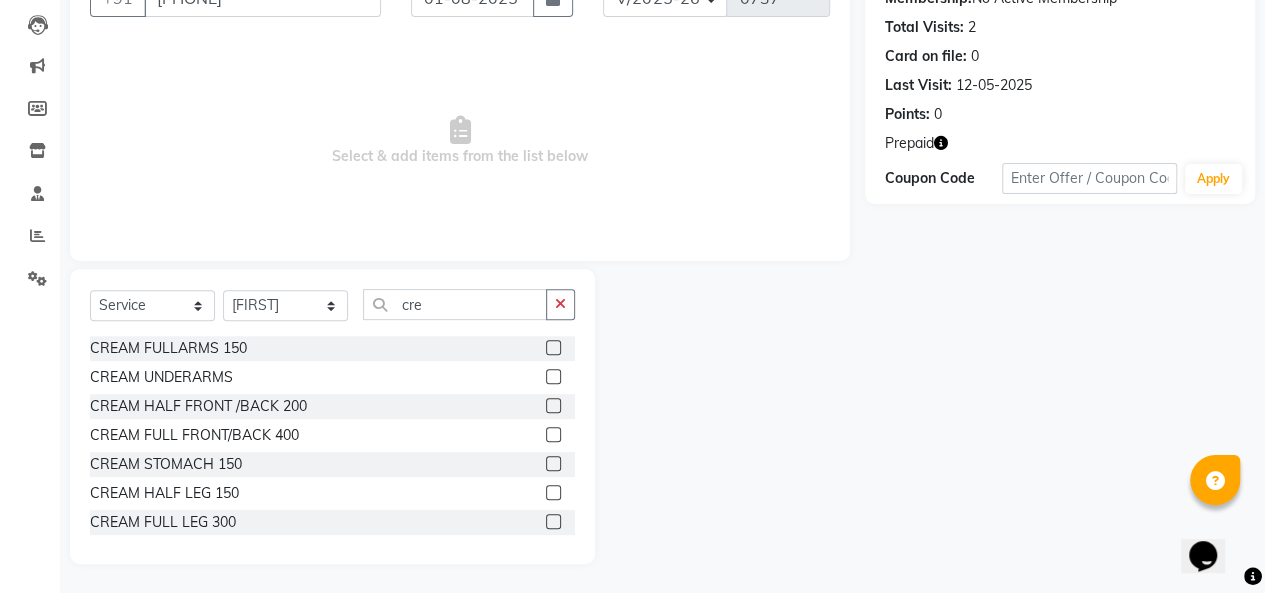 click 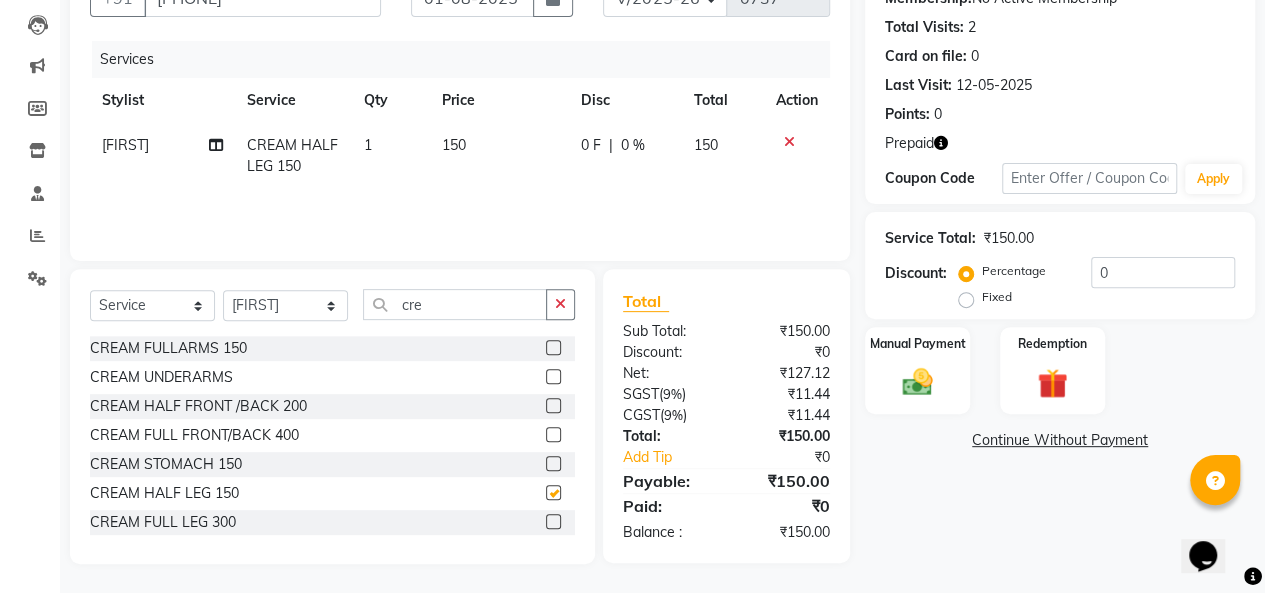 checkbox on "false" 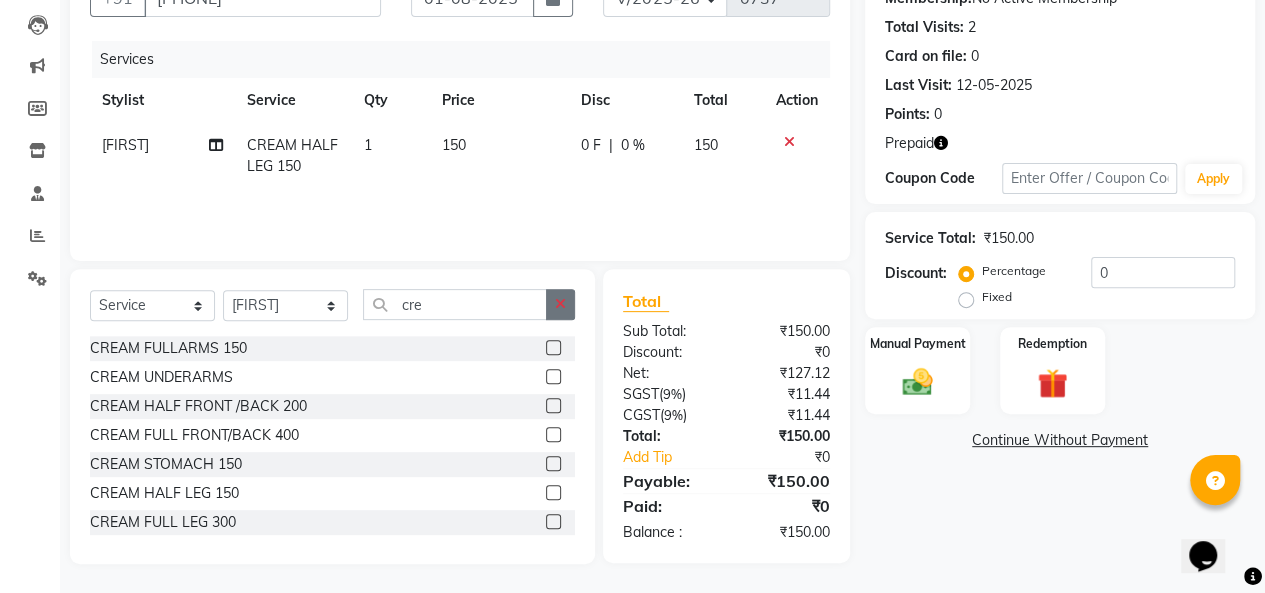 click 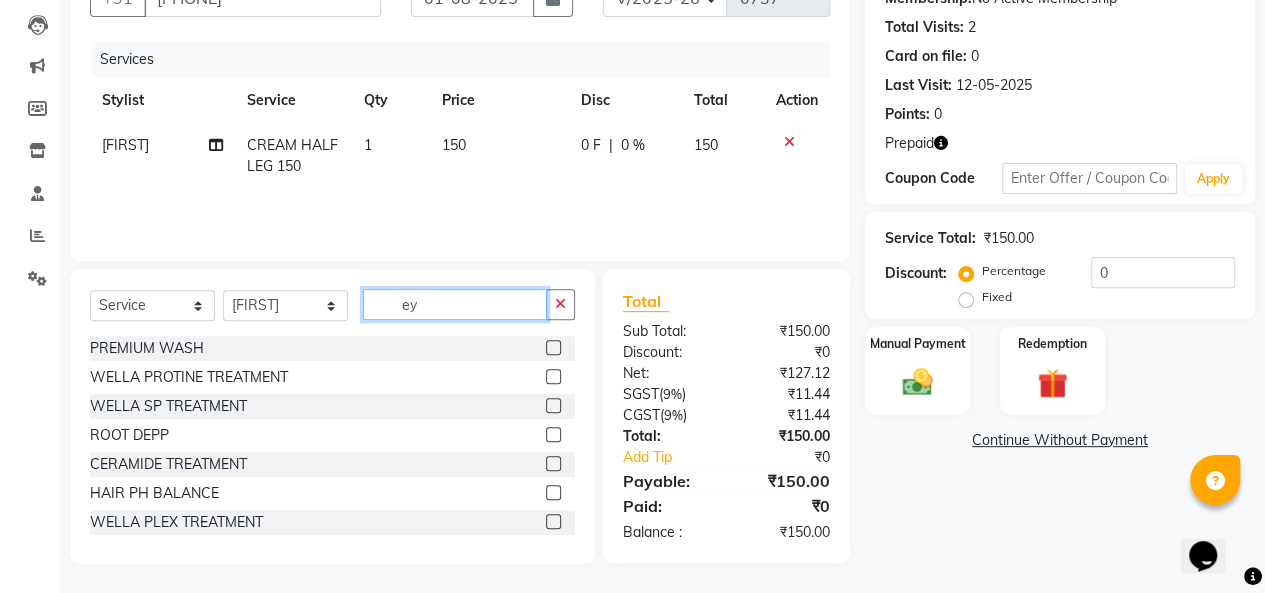 scroll, scrollTop: 205, scrollLeft: 0, axis: vertical 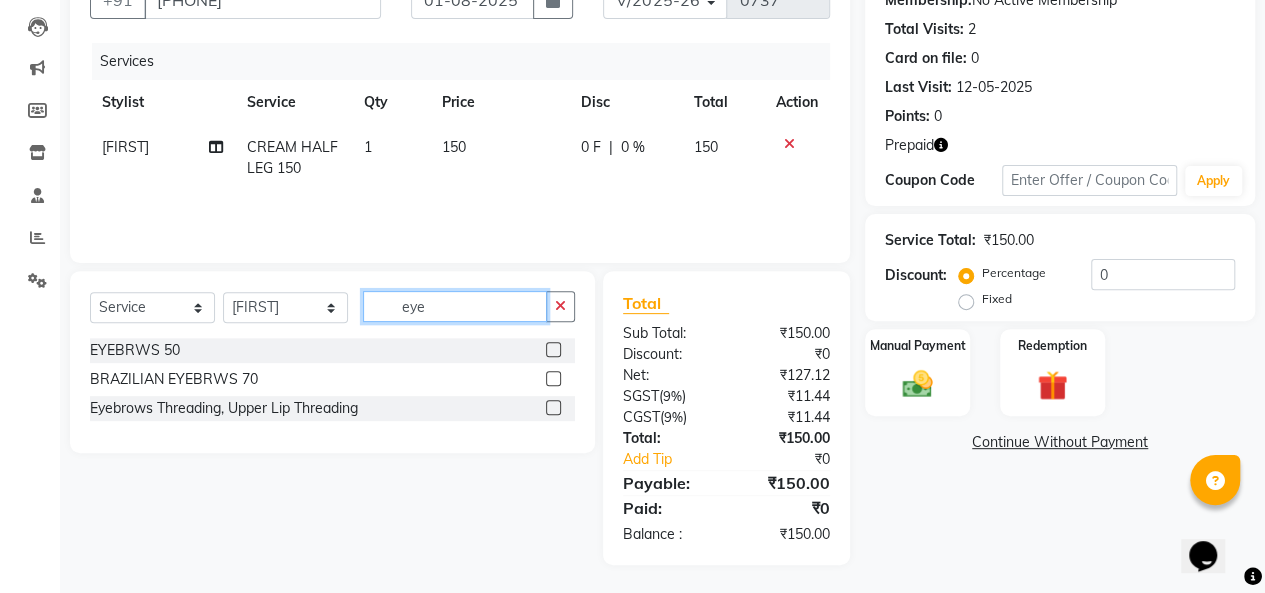 type on "eye" 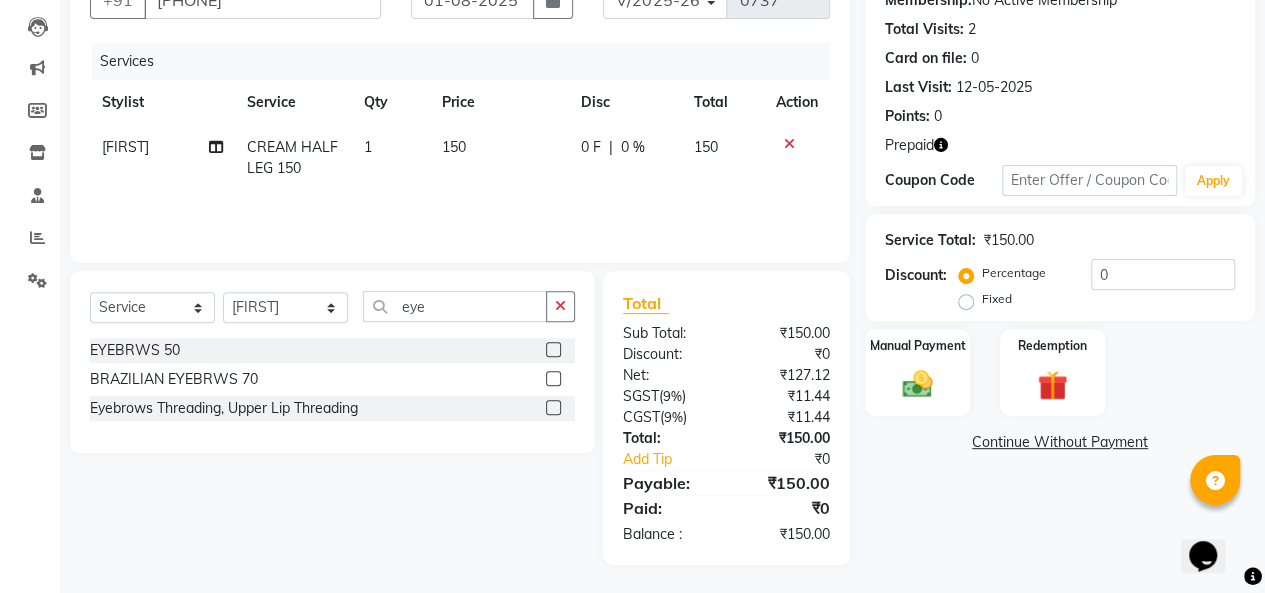 click 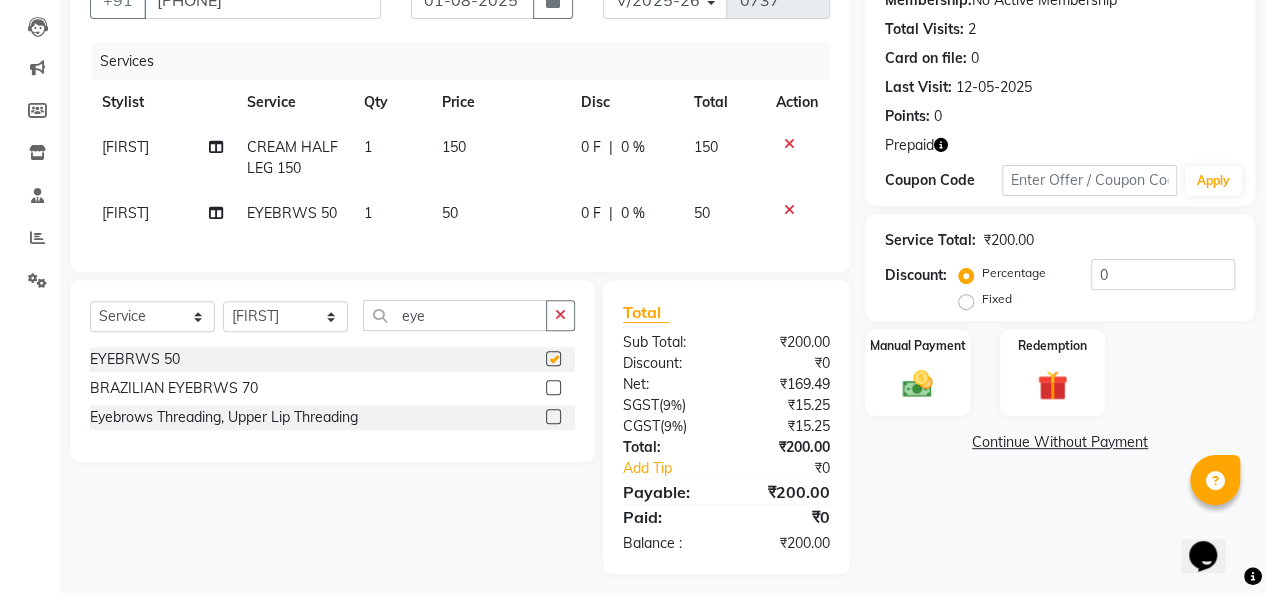 checkbox on "false" 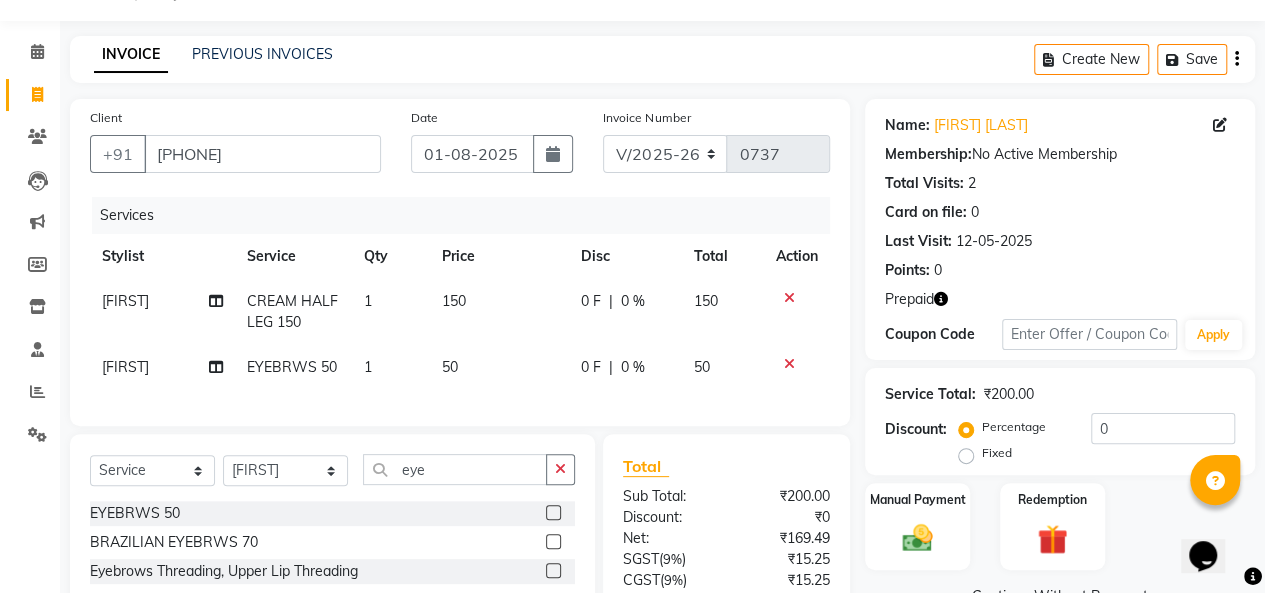 scroll, scrollTop: 0, scrollLeft: 0, axis: both 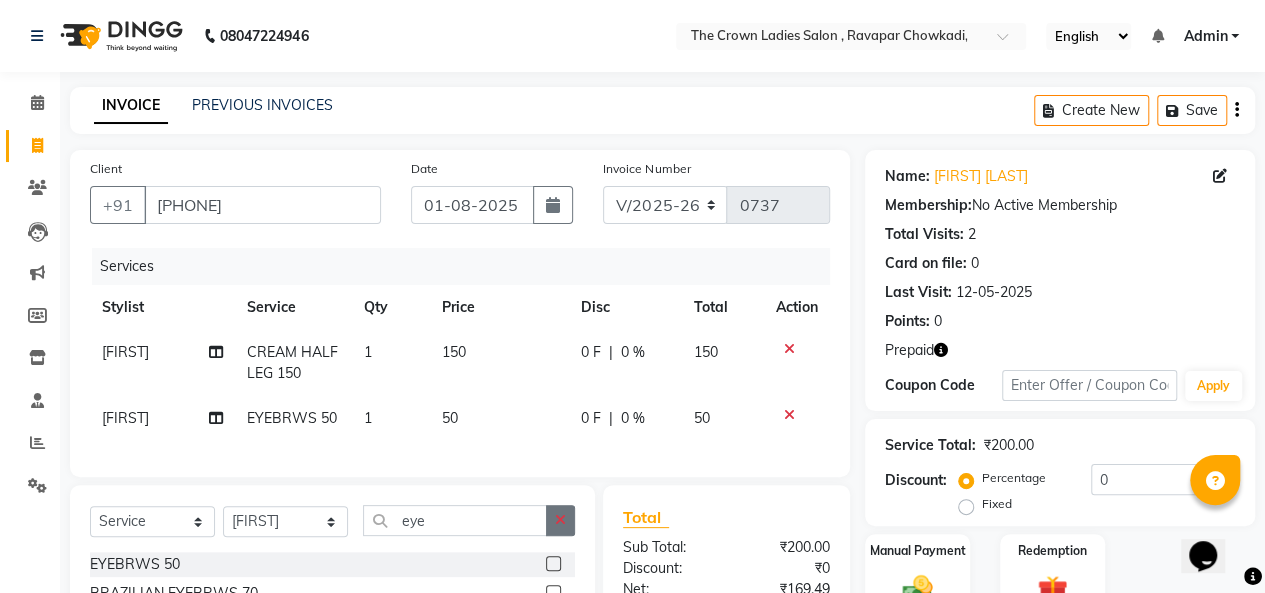 click 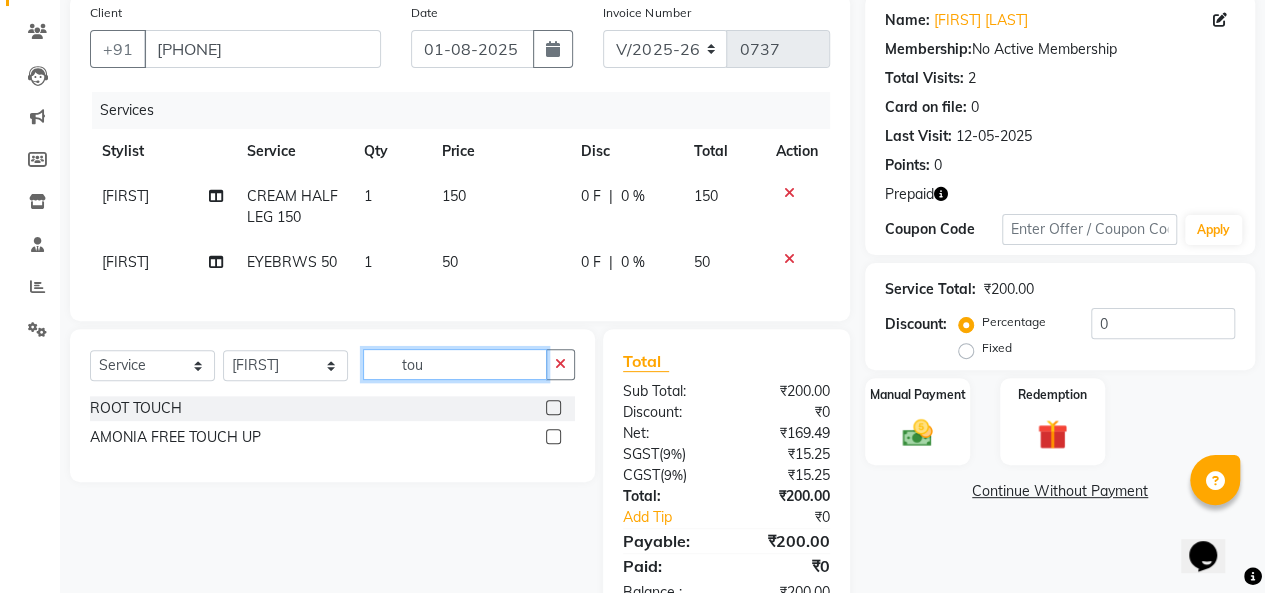 scroll, scrollTop: 154, scrollLeft: 0, axis: vertical 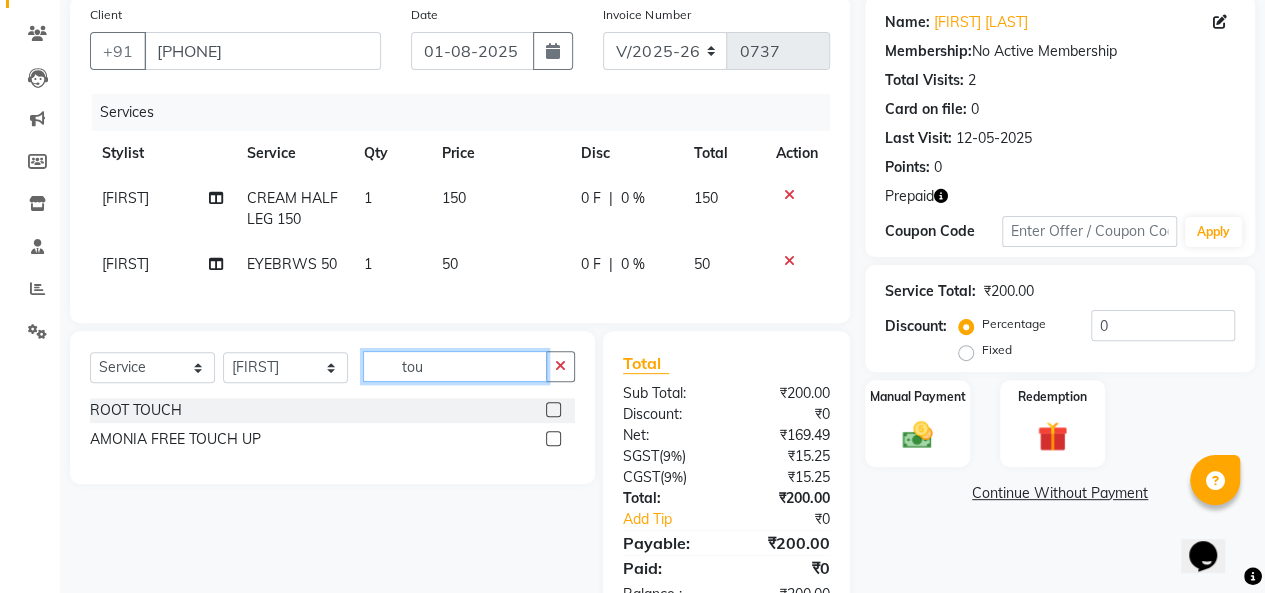 type on "tou" 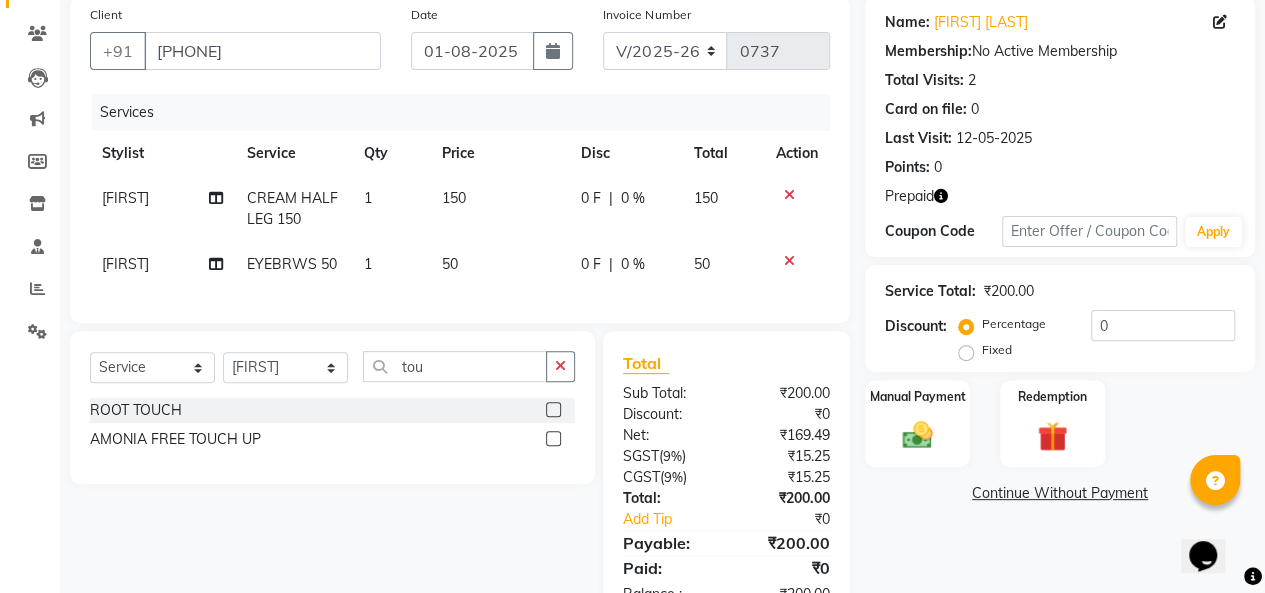 click 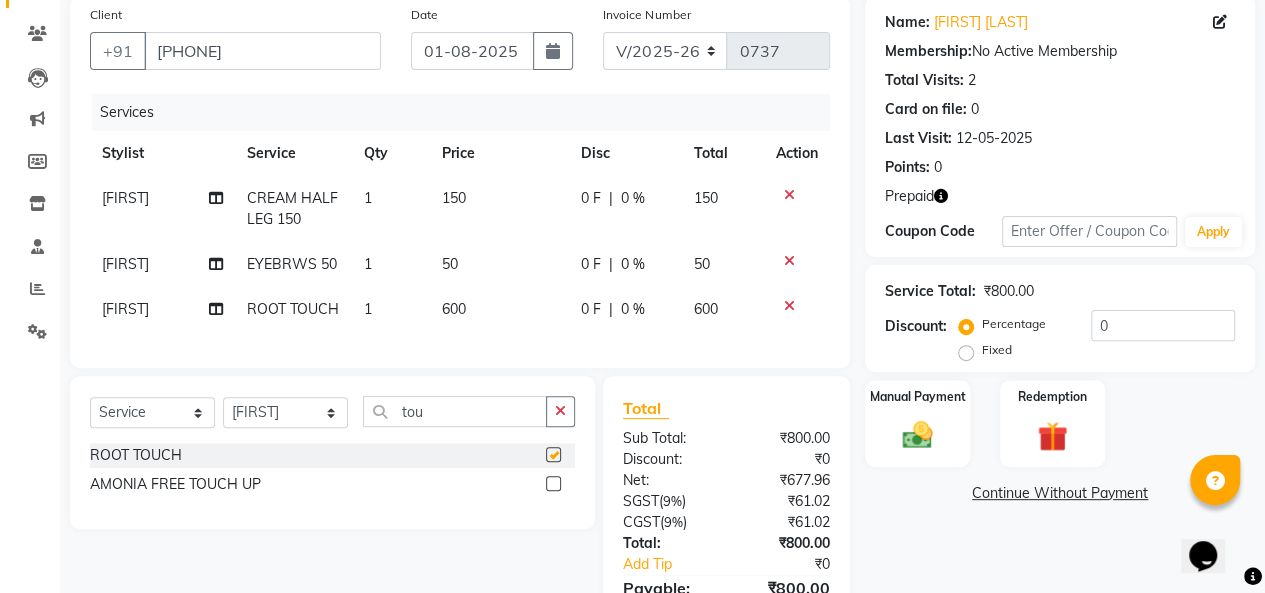 checkbox on "false" 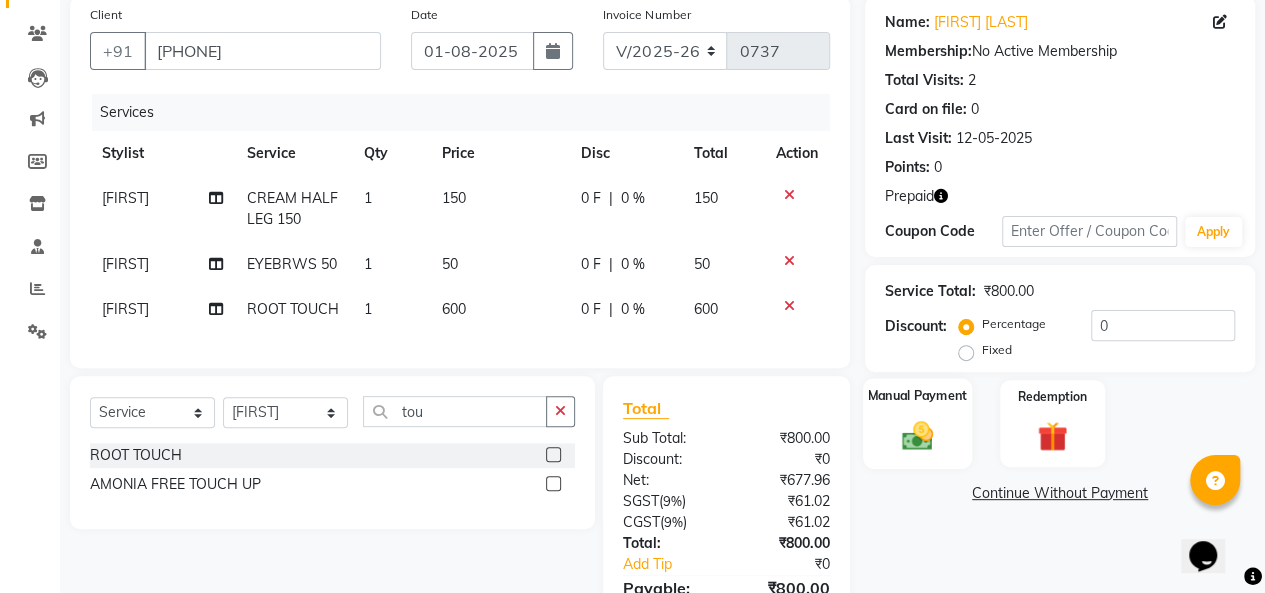 click 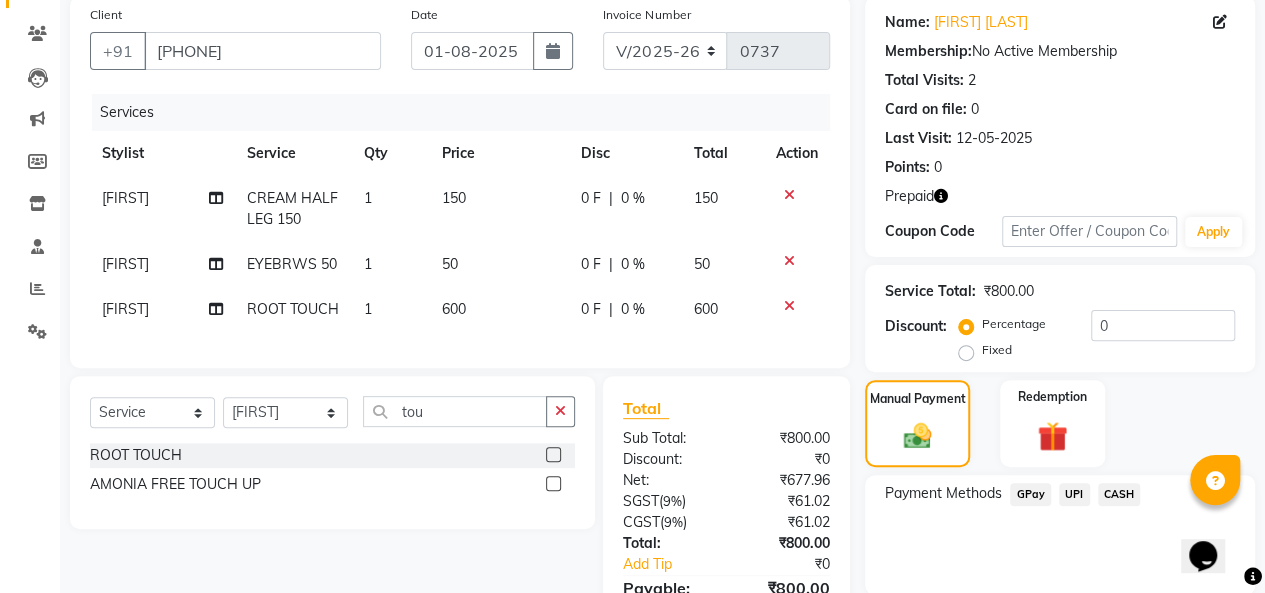 click on "CASH" 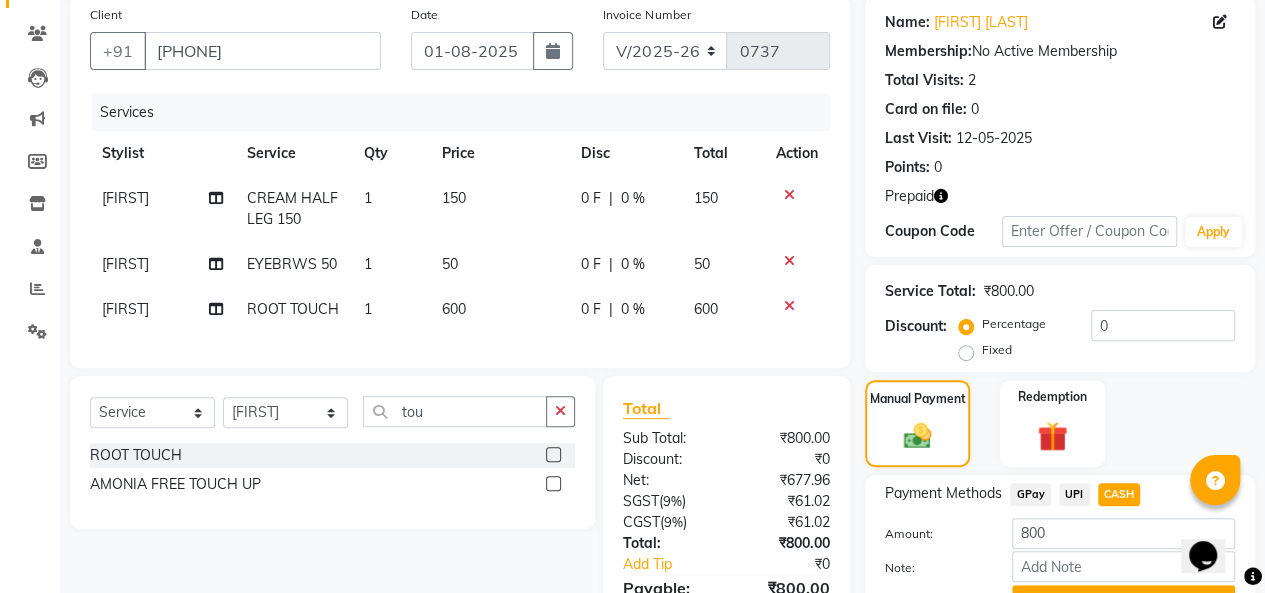 click on "GPay" 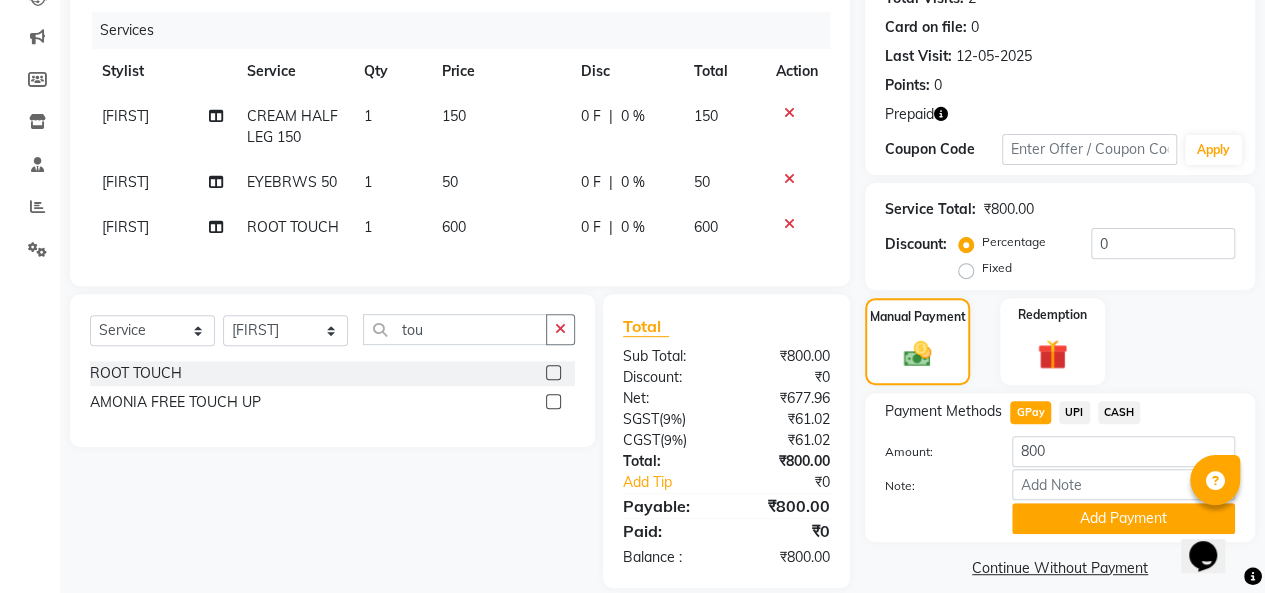 scroll, scrollTop: 296, scrollLeft: 0, axis: vertical 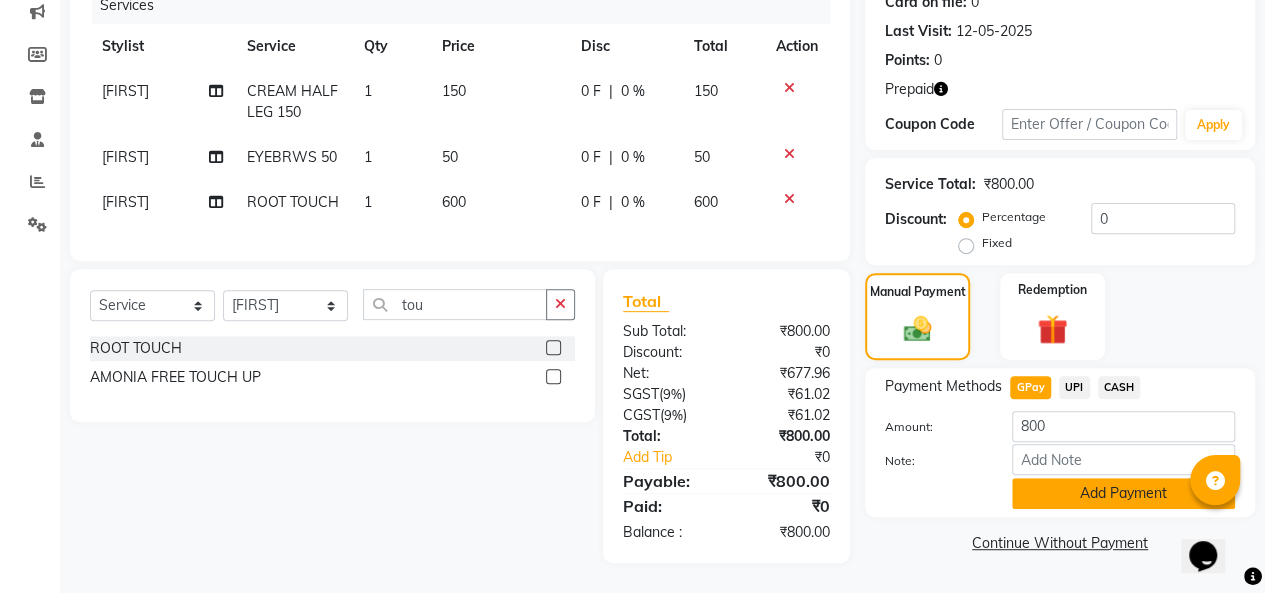 click on "Add Payment" 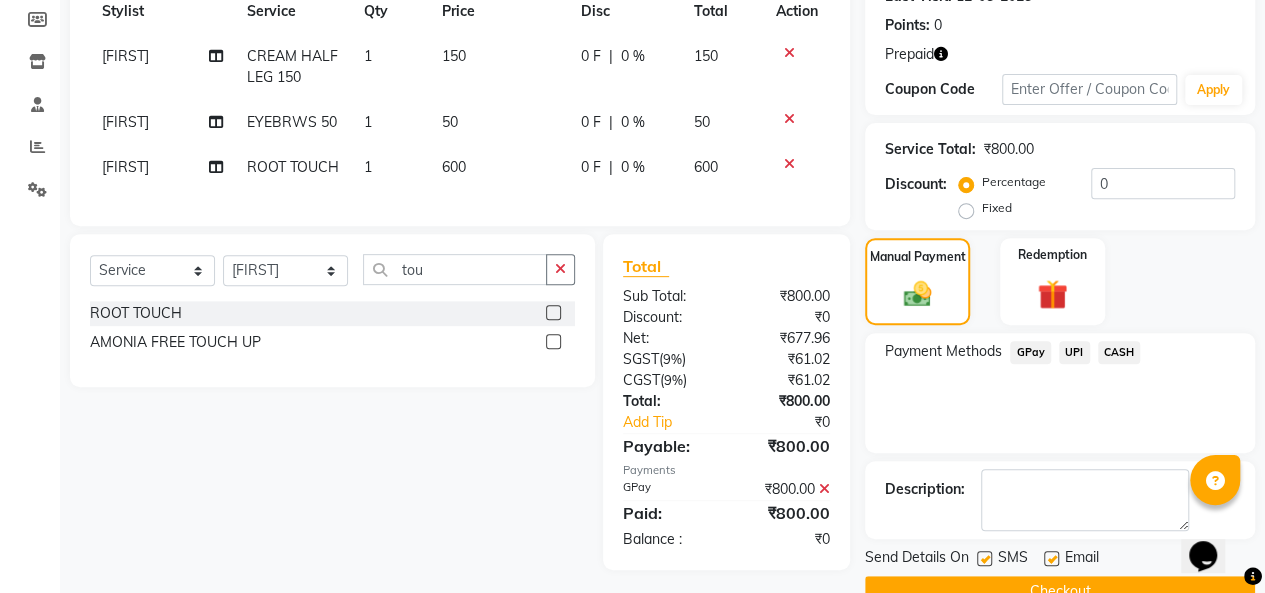 scroll, scrollTop: 338, scrollLeft: 0, axis: vertical 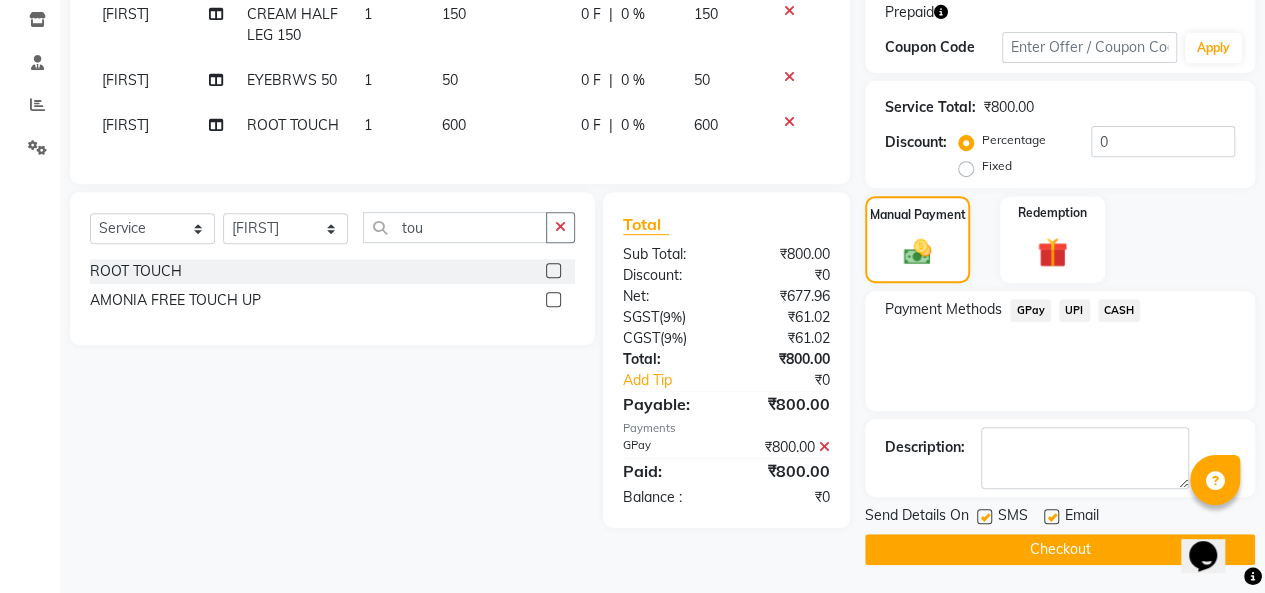 click 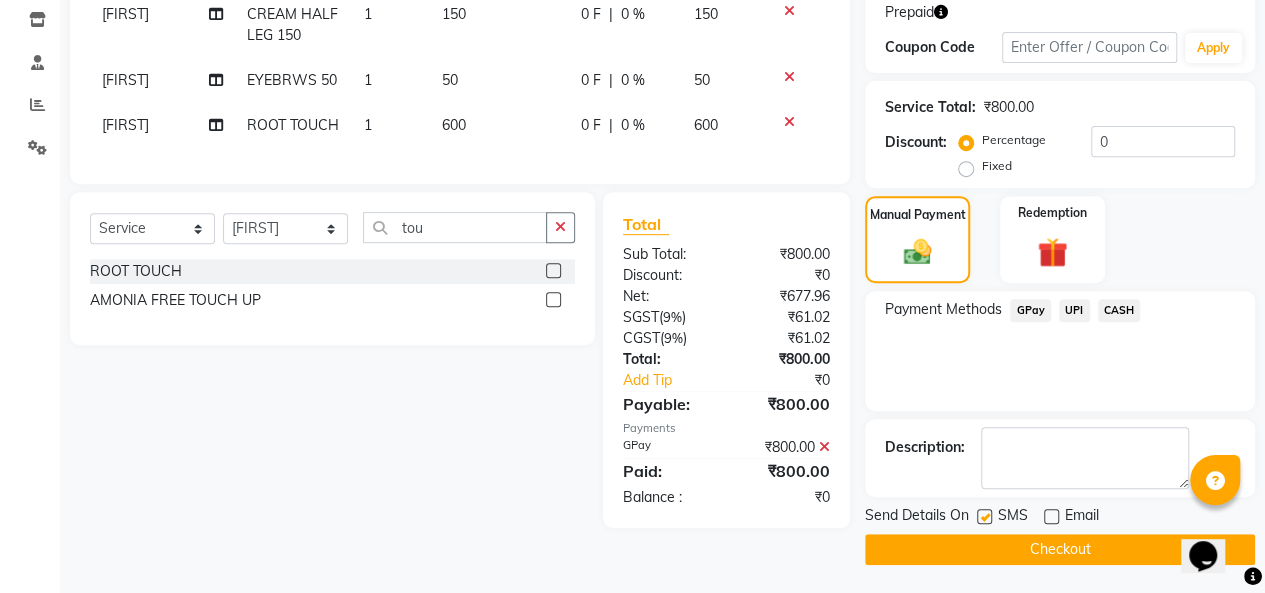 click on "Checkout" 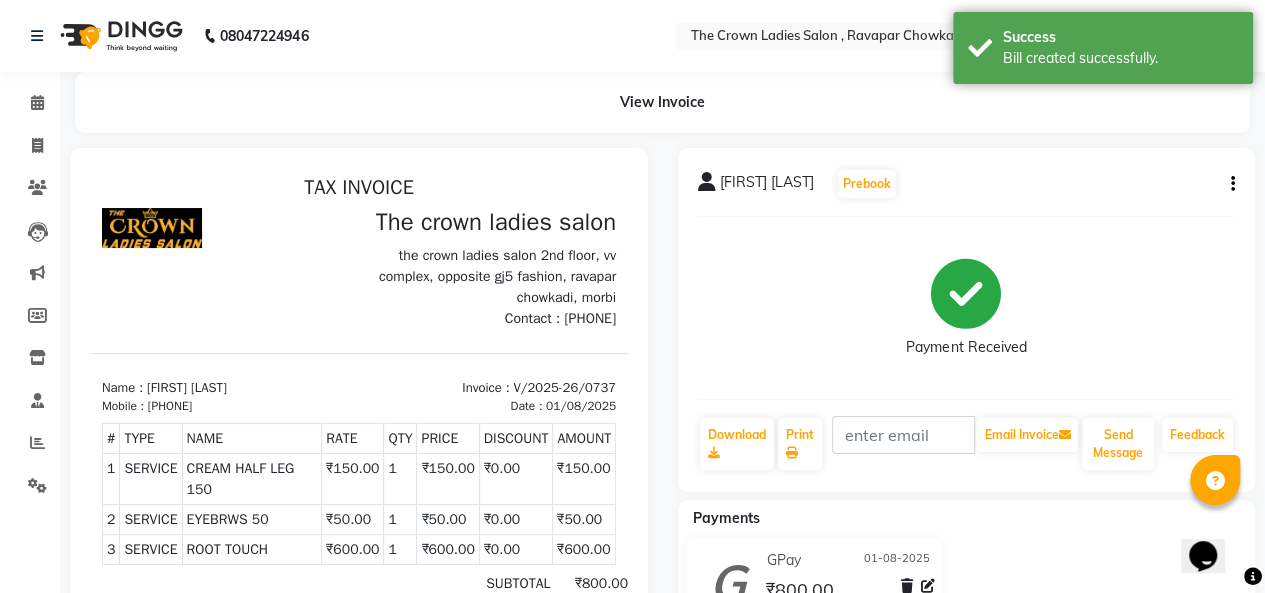 scroll, scrollTop: 0, scrollLeft: 0, axis: both 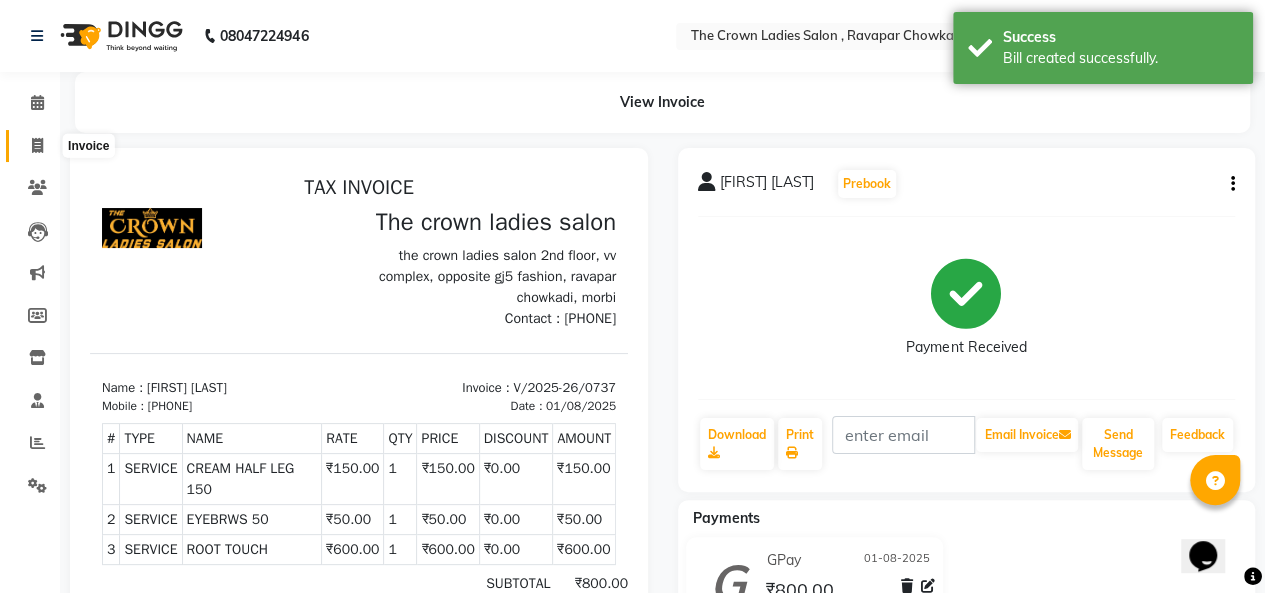 click 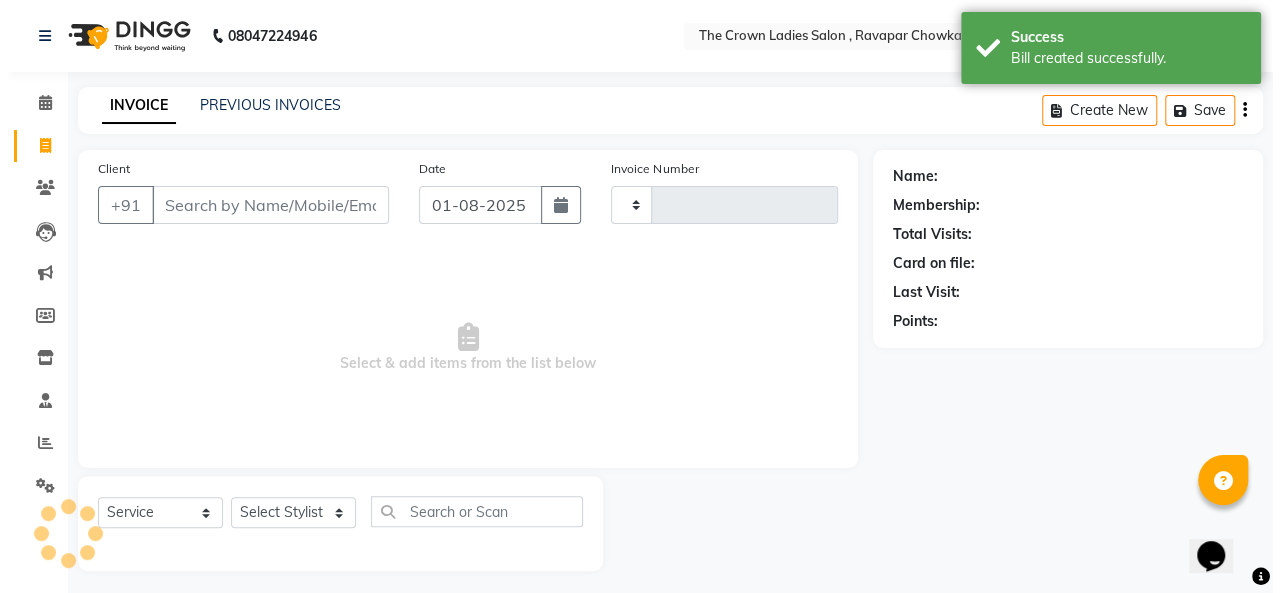 scroll, scrollTop: 7, scrollLeft: 0, axis: vertical 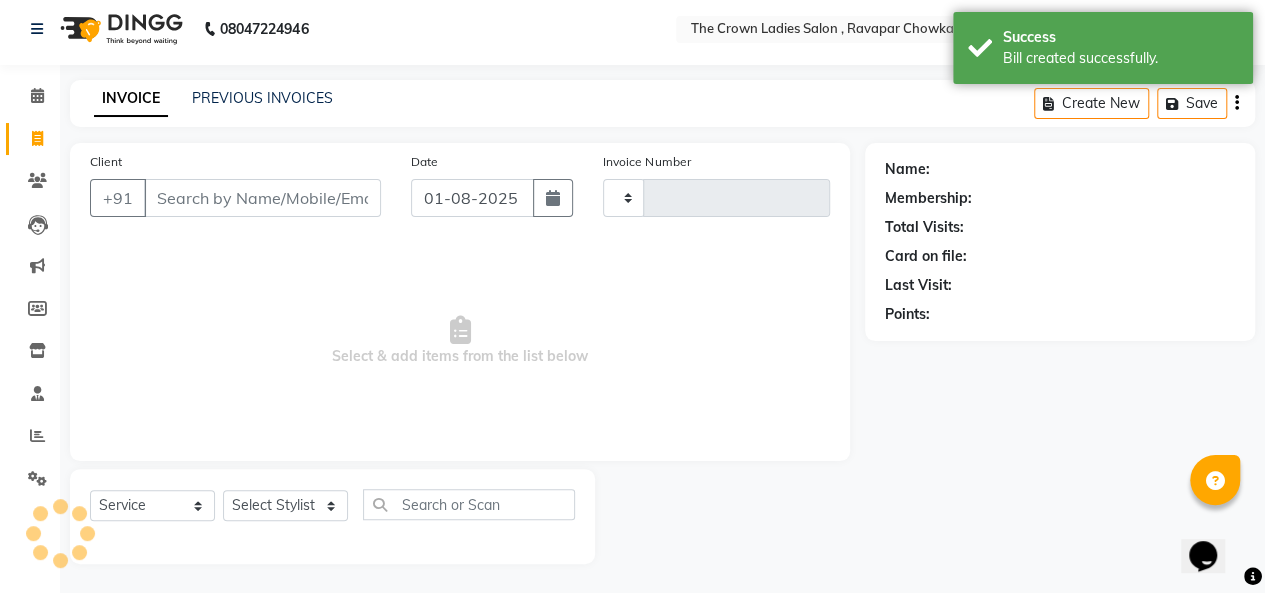 type on "0738" 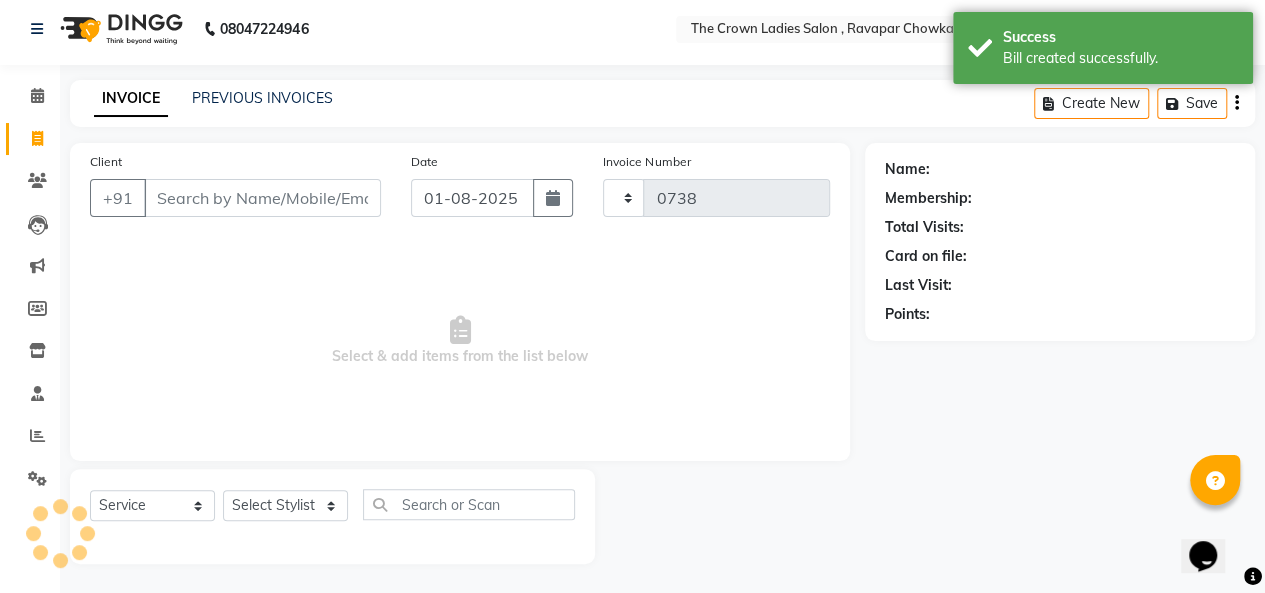 select on "7627" 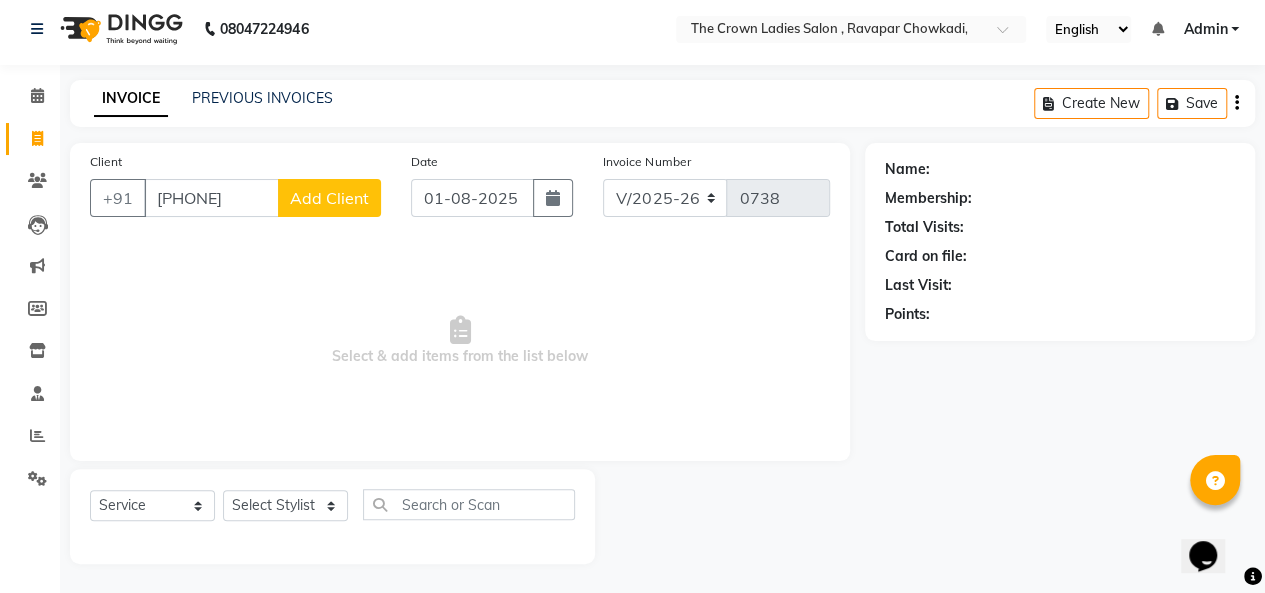type on "[PHONE]" 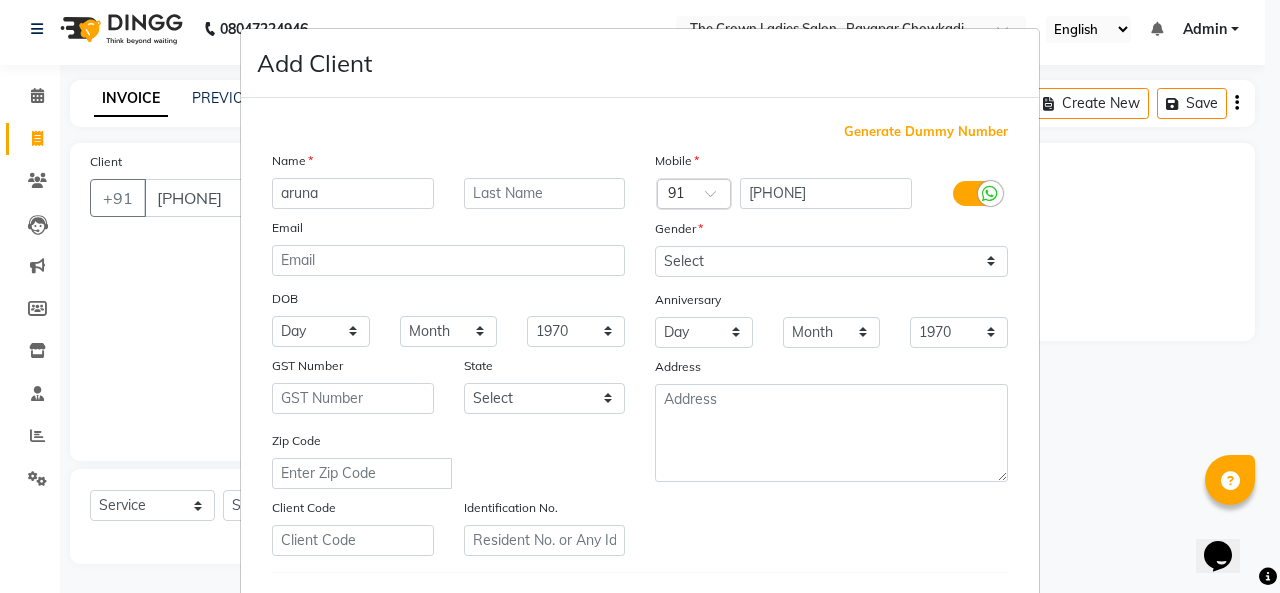 type on "aruna" 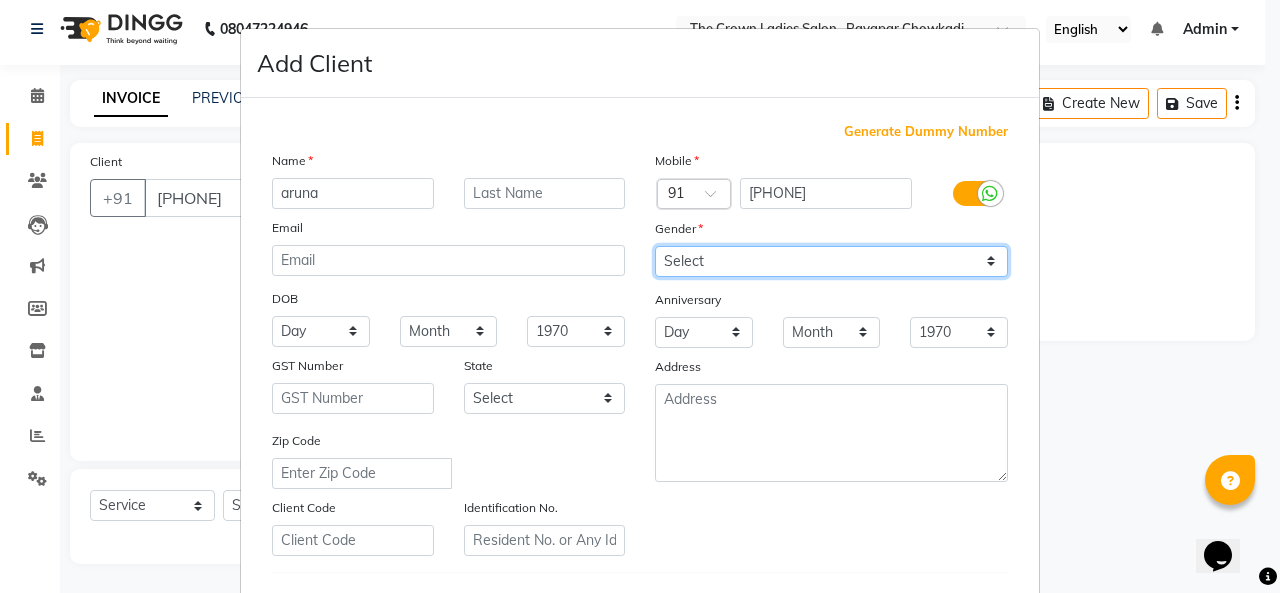 click on "Select Male Female Other Prefer Not To Say" at bounding box center (831, 261) 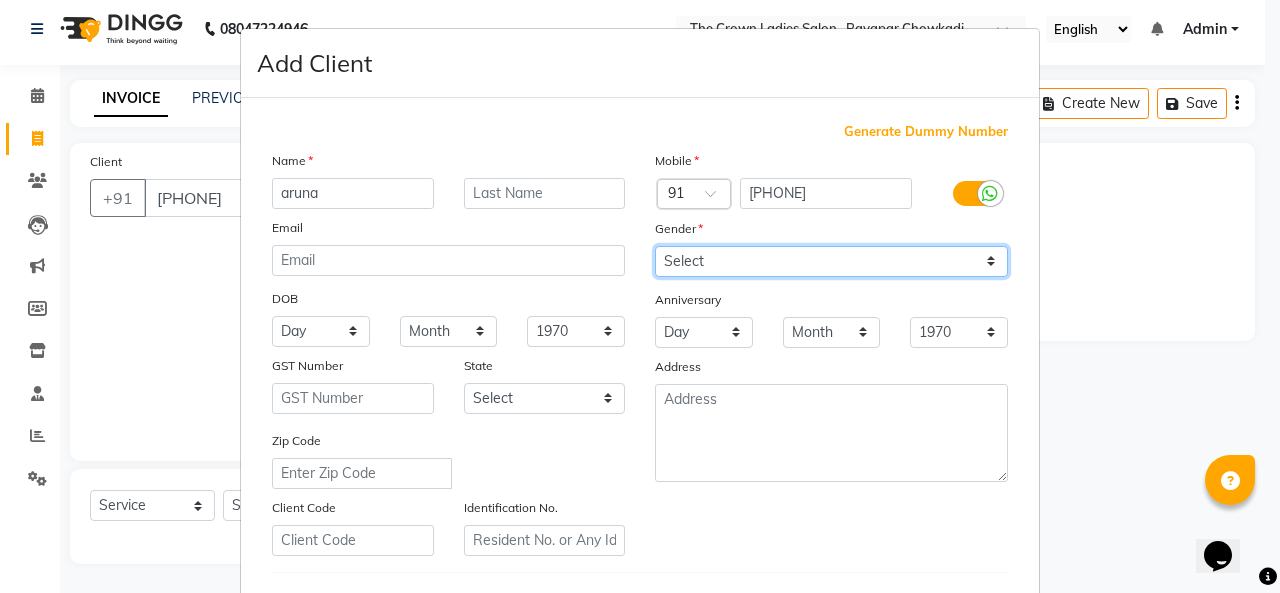 select on "female" 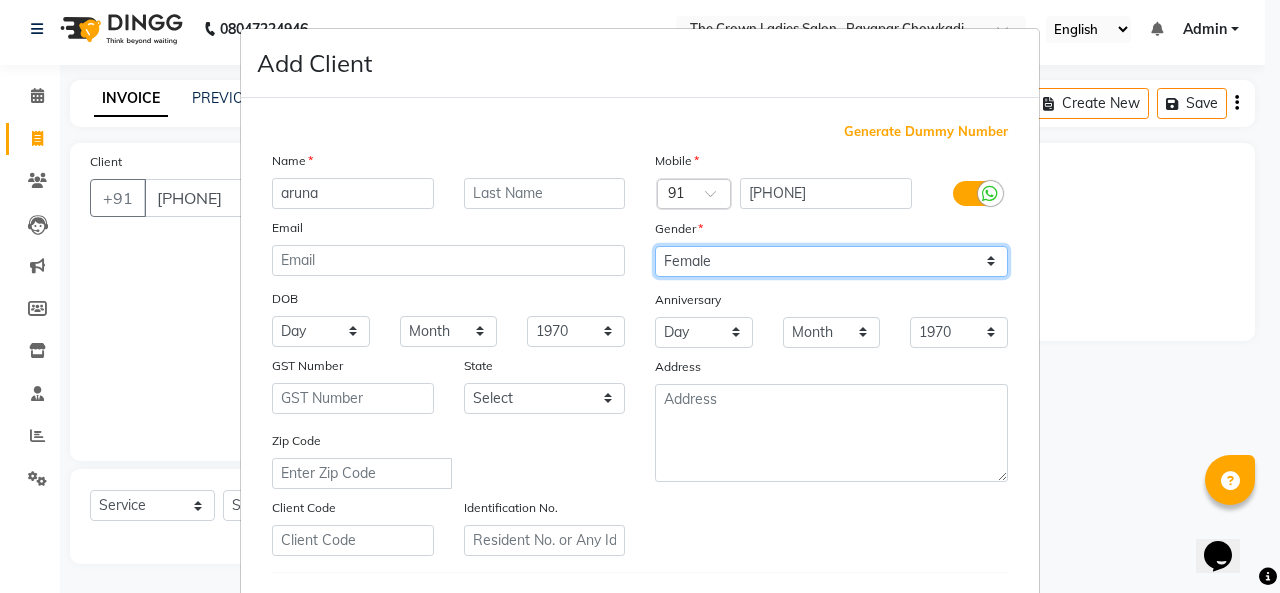 click on "Select Male Female Other Prefer Not To Say" at bounding box center (831, 261) 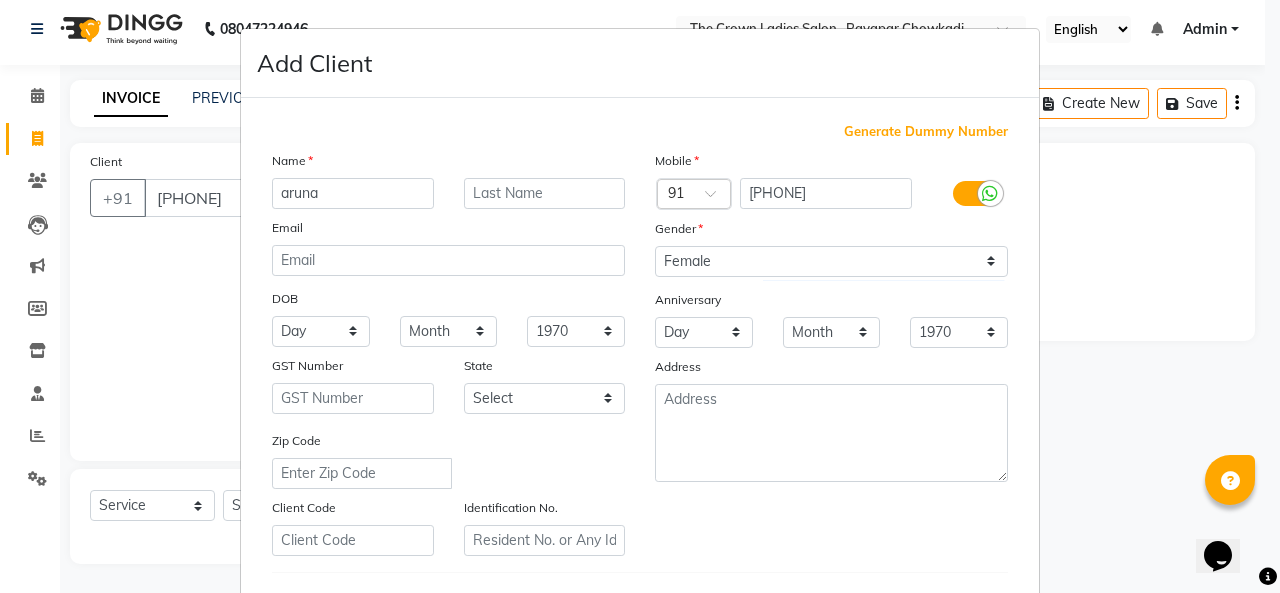 click on "Add Client Generate Dummy Number Name [FIRST] Email DOB Day 01 02 03 04 05 06 07 08 09 10 11 12 13 14 15 16 17 18 19 20 21 22 23 24 25 26 27 28 29 30 31 Month January February March April May June July August September October November December 1940 1941 1942 1943 1944 1945 1946 1947 1948 1949 1950 1951 1952 1953 1954 1955 1956 1957 1958 1959 1960 1961 1962 1963 1964 1965 1966 1967 1968 1969 1970 1971 1972 1973 1974 1975 1976 1977 1978 1979 1980 1981 1982 1983 1984 1985 1986 1987 1988 1989 1990 1991 1992 1993 1994 1995 1996 1997 1998 1999 2000 2001 2002 2003 2004 2005 2006 2007 2008 2009 2010 2011 2012 2013 2014 2015 2016 2017 2018 2019 2020 2021 2022 2023 2024 GST Number State Select Andaman and Nicobar Islands Andhra Pradesh Arunachal Pradesh Assam Bihar Chandigarh Chhattisgarh Dadra and Nagar Haveli Daman and Diu Delhi Goa Gujarat Haryana Himachal Pradesh Jammu and Kashmir Jharkhand Karnataka Kerala Lakshadweep Madhya Pradesh Maharashtra Manipur Meghalaya Mizoram Nagaland Odisha Pondicherry Punjab Rajasthan" at bounding box center [640, 296] 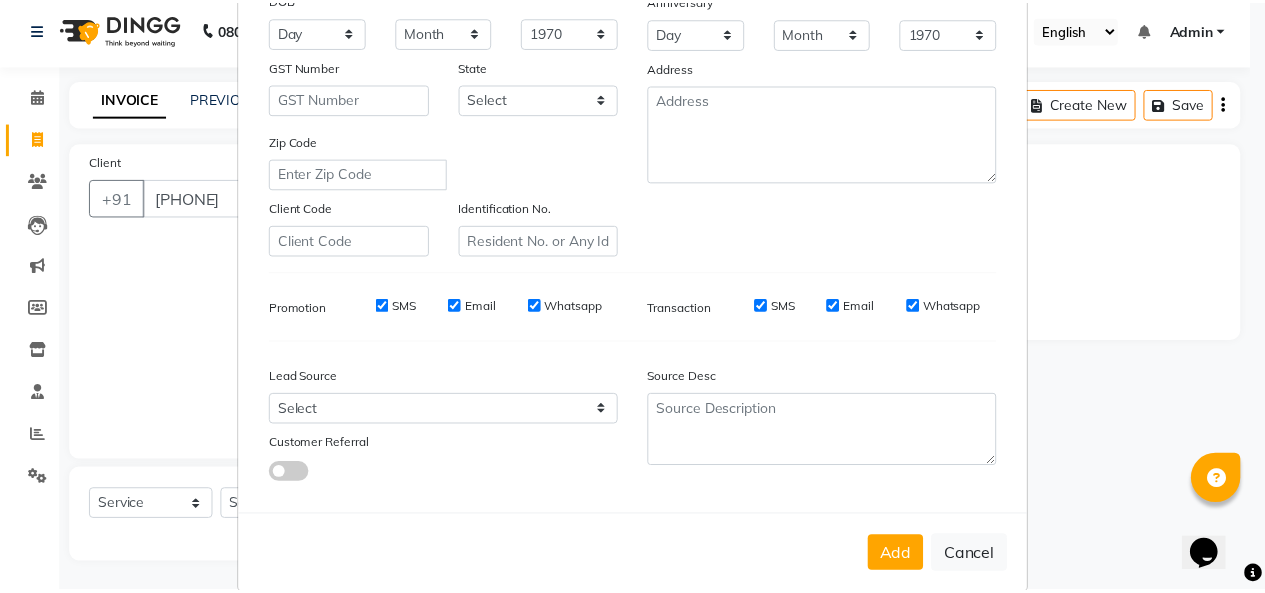 scroll, scrollTop: 326, scrollLeft: 0, axis: vertical 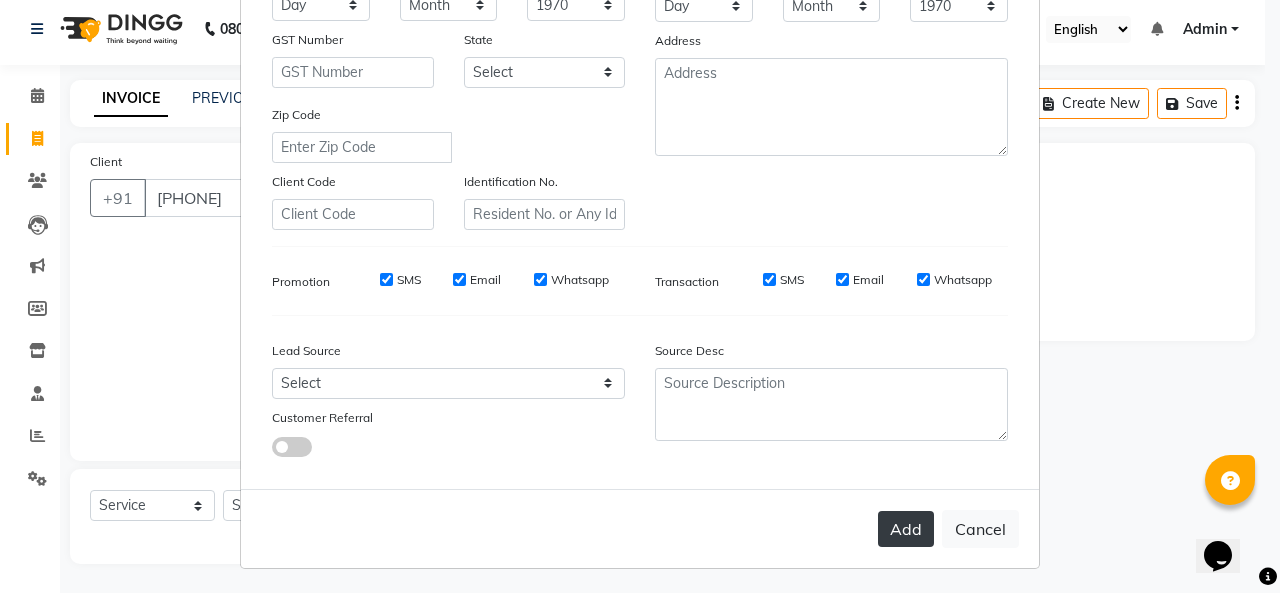 click on "Add" at bounding box center (906, 529) 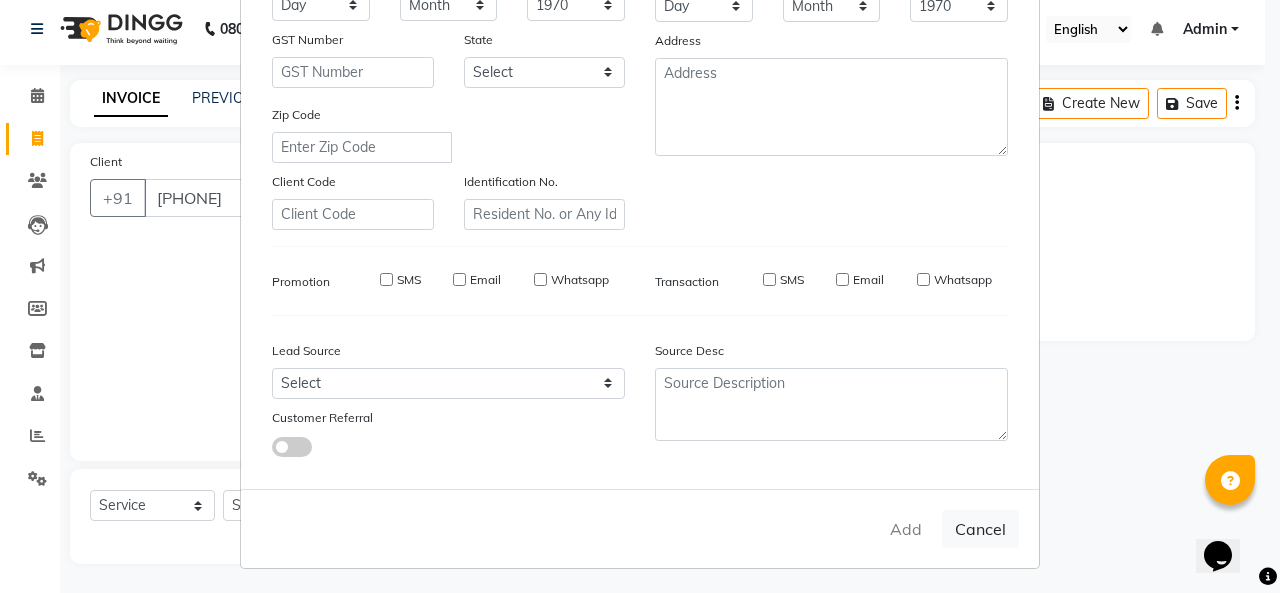 type 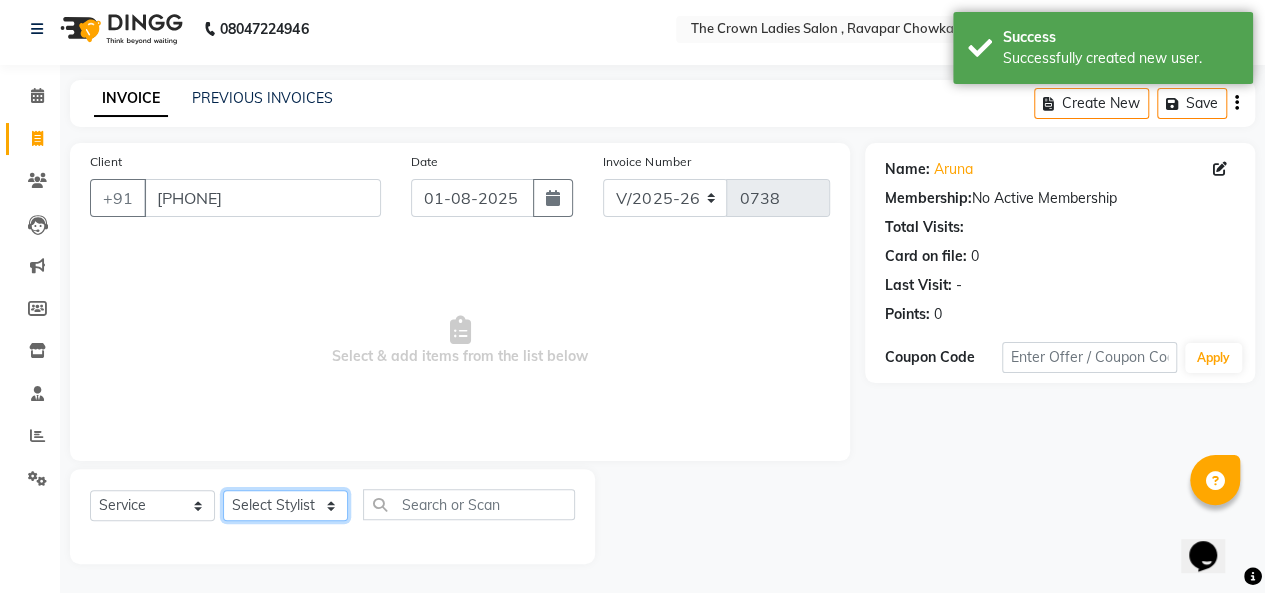 click on "Select Stylist Hemangi hemanshi khushi kundariya maya mayur nikita shubham tejas vaidehi" 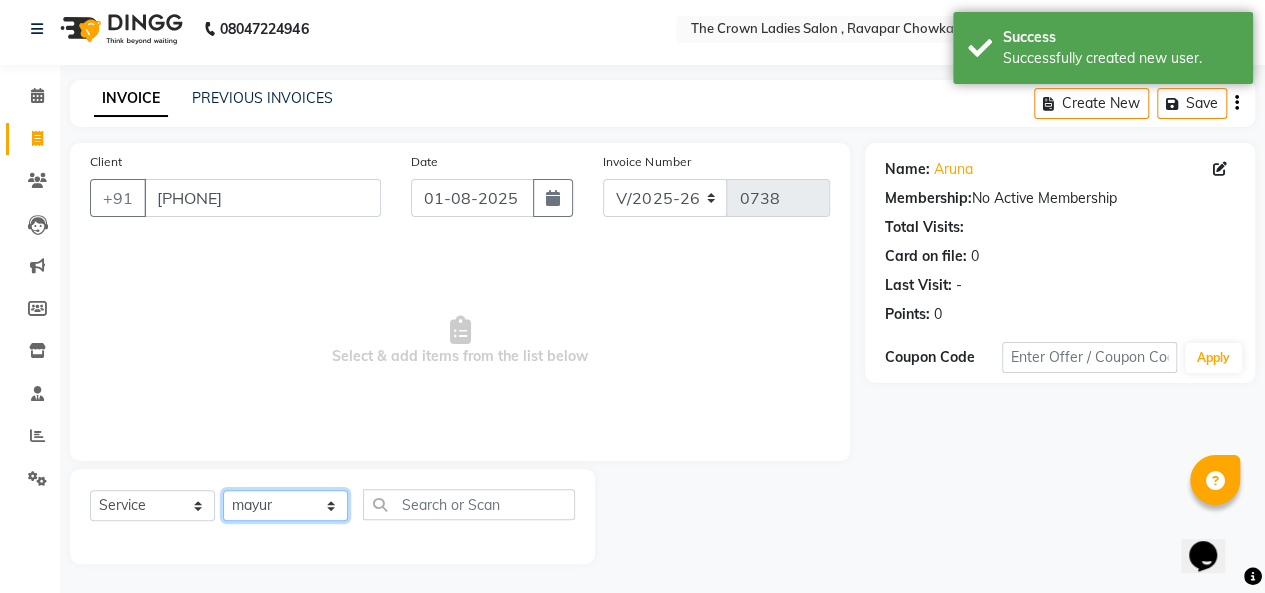 click on "Select Stylist Hemangi hemanshi khushi kundariya maya mayur nikita shubham tejas vaidehi" 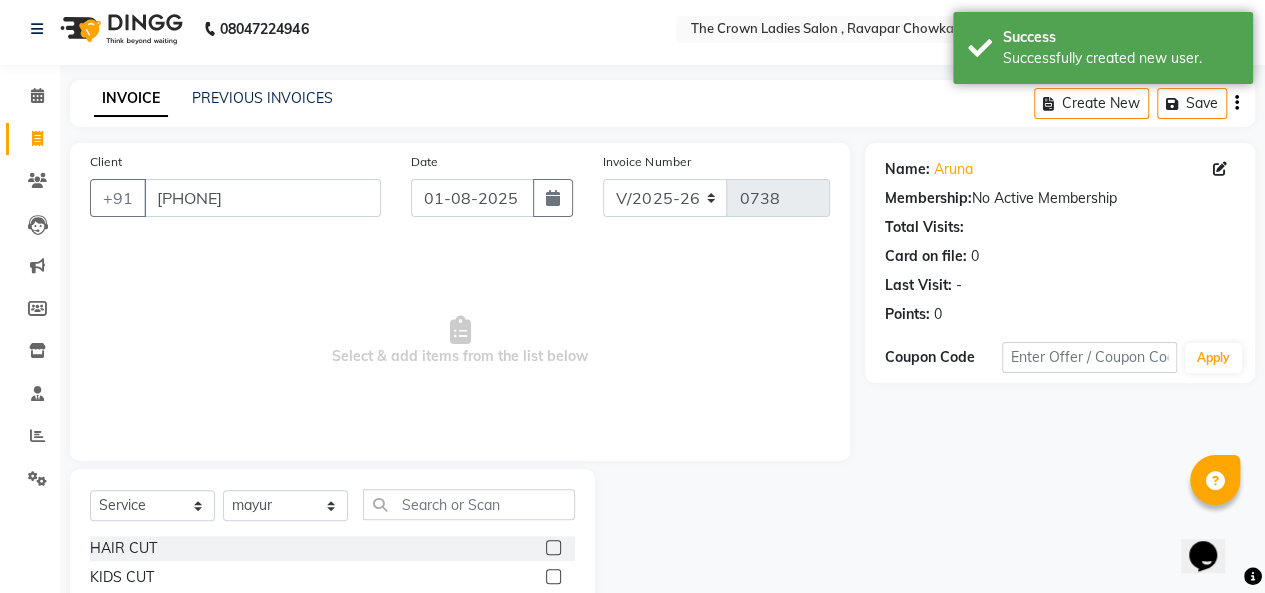 click 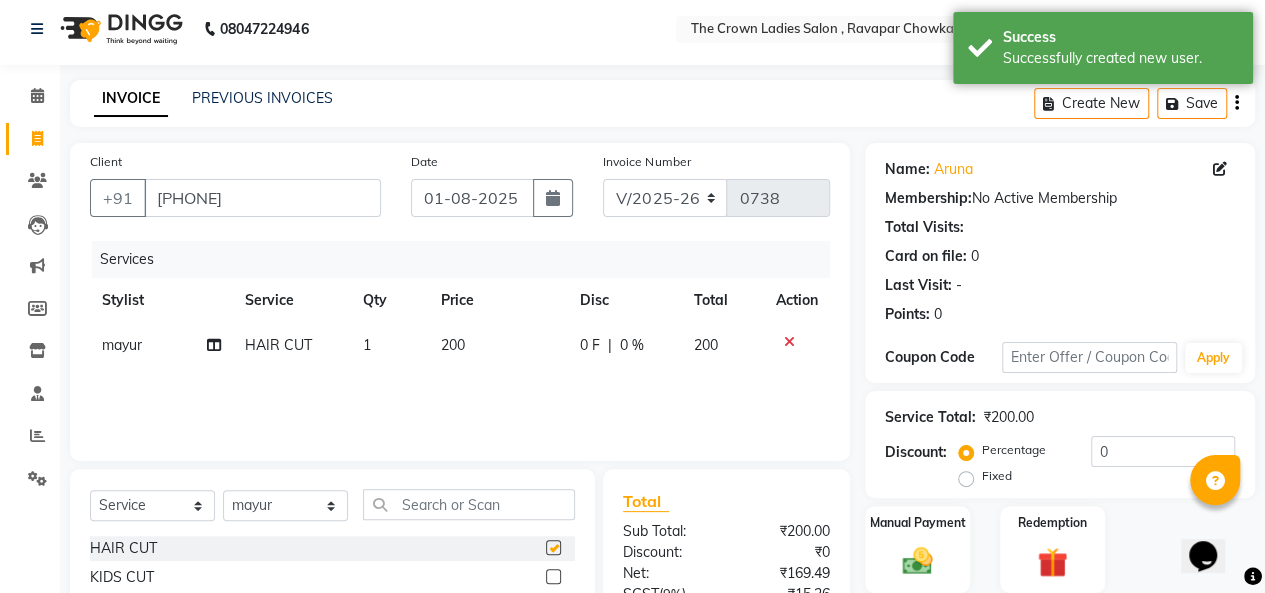 checkbox on "false" 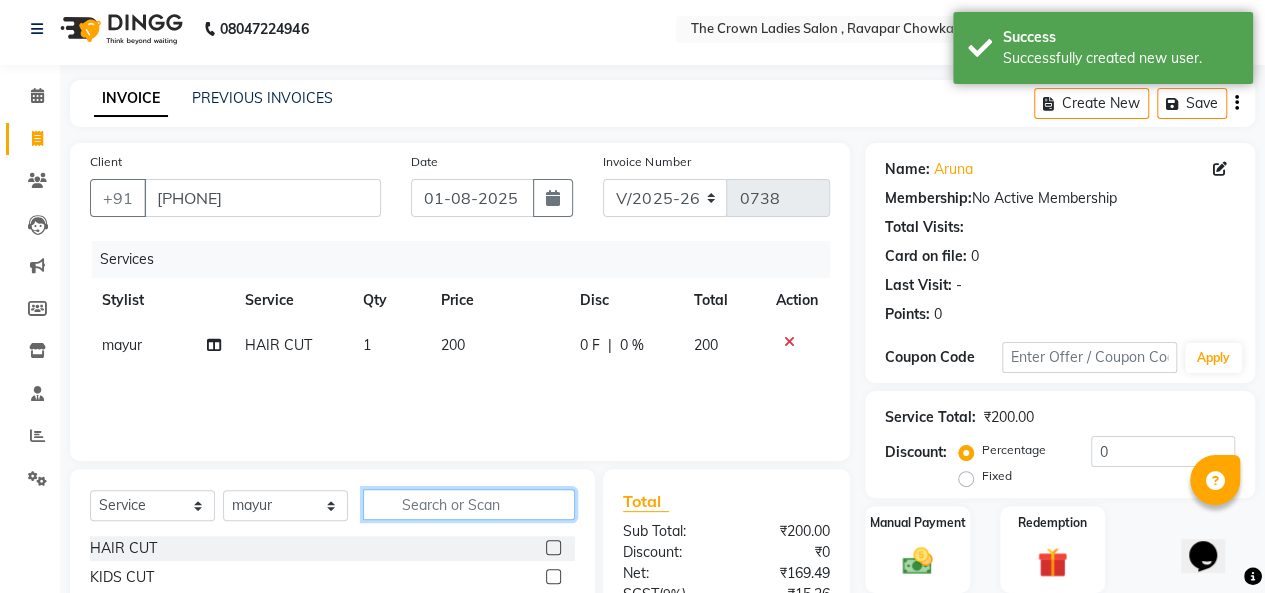 click 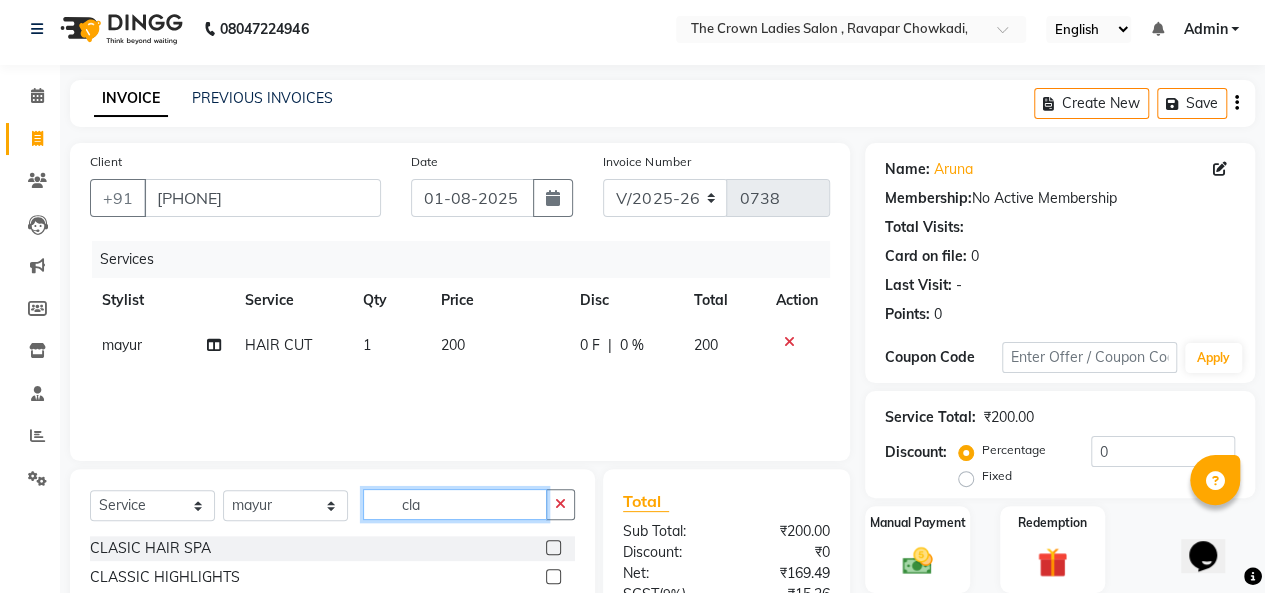 type on "cla" 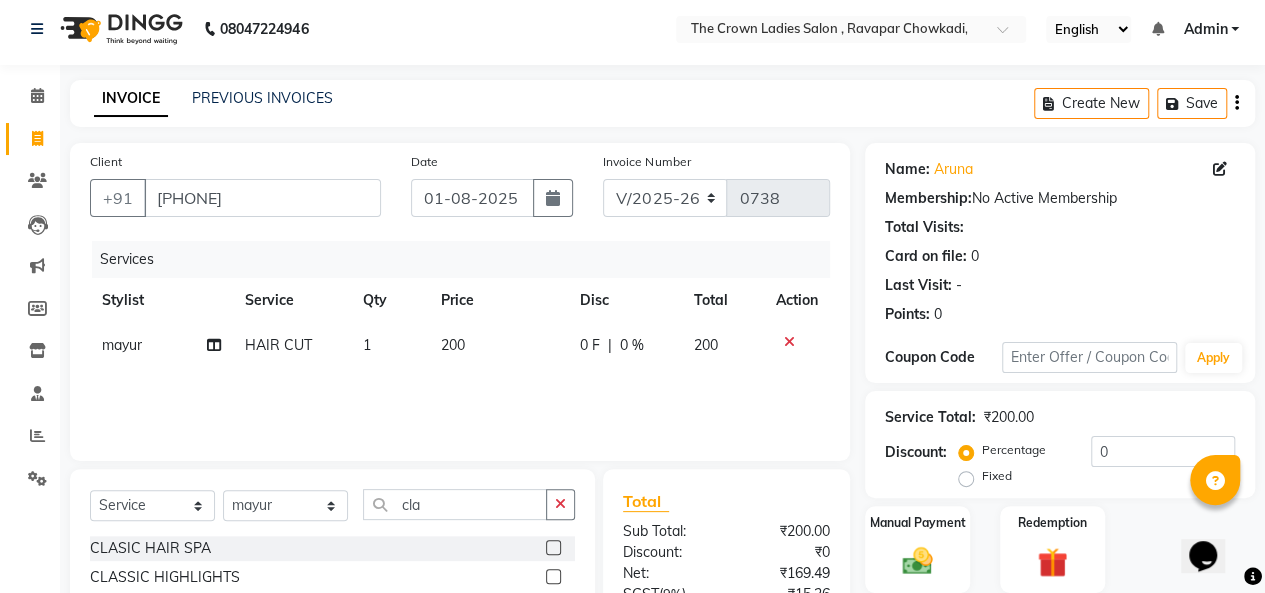 click 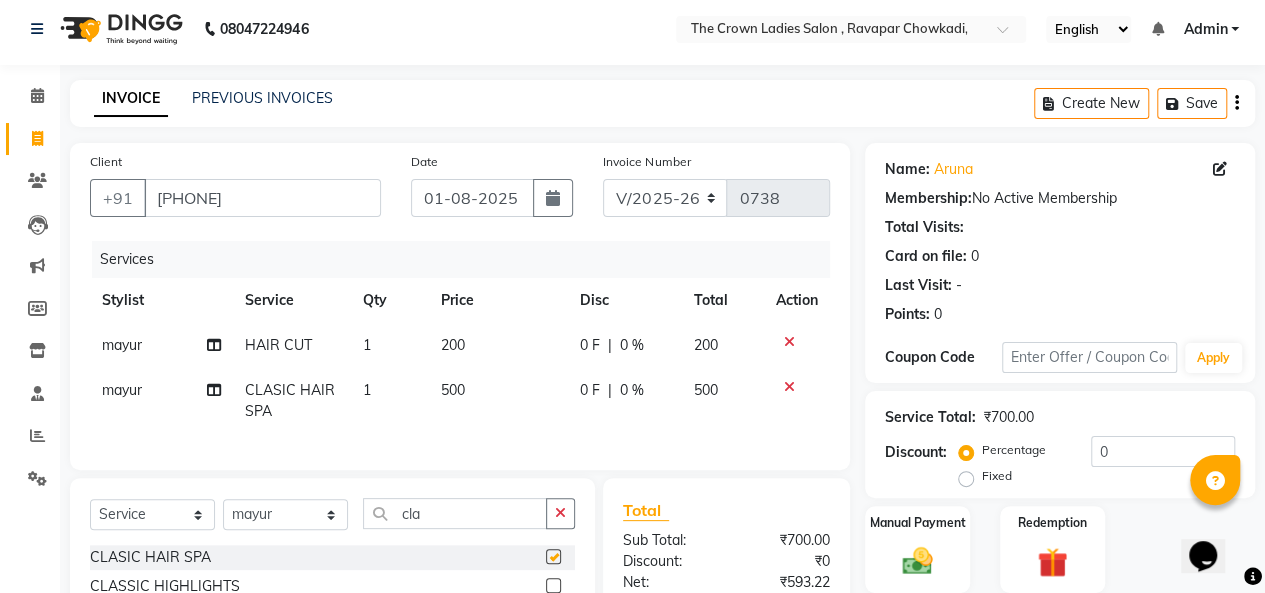 checkbox on "false" 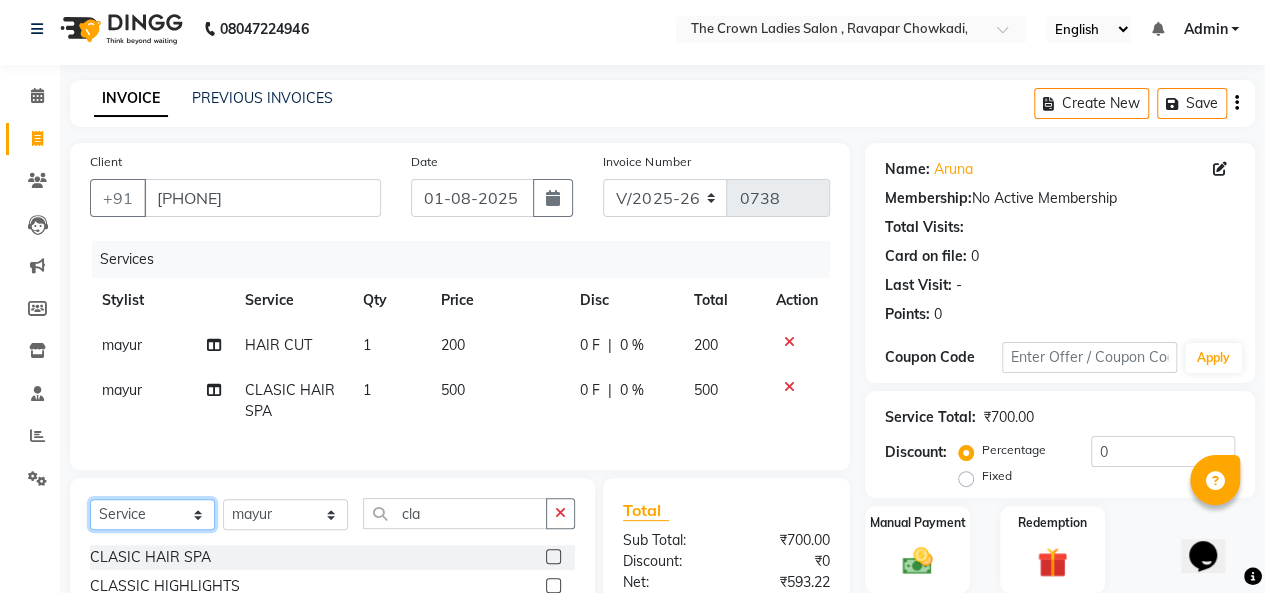 click on "Select  Service  Product  Membership  Package Voucher Prepaid Gift Card" 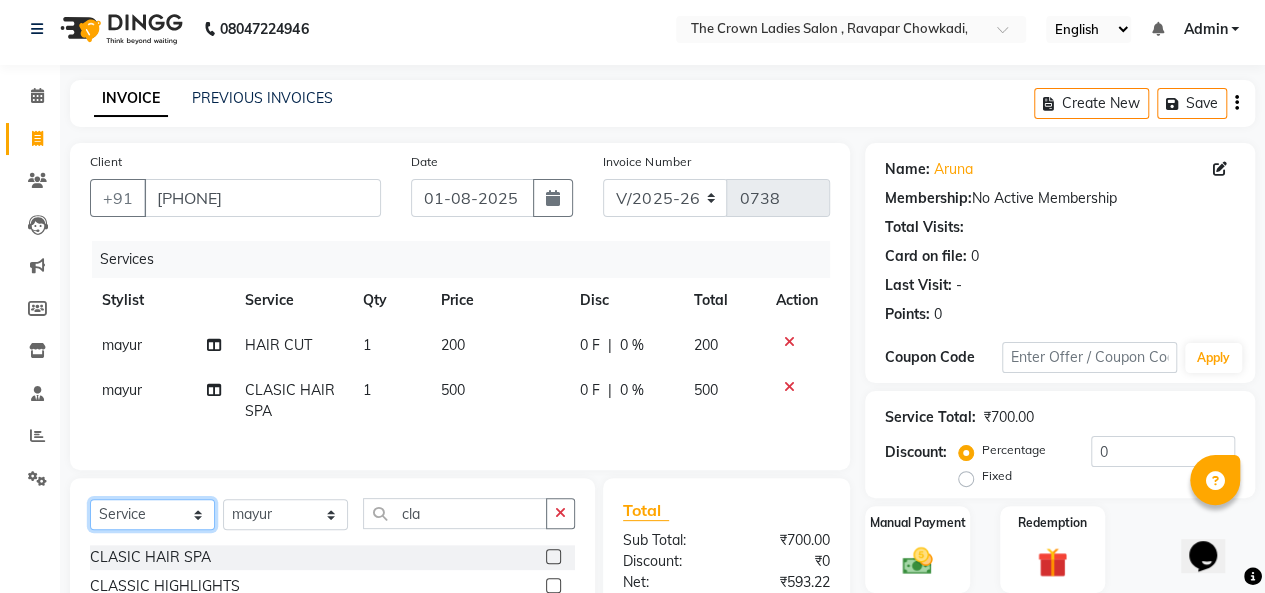 select on "product" 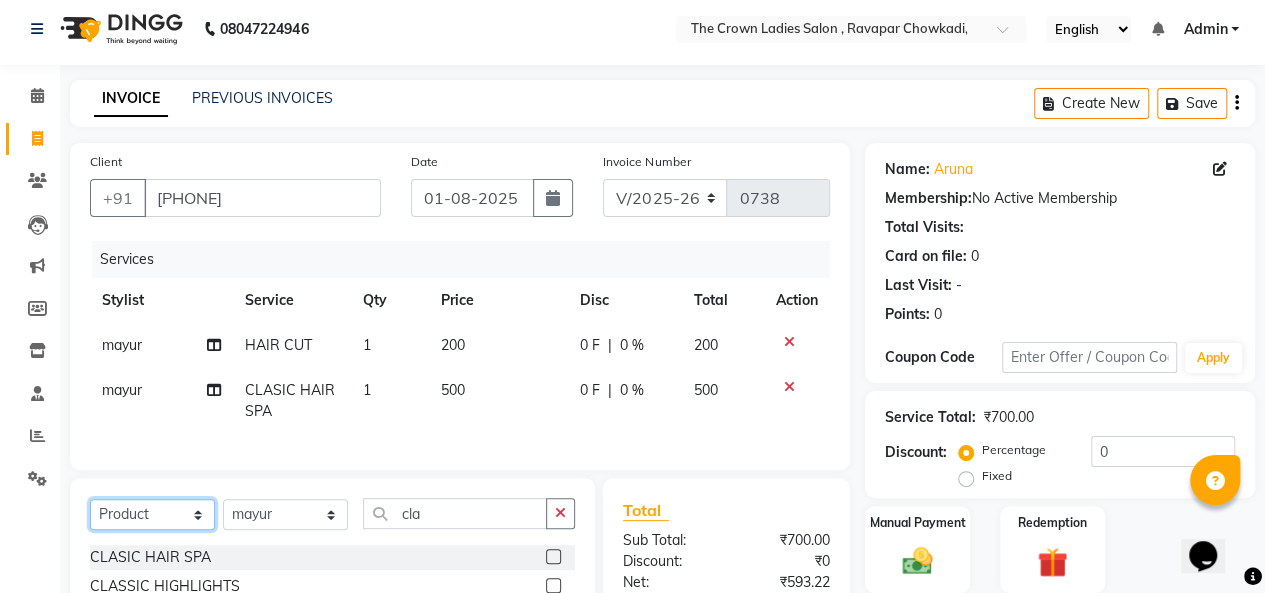 click on "Select  Service  Product  Membership  Package Voucher Prepaid Gift Card" 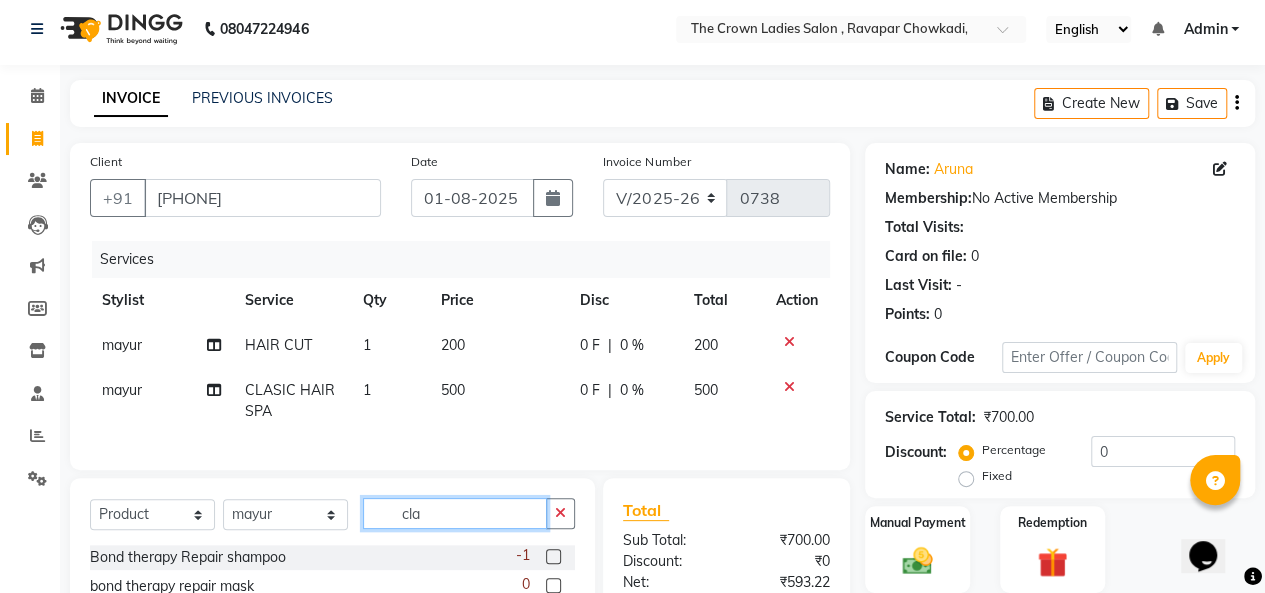 click on "cla" 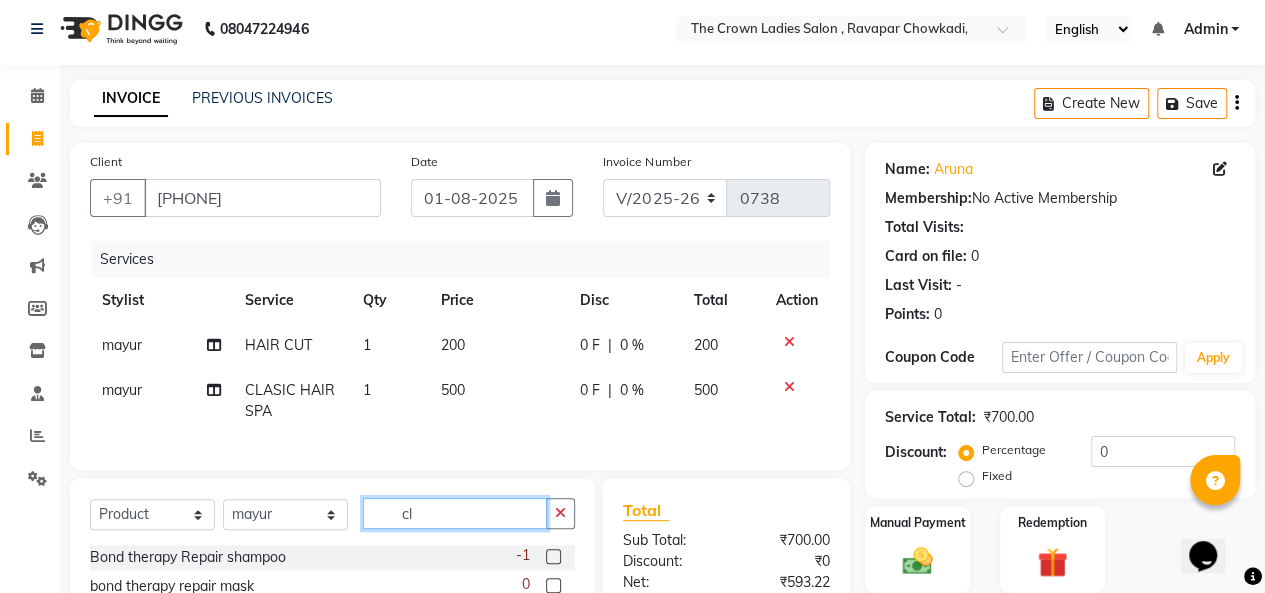 type on "c" 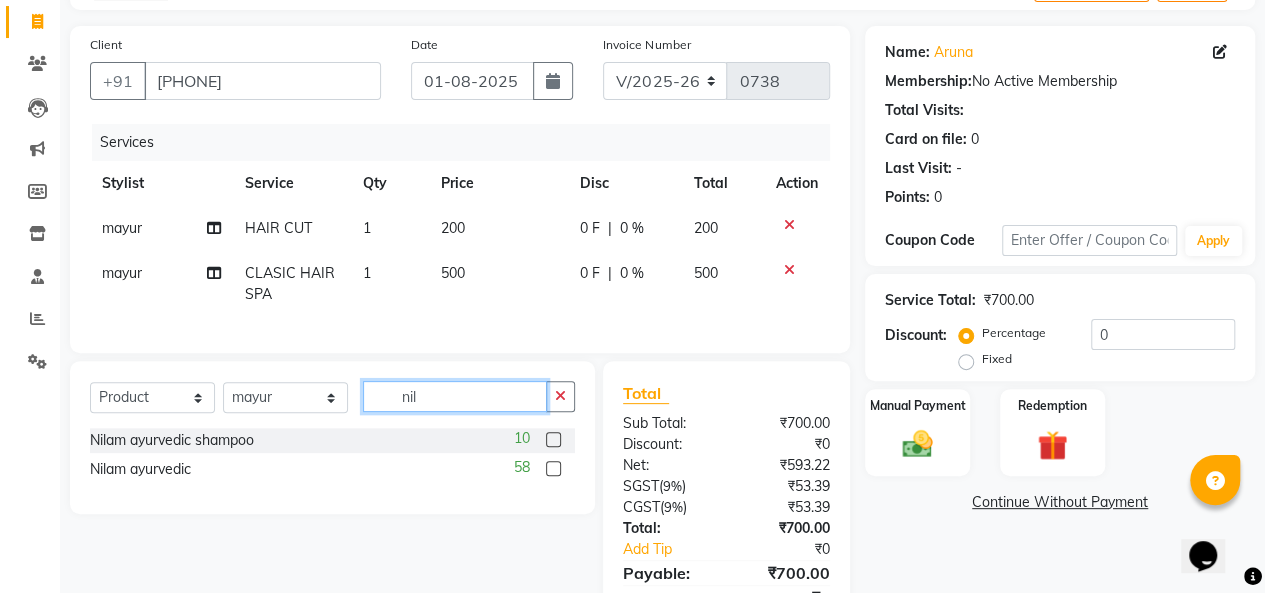 scroll, scrollTop: 126, scrollLeft: 0, axis: vertical 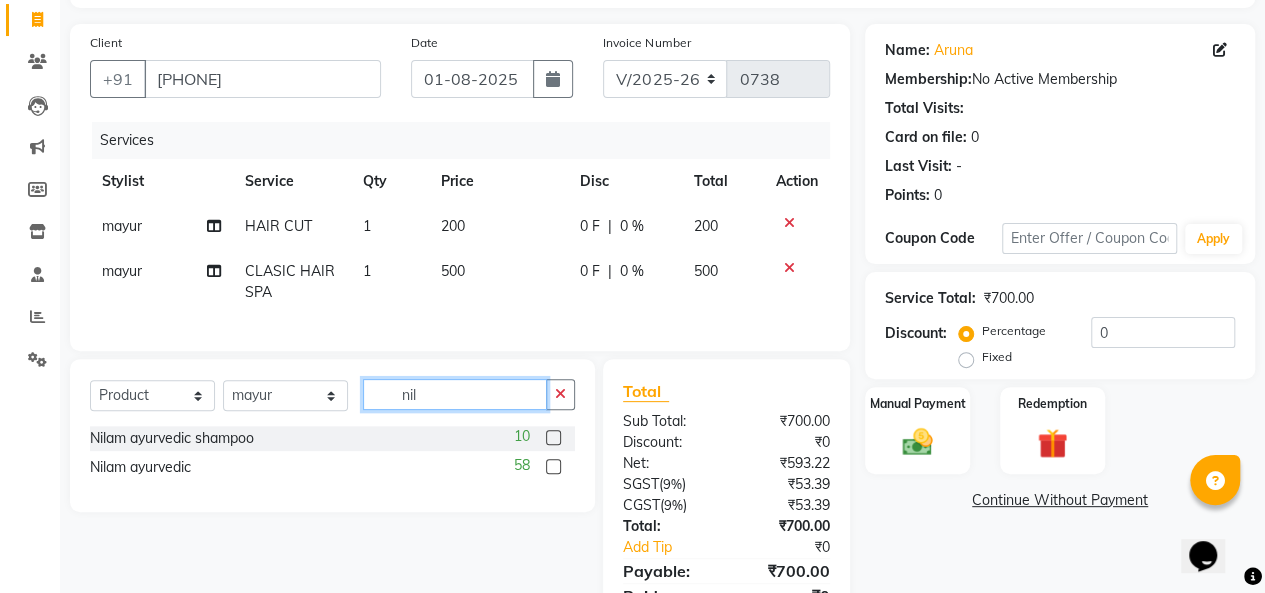 type on "nil" 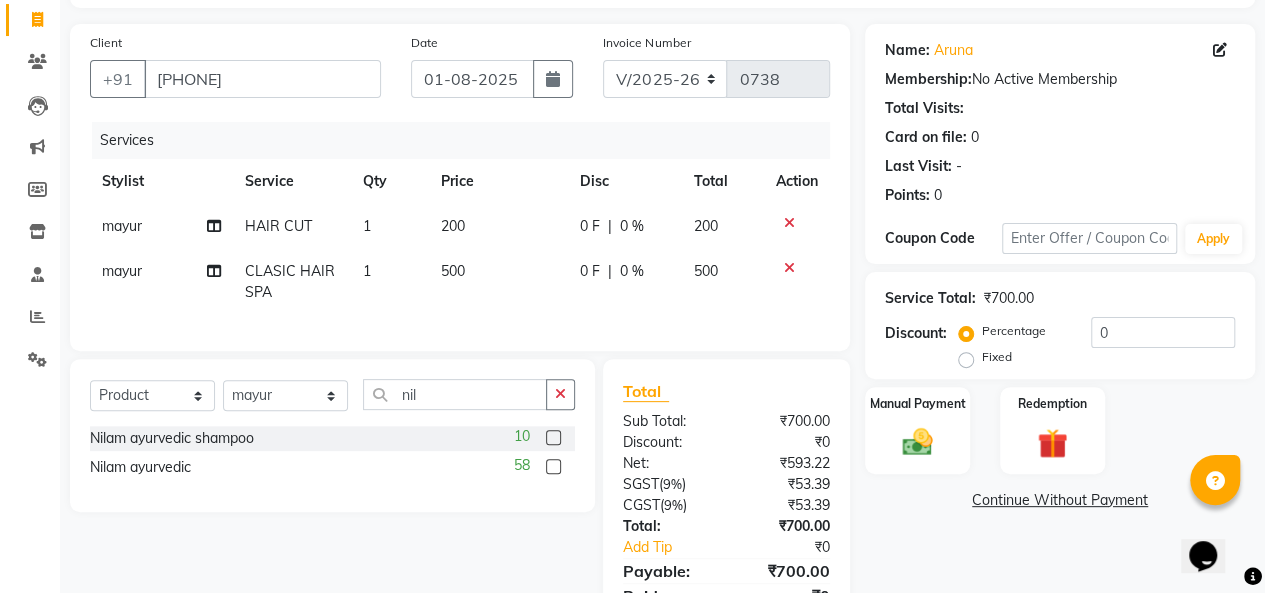 click 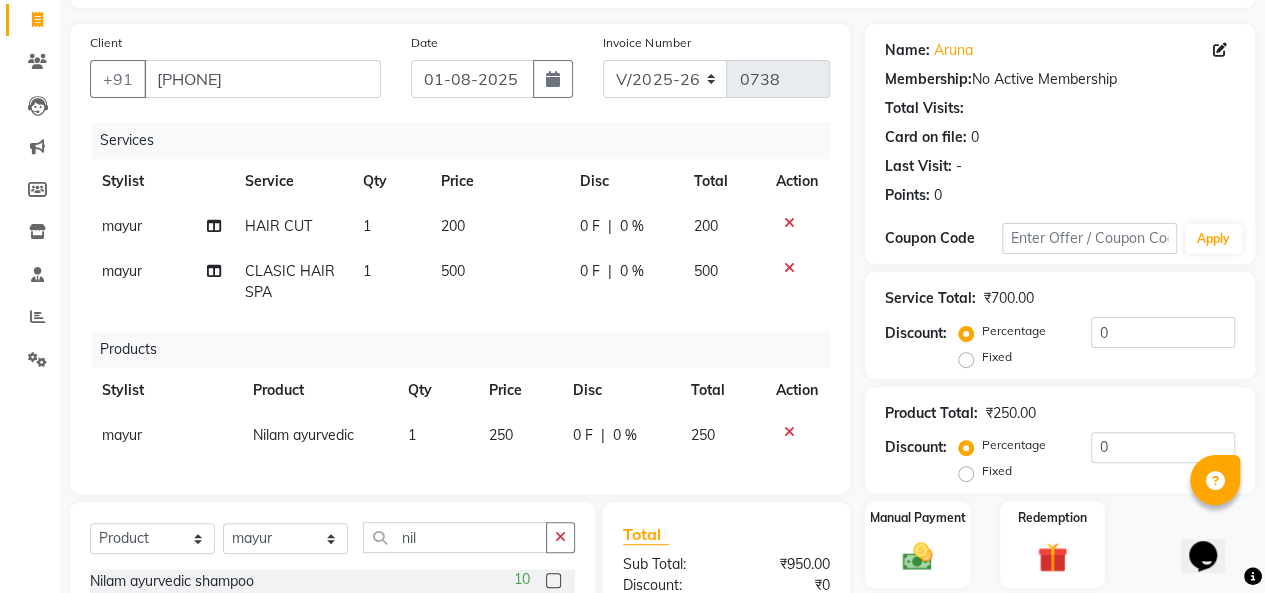checkbox on "false" 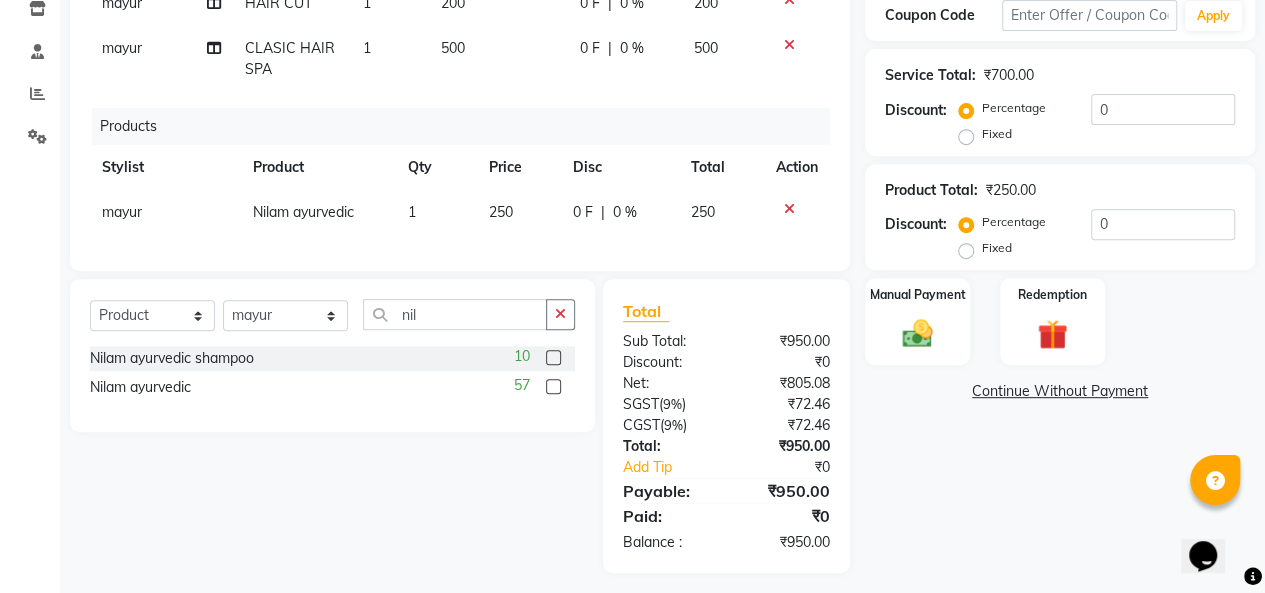 scroll, scrollTop: 372, scrollLeft: 0, axis: vertical 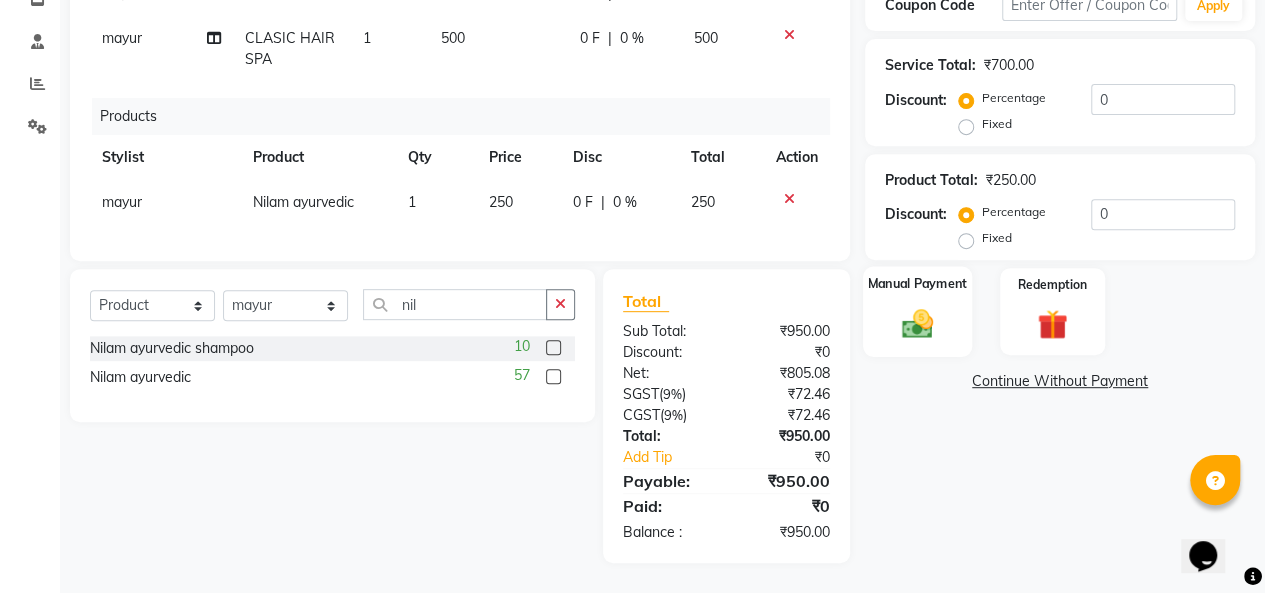 click on "Manual Payment" 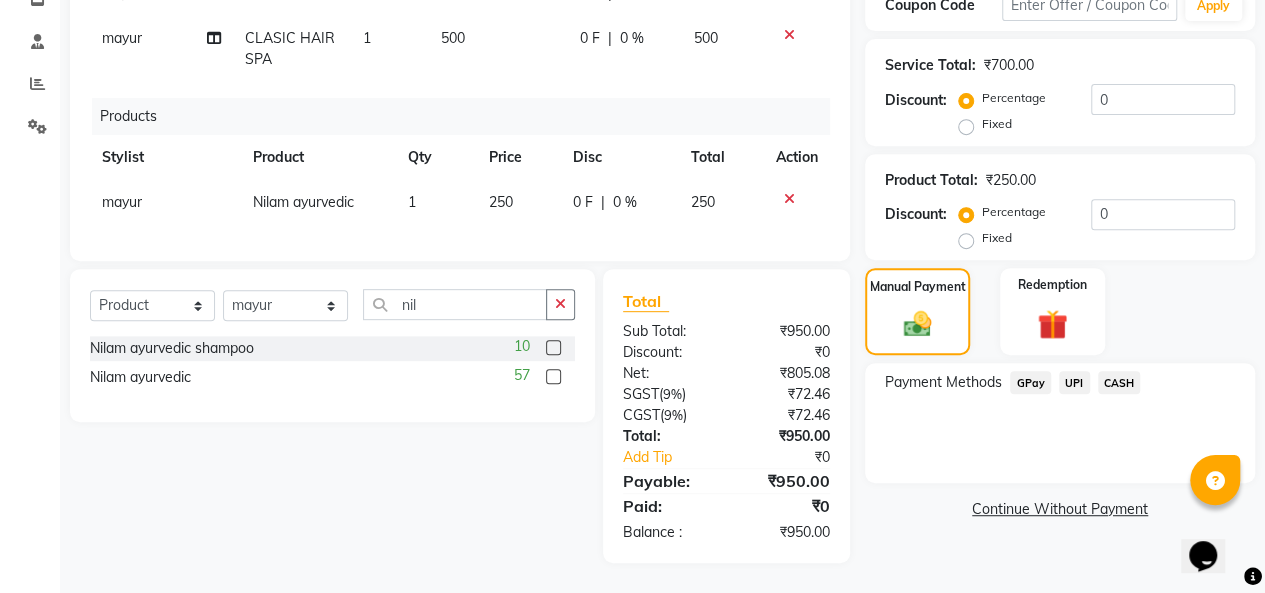 click on "CASH" 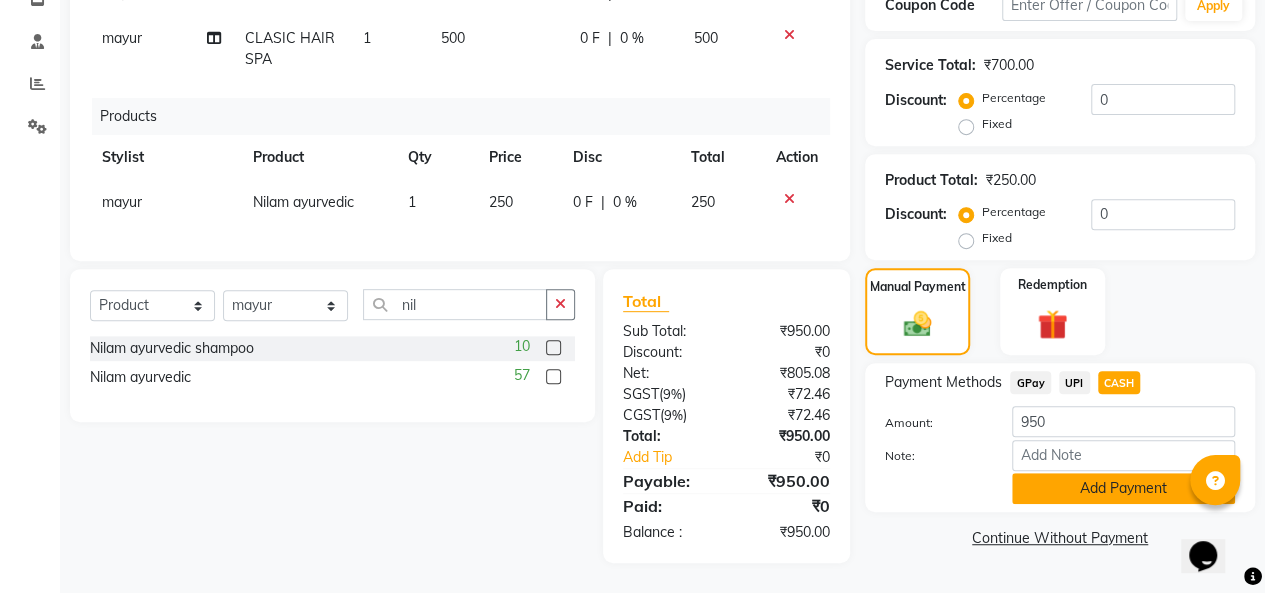 click on "Add Payment" 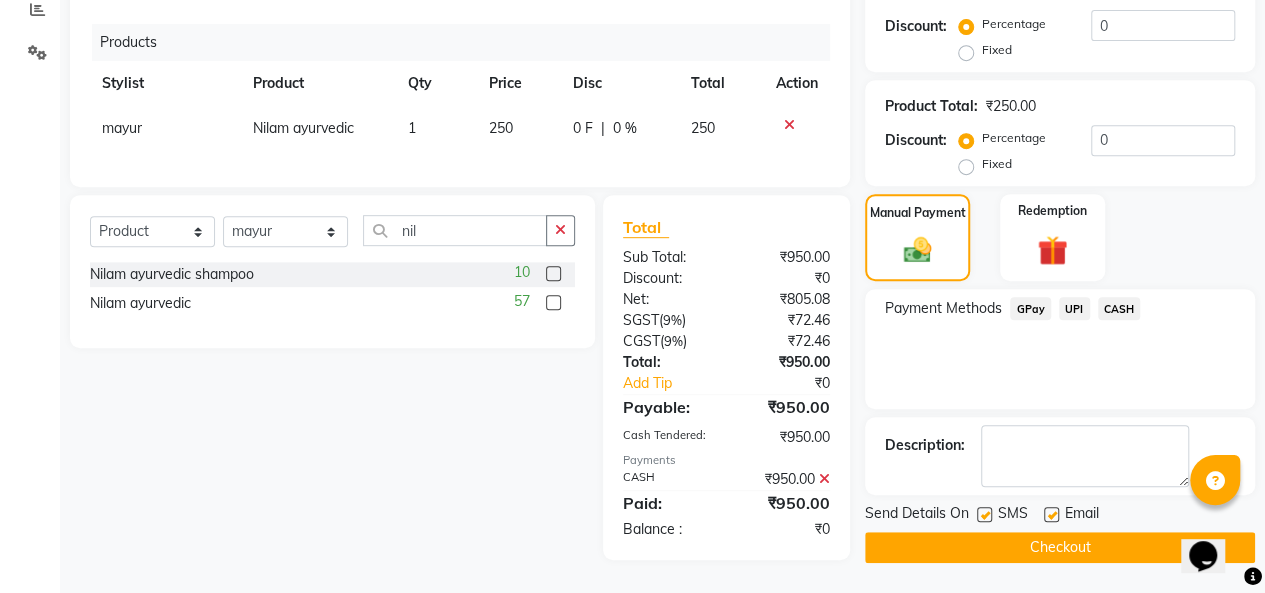 scroll, scrollTop: 443, scrollLeft: 0, axis: vertical 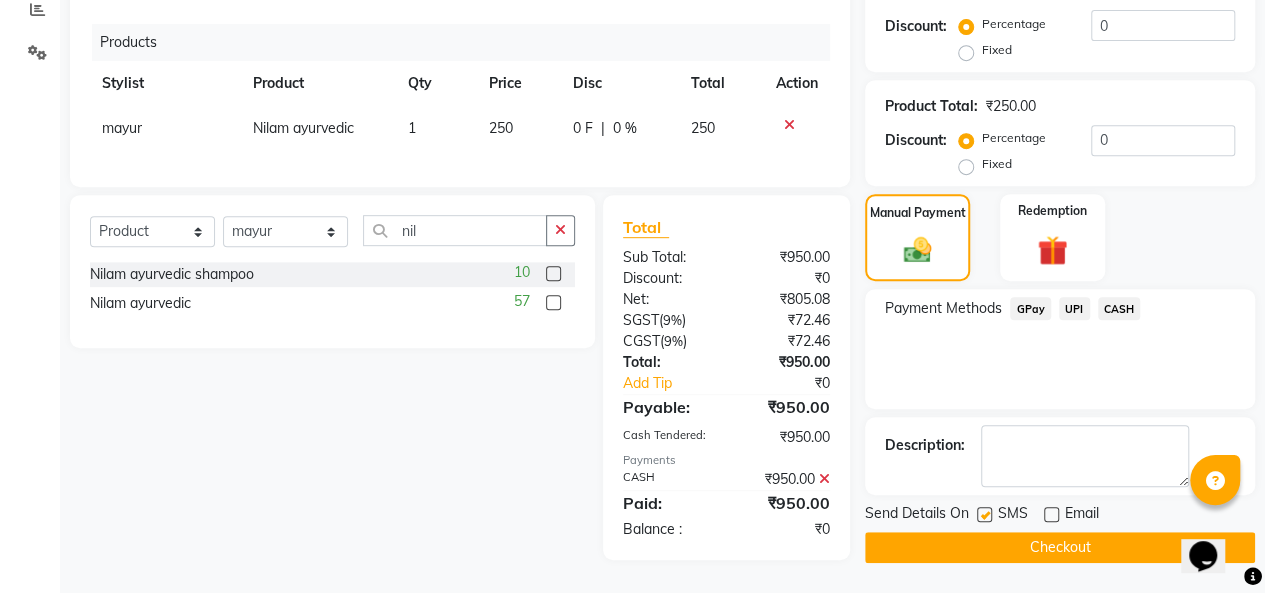 click on "Checkout" 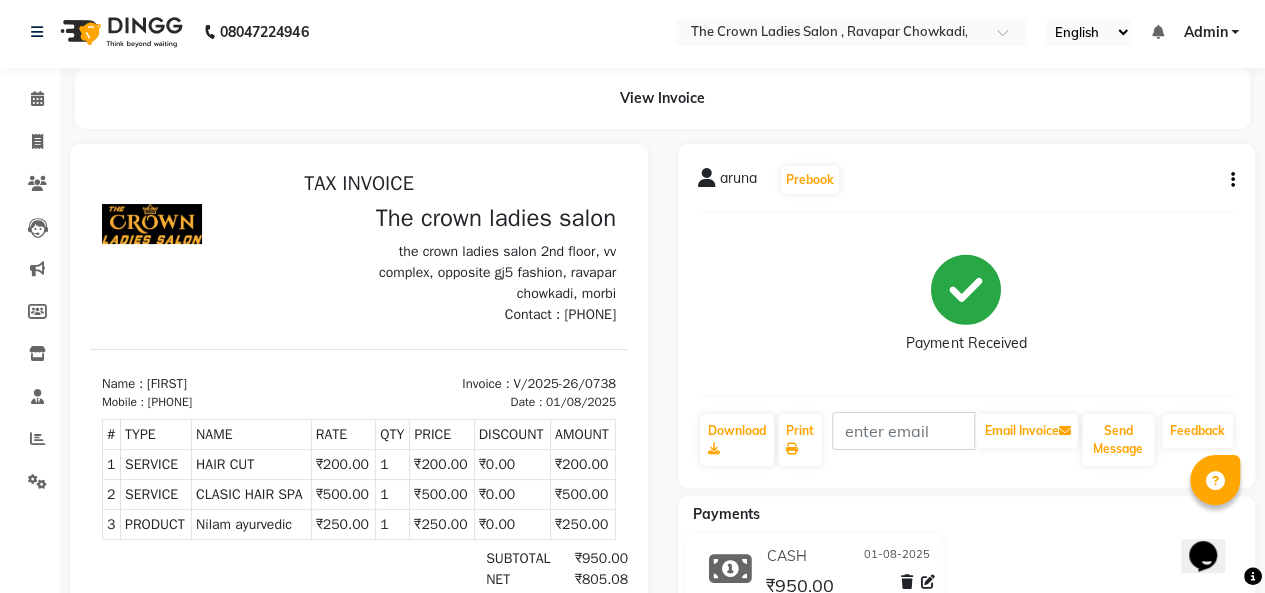 scroll, scrollTop: 5, scrollLeft: 0, axis: vertical 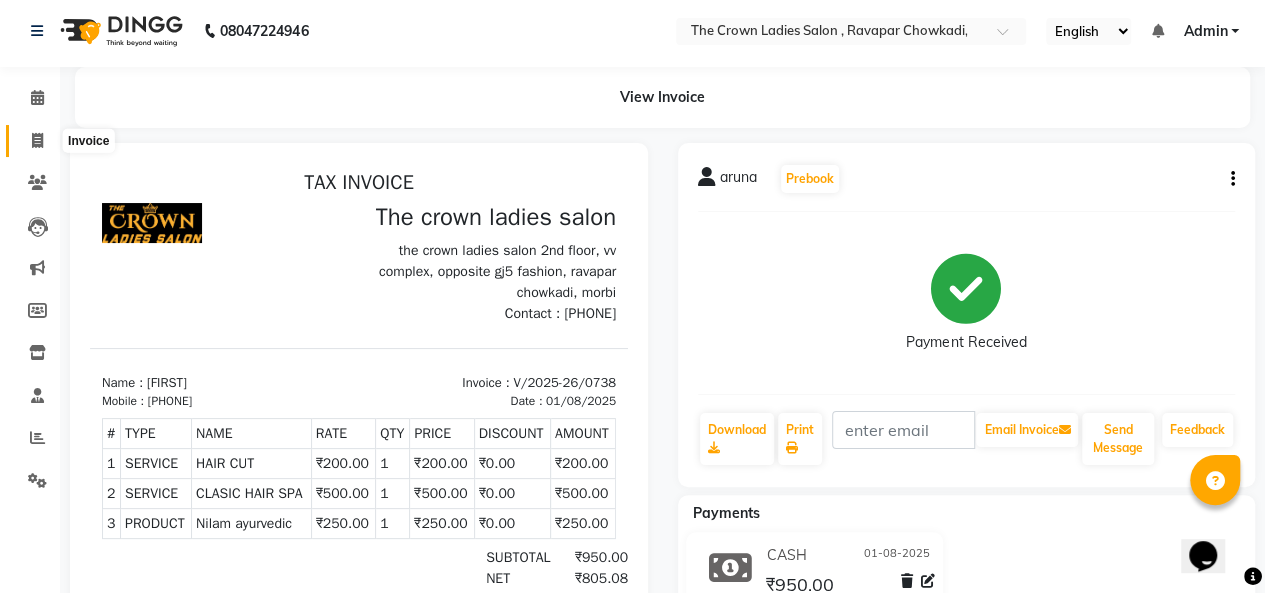 click 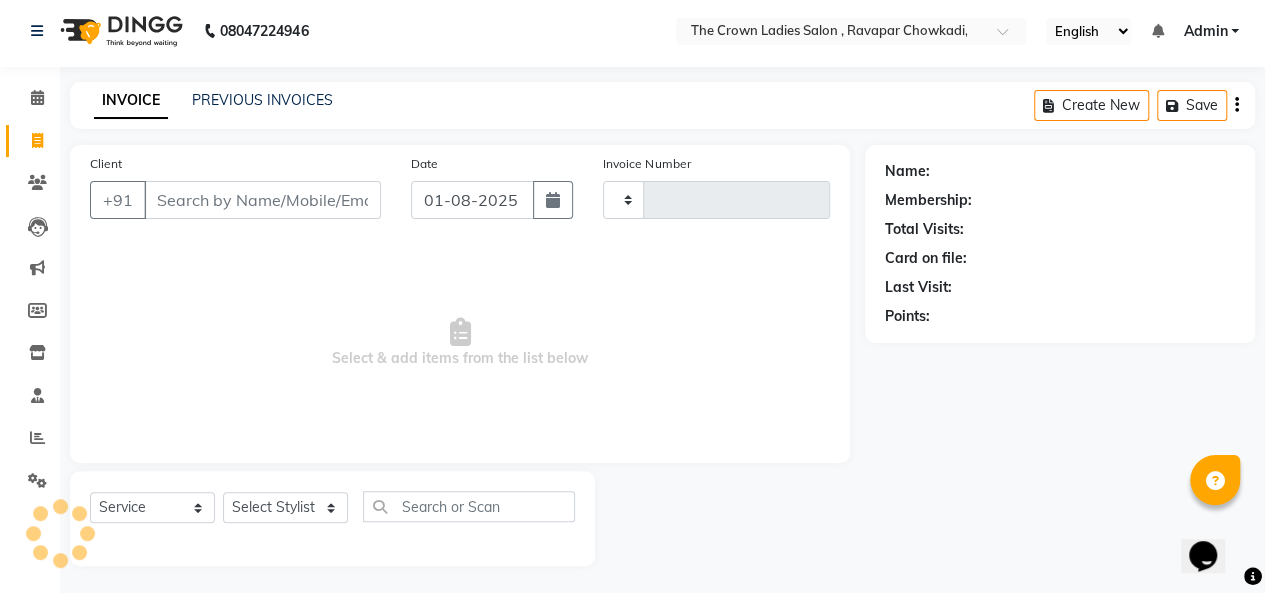 scroll, scrollTop: 7, scrollLeft: 0, axis: vertical 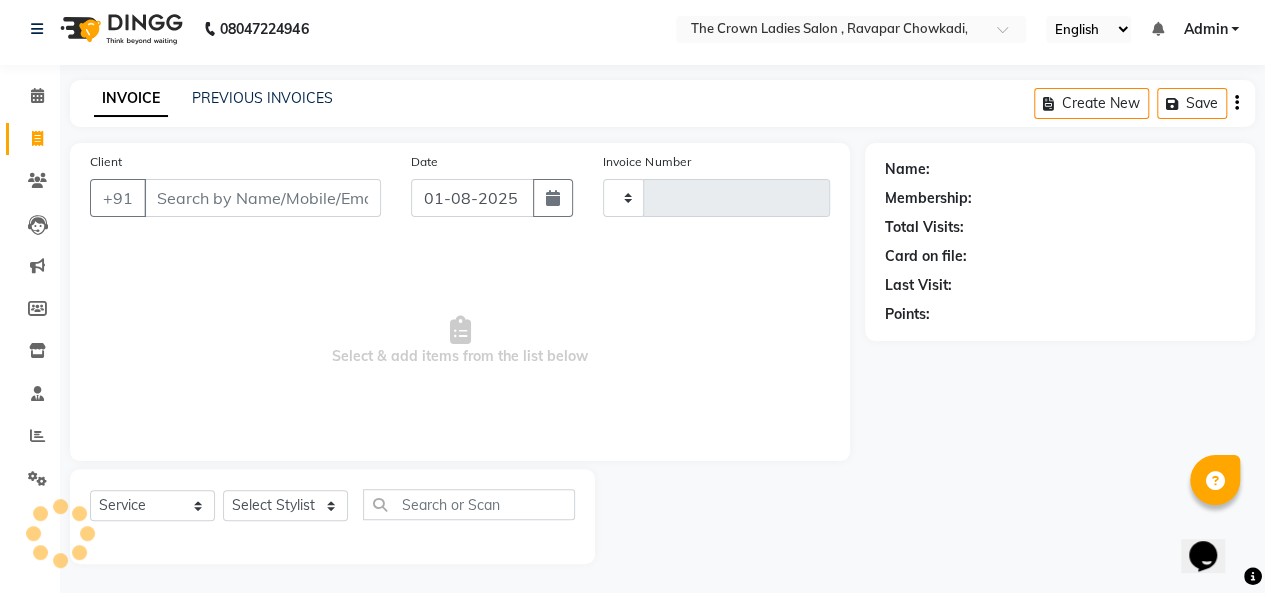 type on "0739" 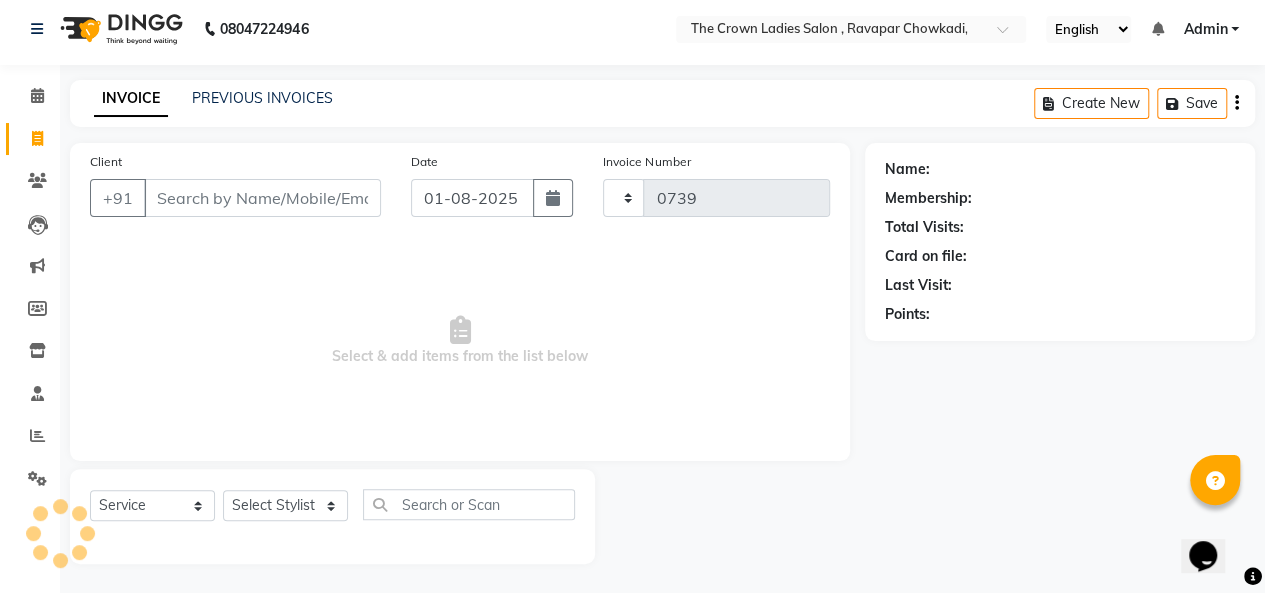 select on "7627" 